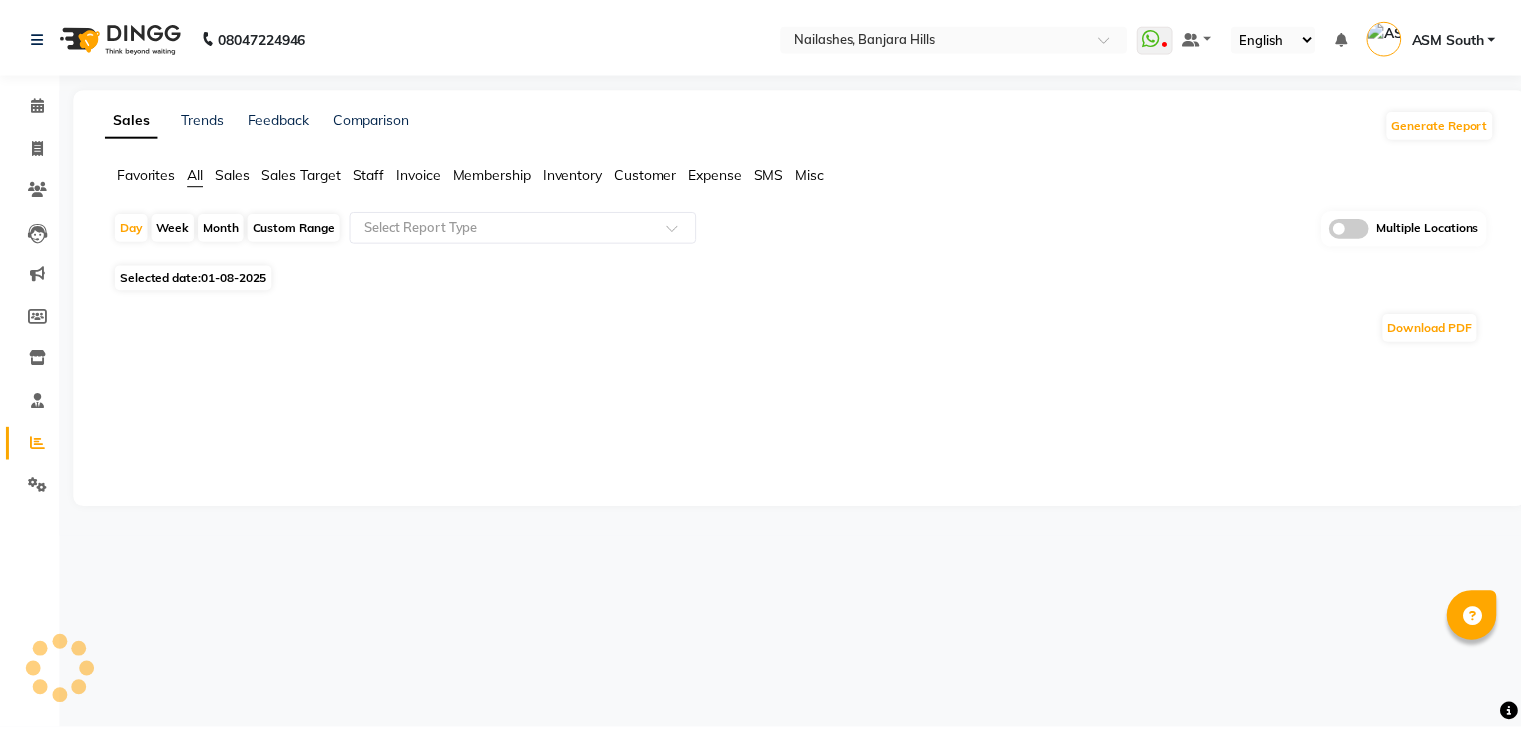 scroll, scrollTop: 0, scrollLeft: 0, axis: both 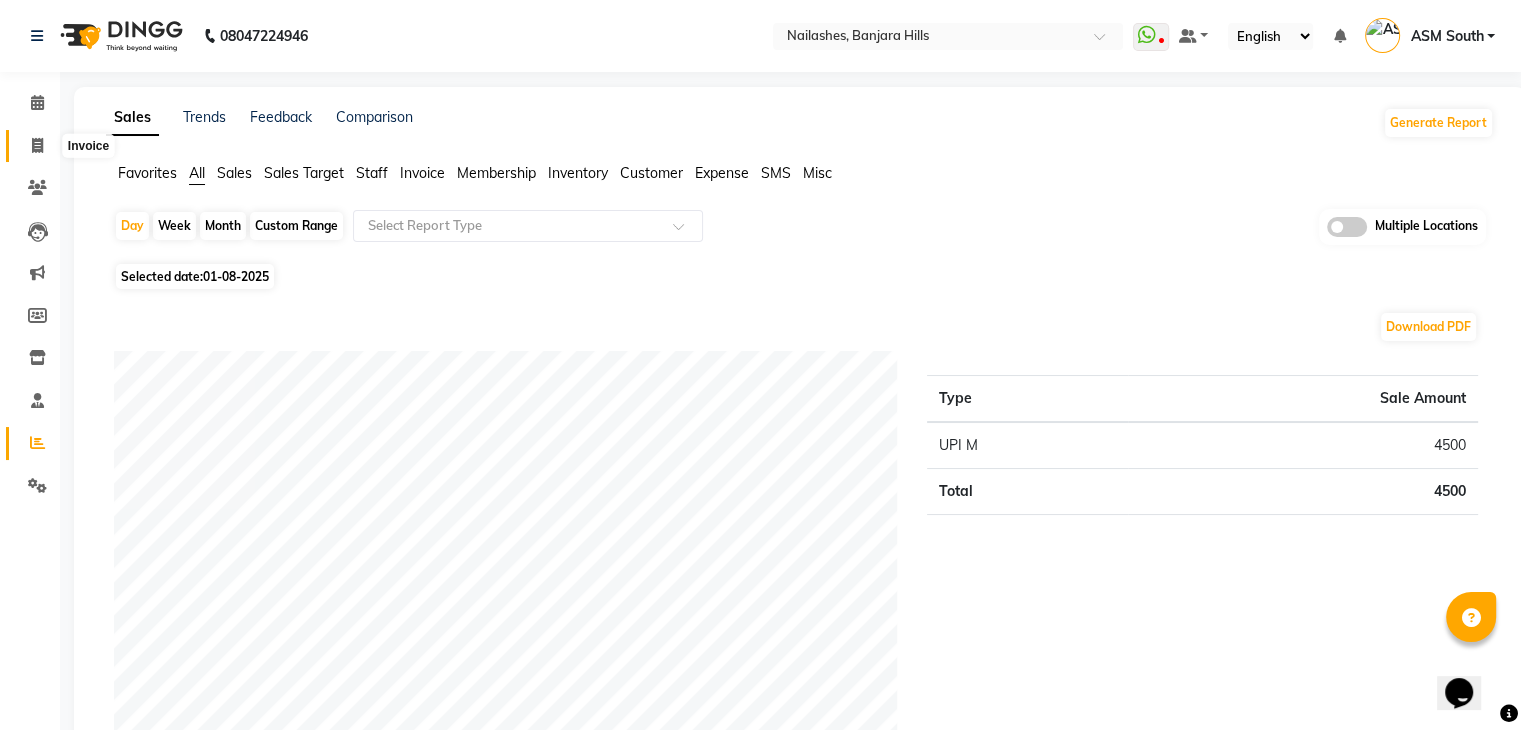 click 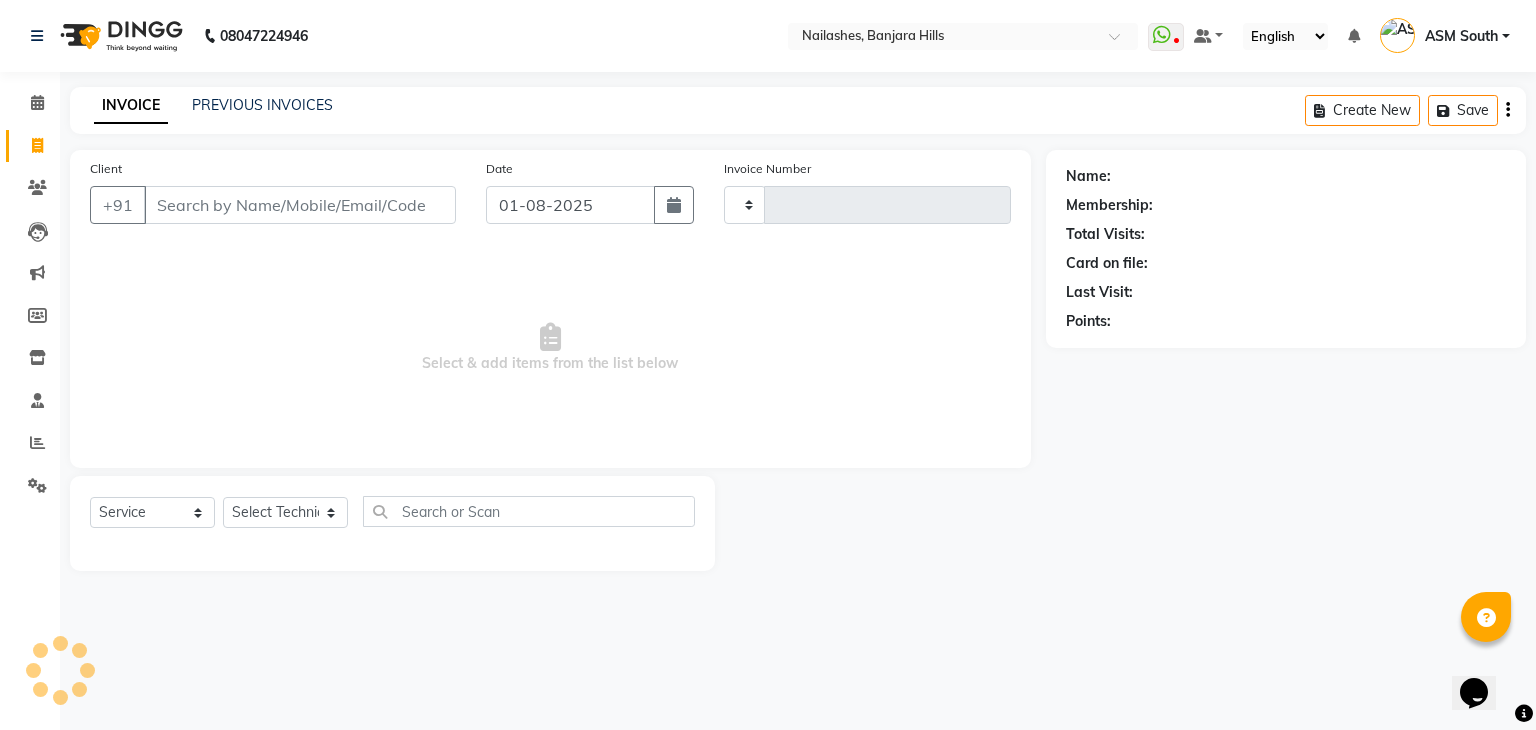 type on "0655" 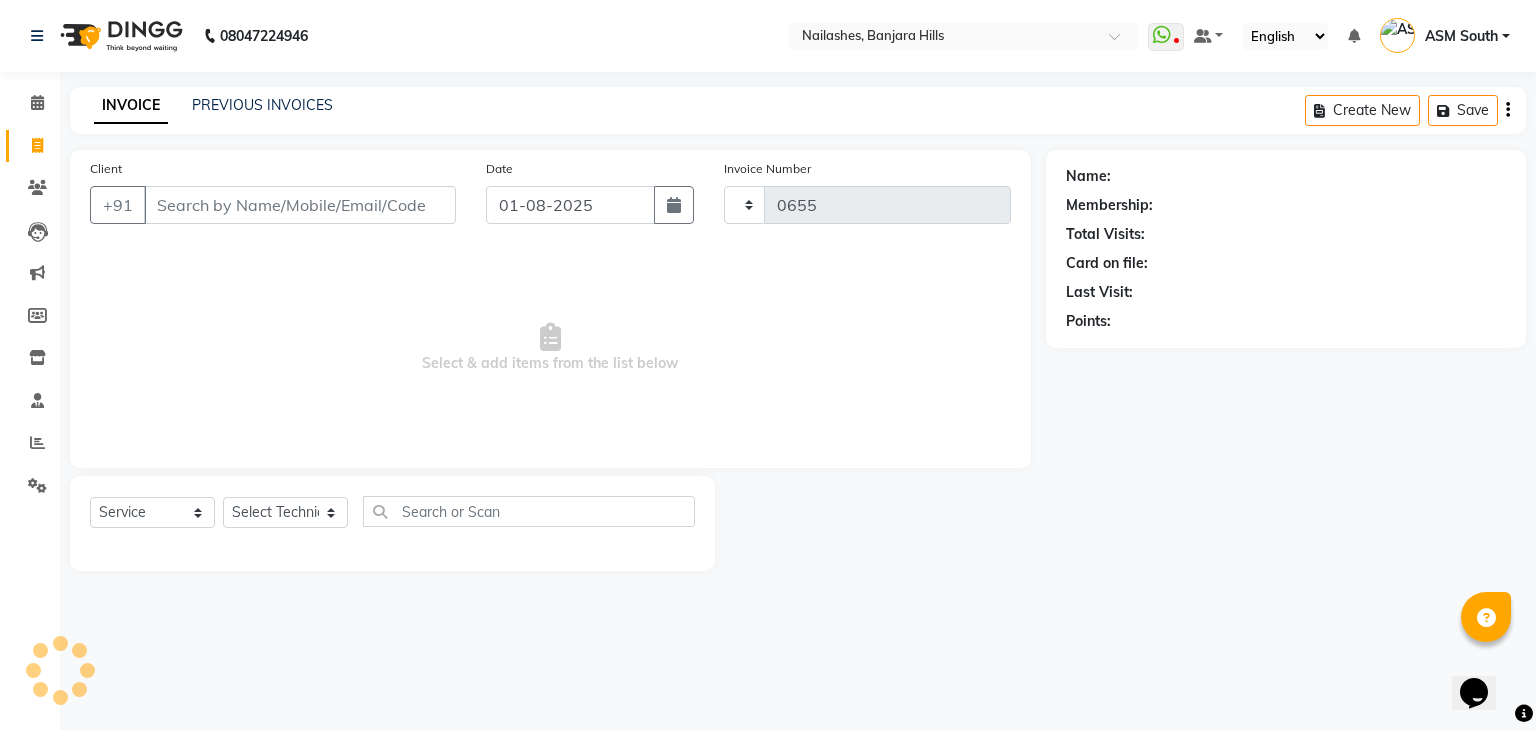 select on "5759" 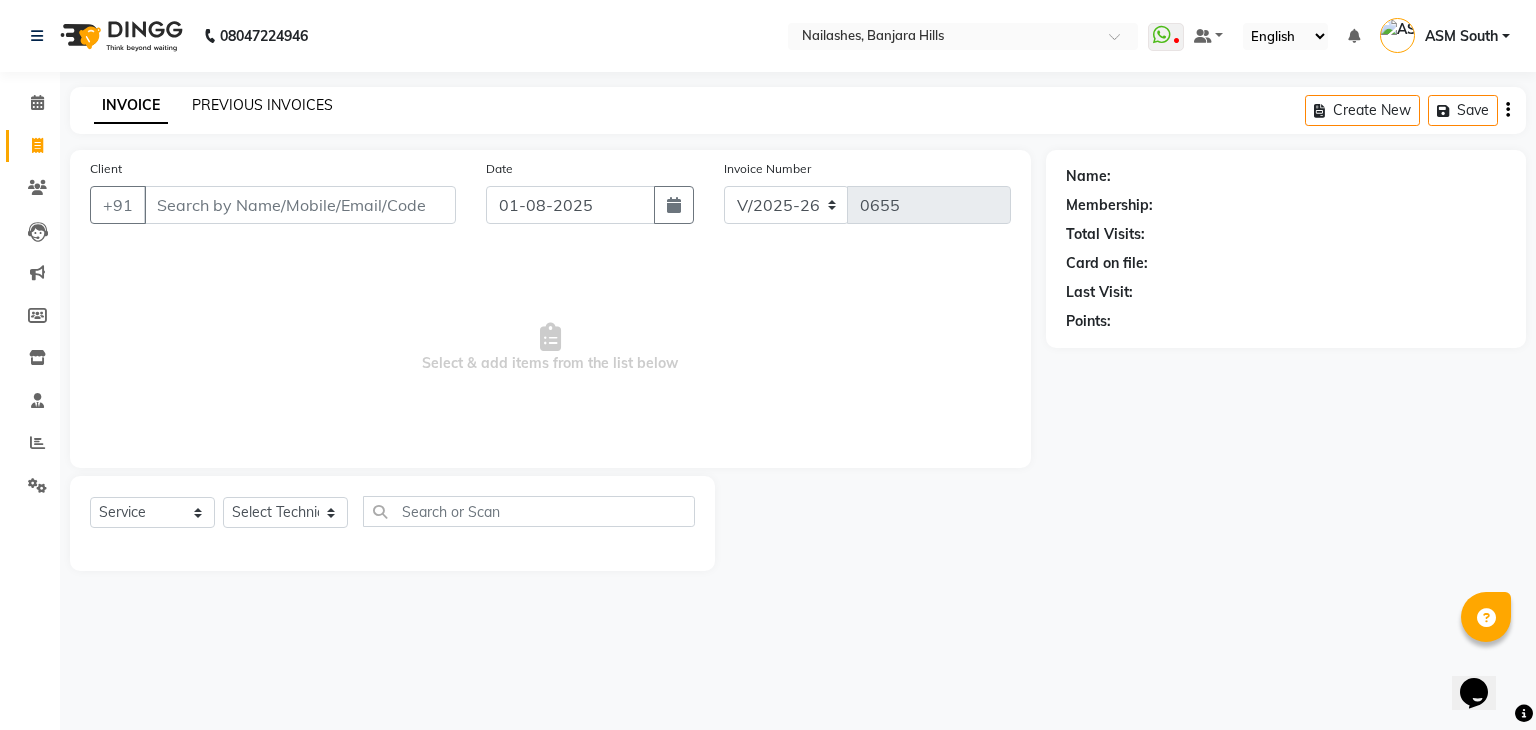 click on "PREVIOUS INVOICES" 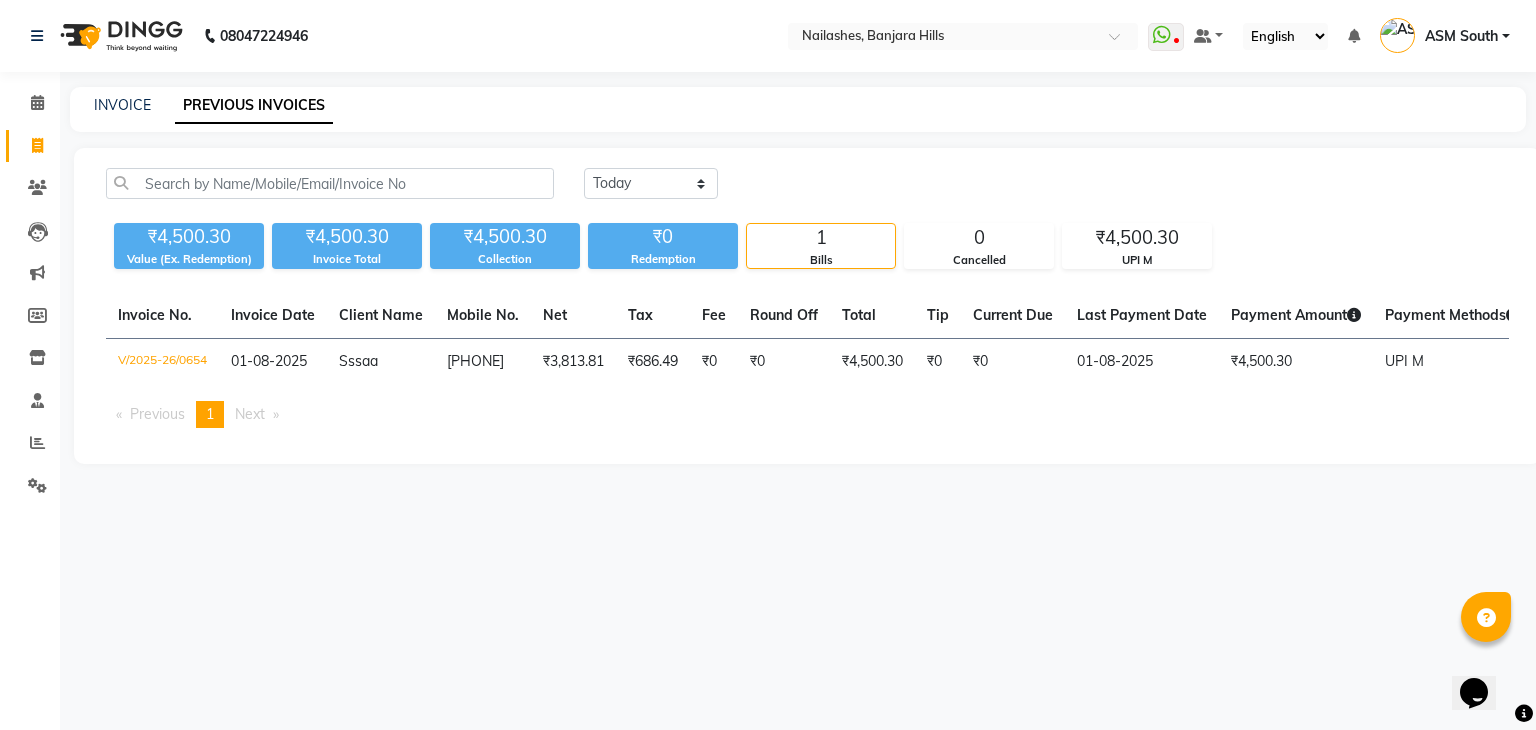 click on "Invoice" 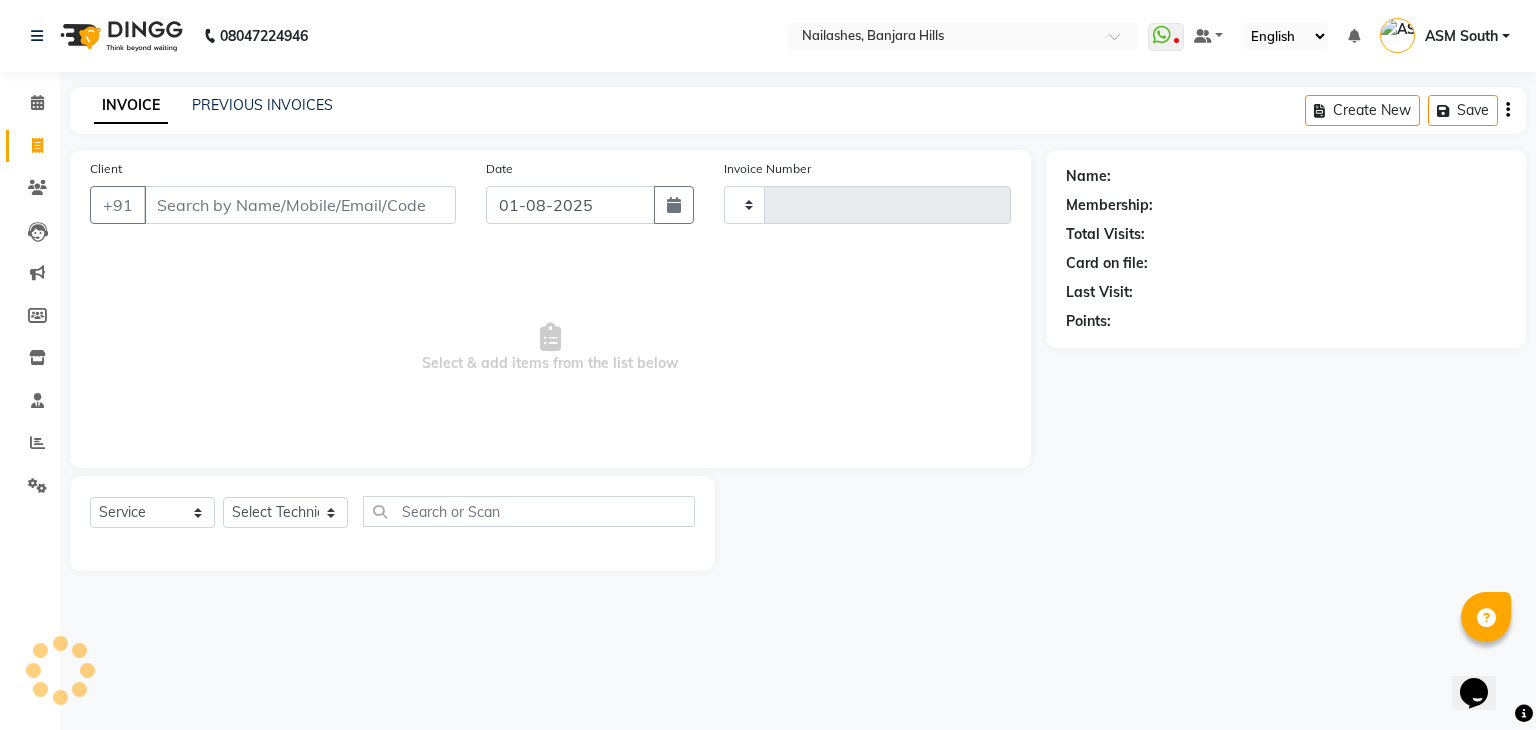 type on "0655" 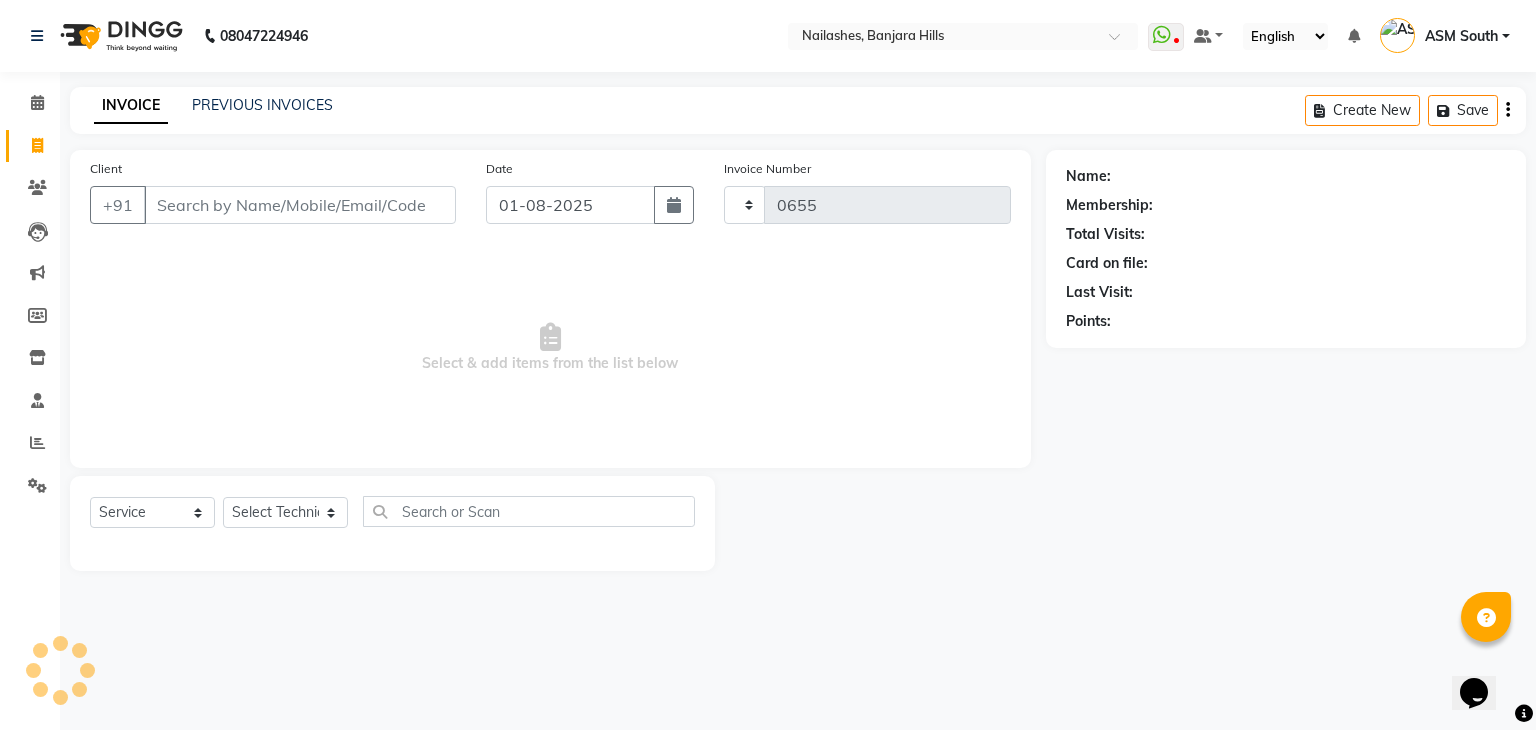 select on "5759" 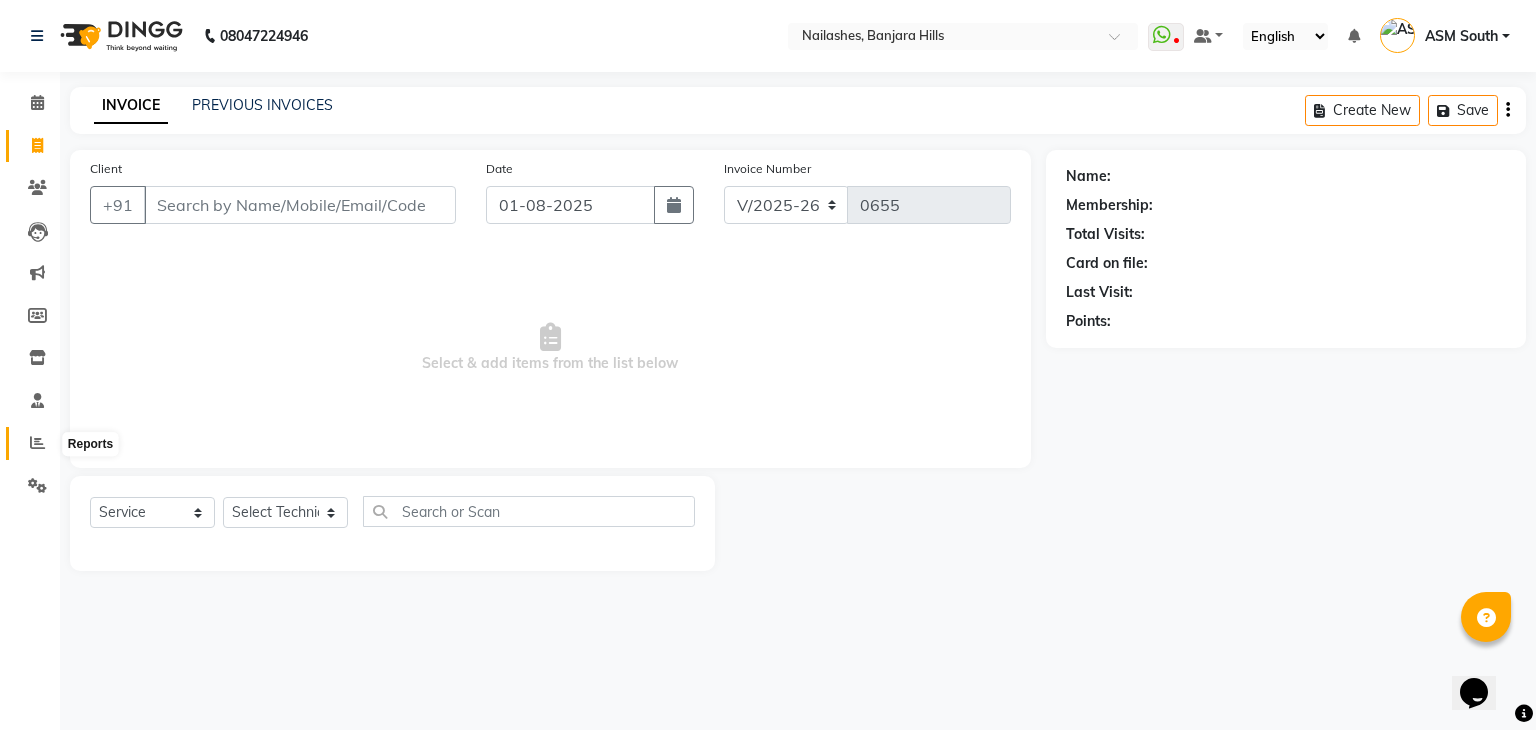 click 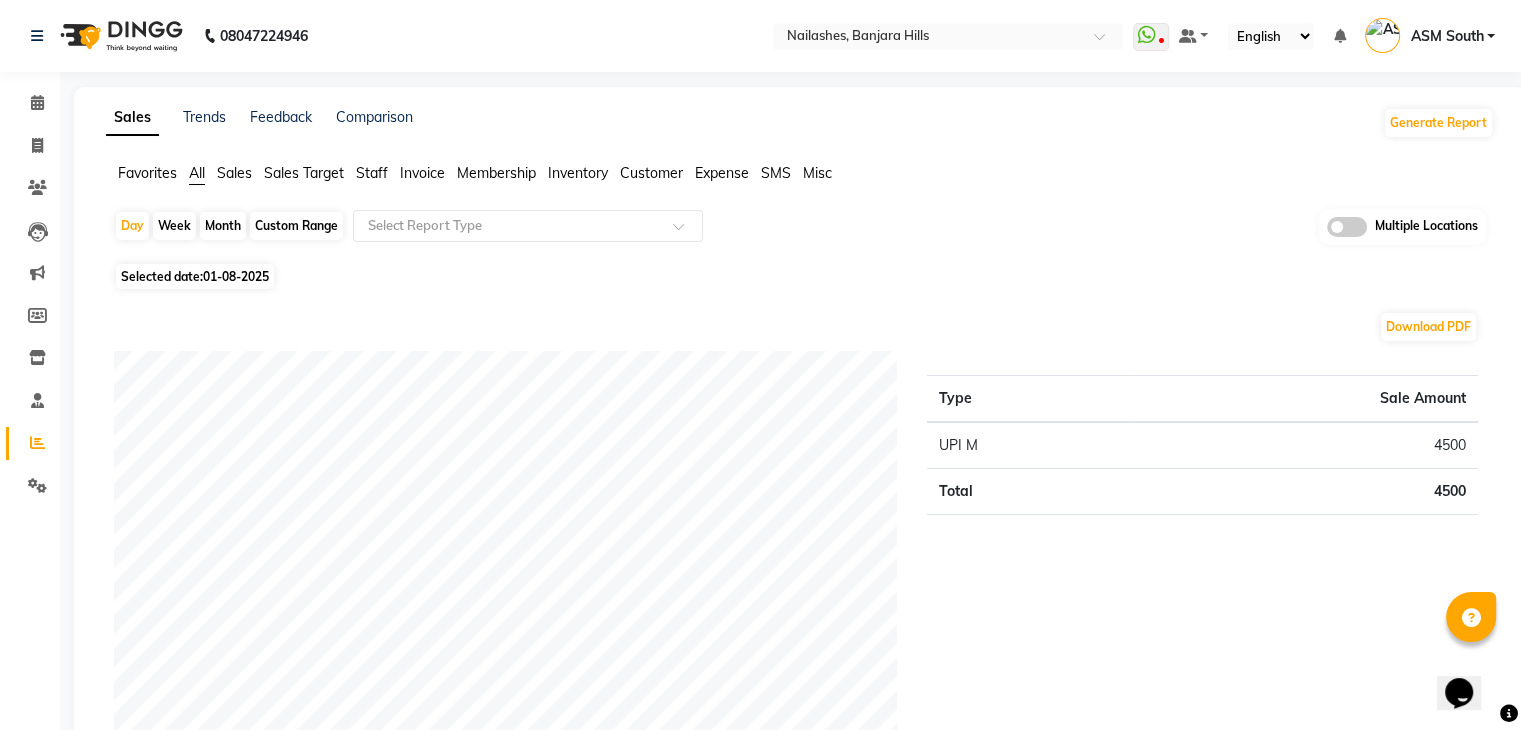 click on "Staff" 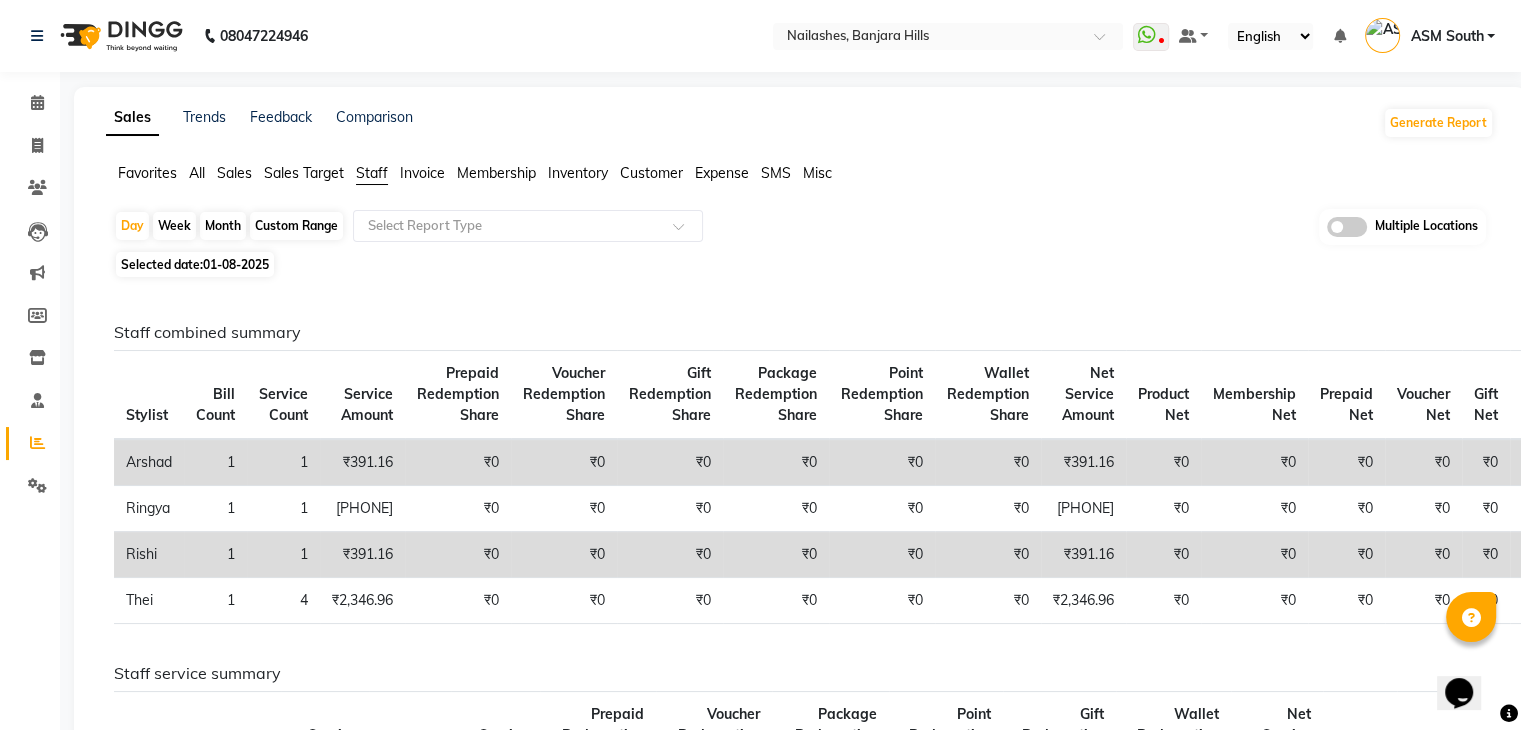 click on "Month" 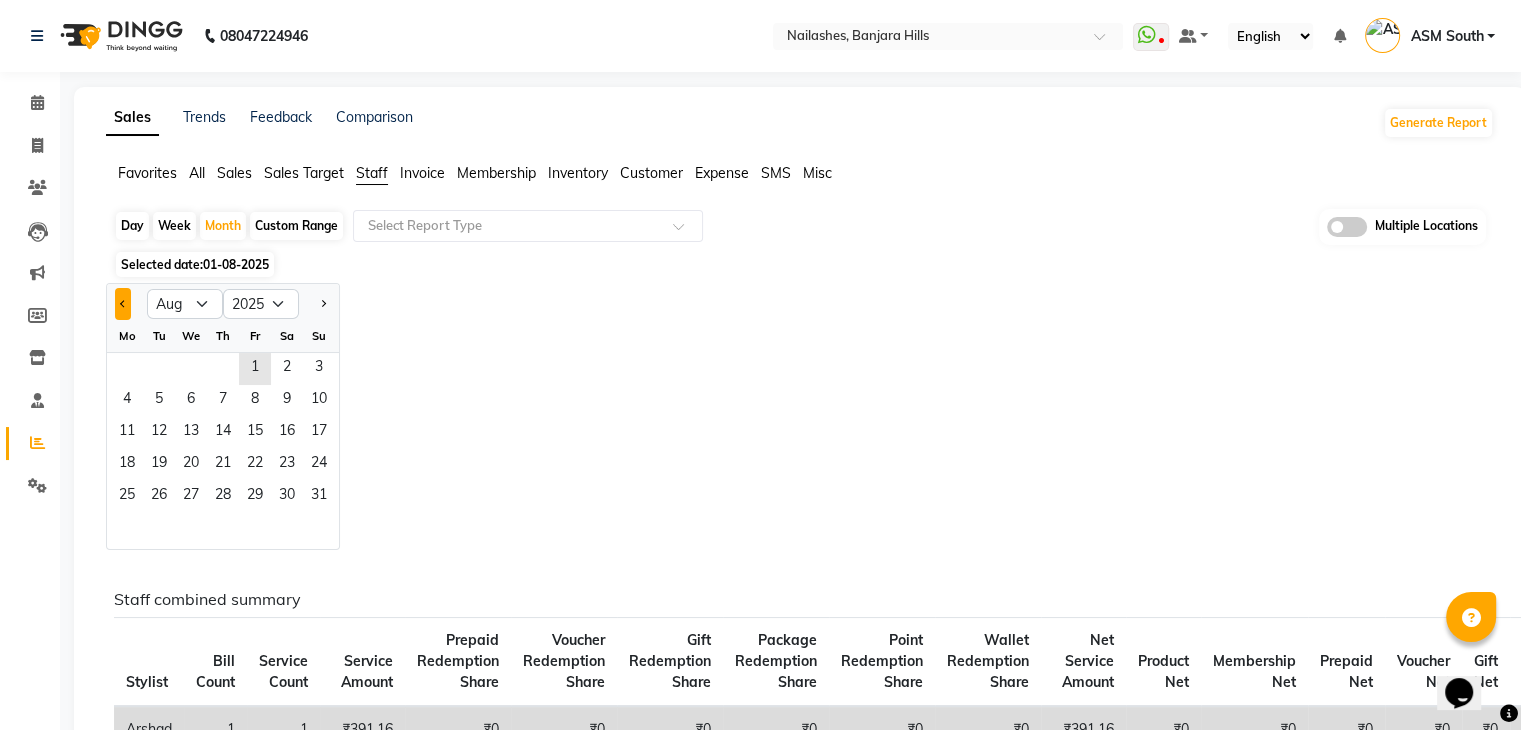 click 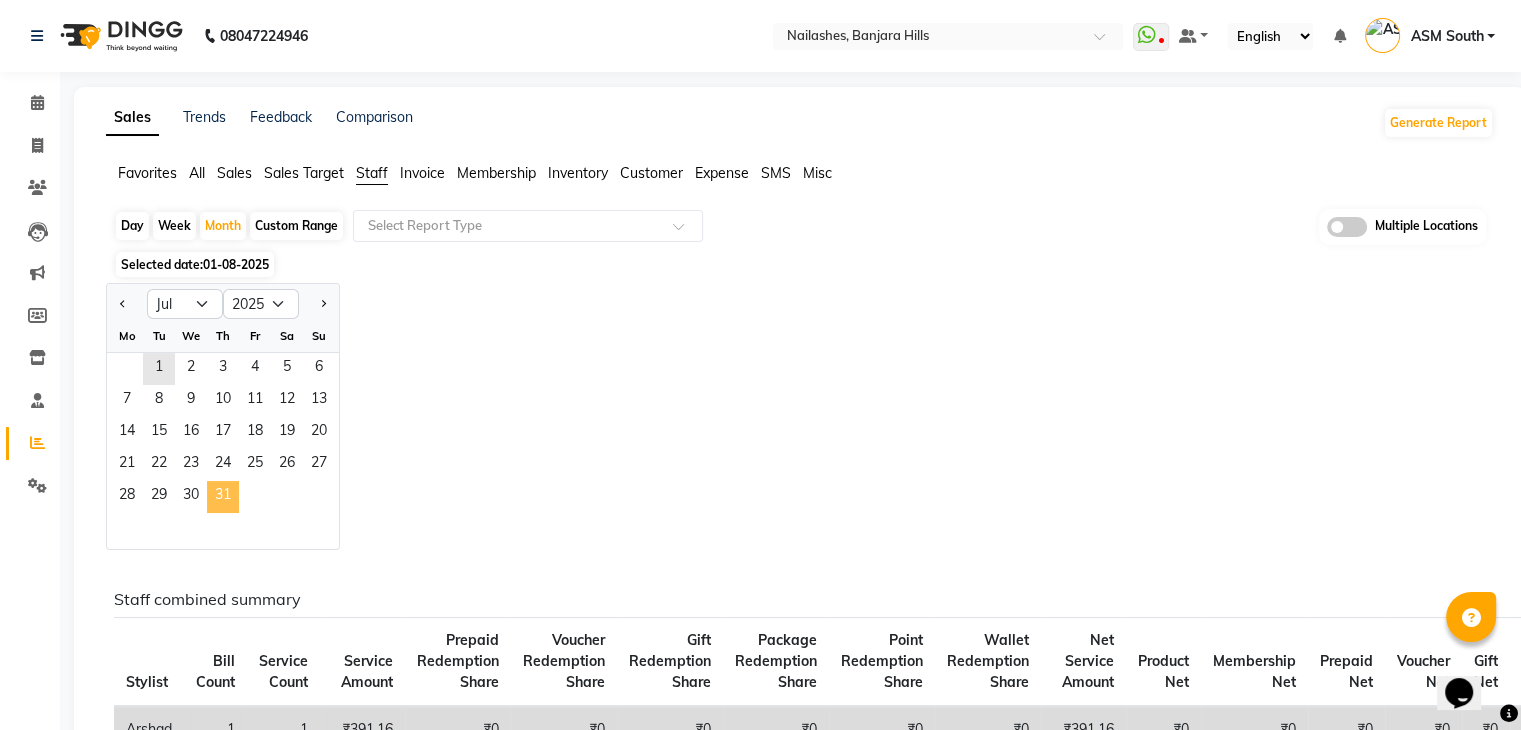 click on "31" 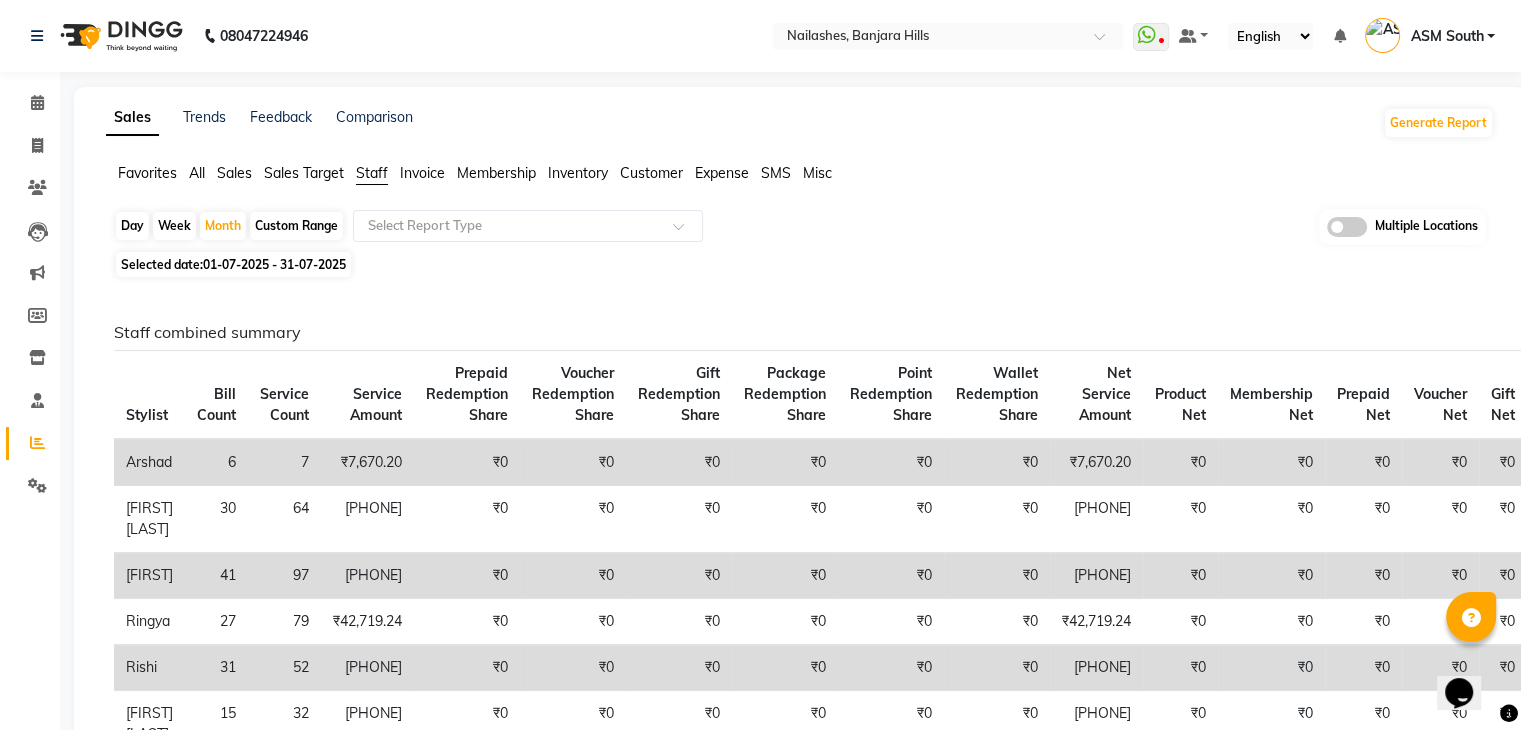 click on "₹7,670.20" 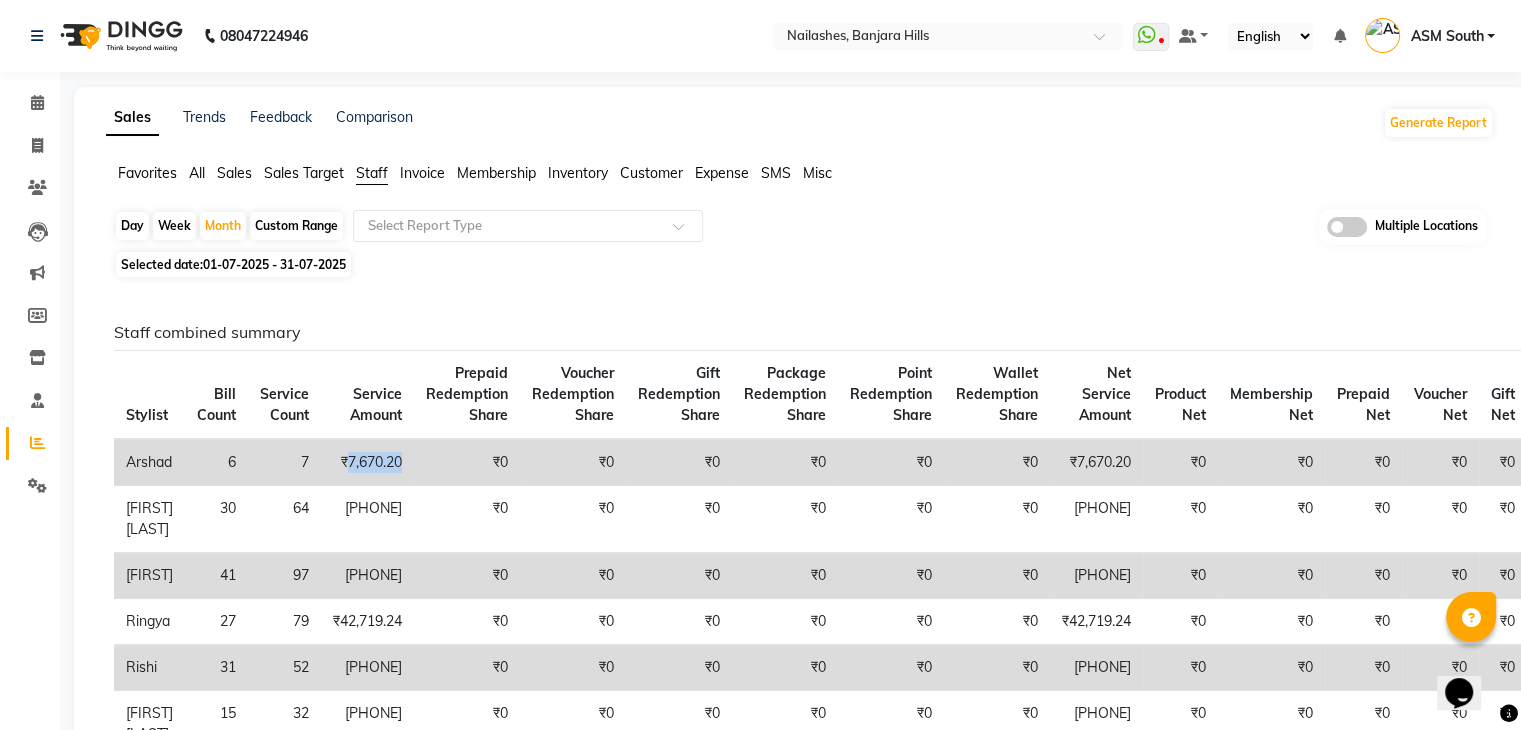 click on "₹7,670.20" 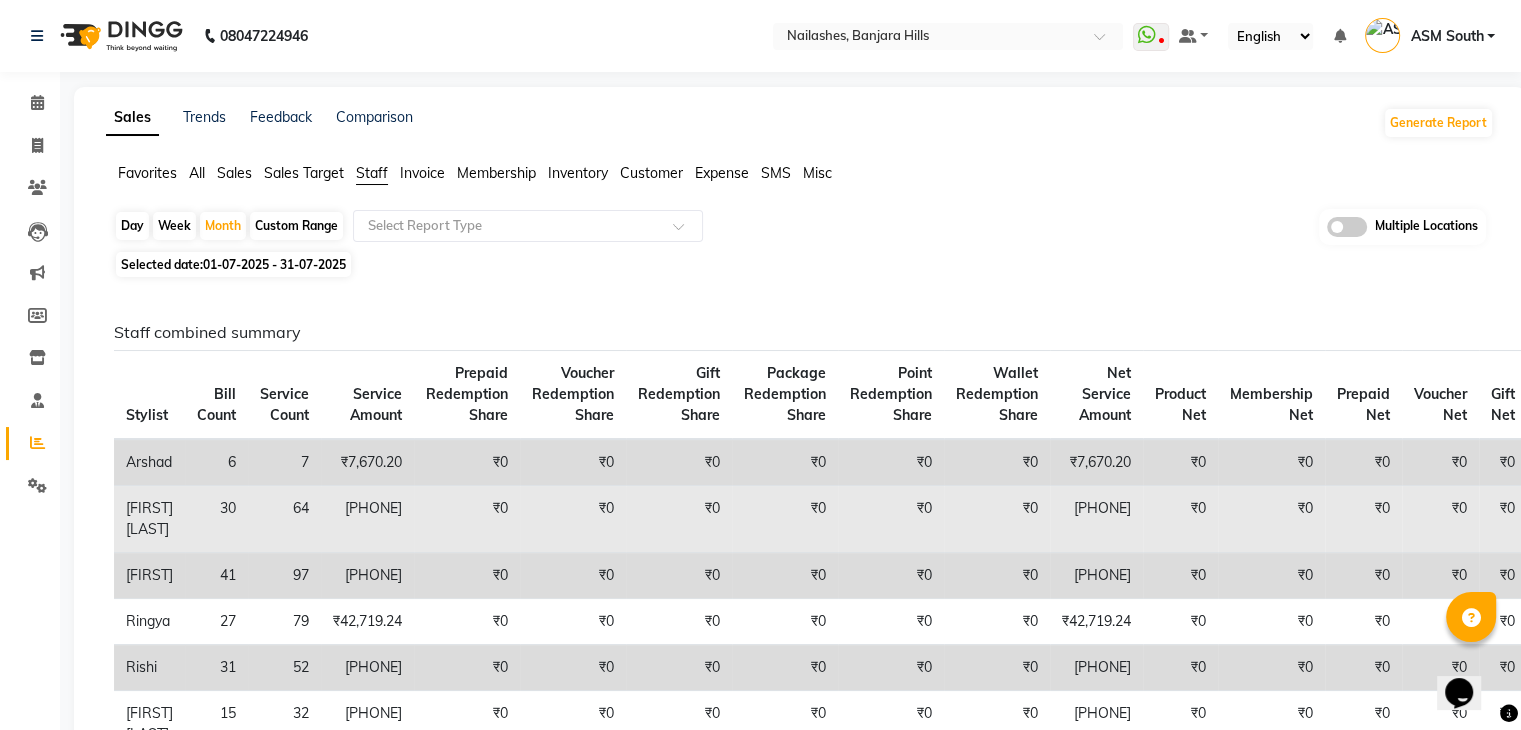 click on "[PHONE]" 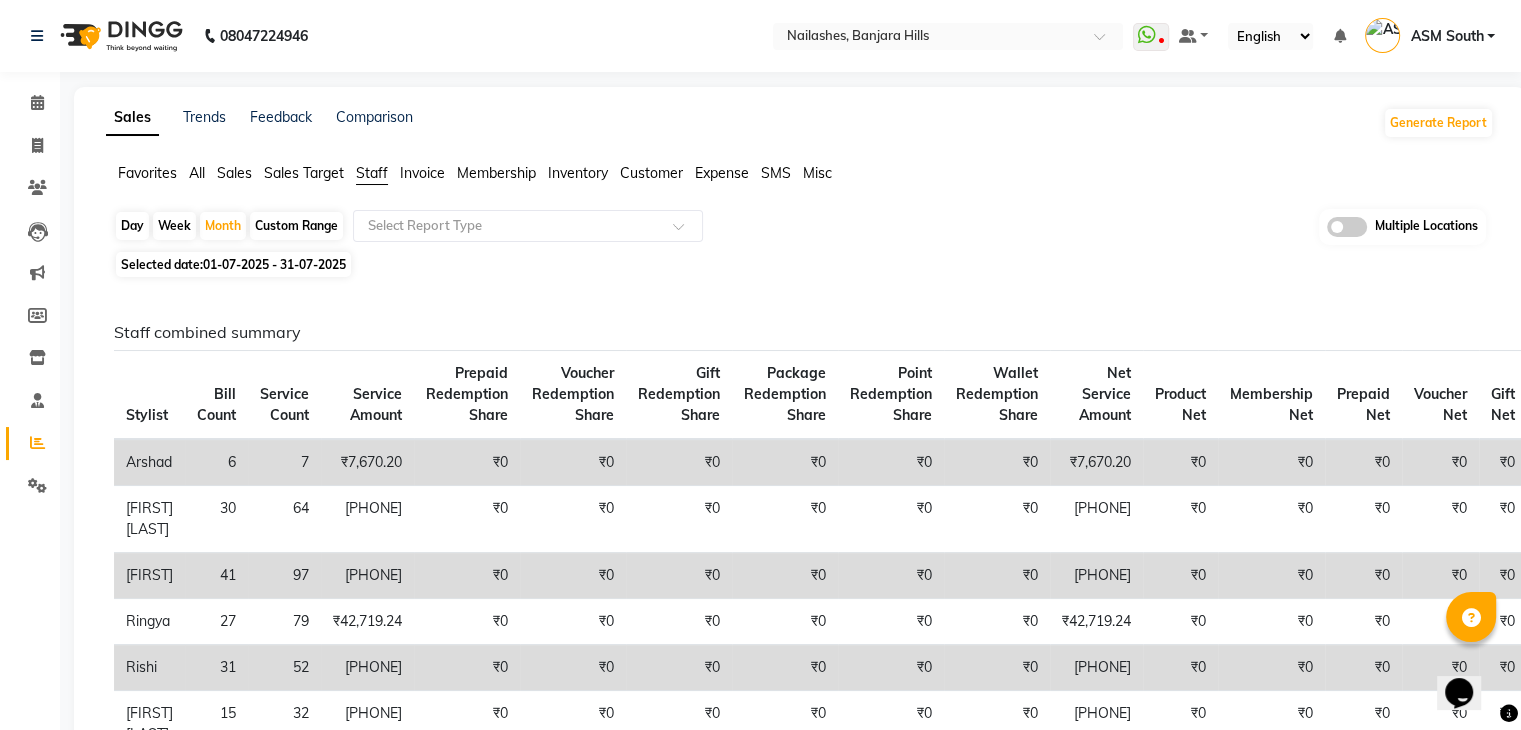 click on "[PHONE]" 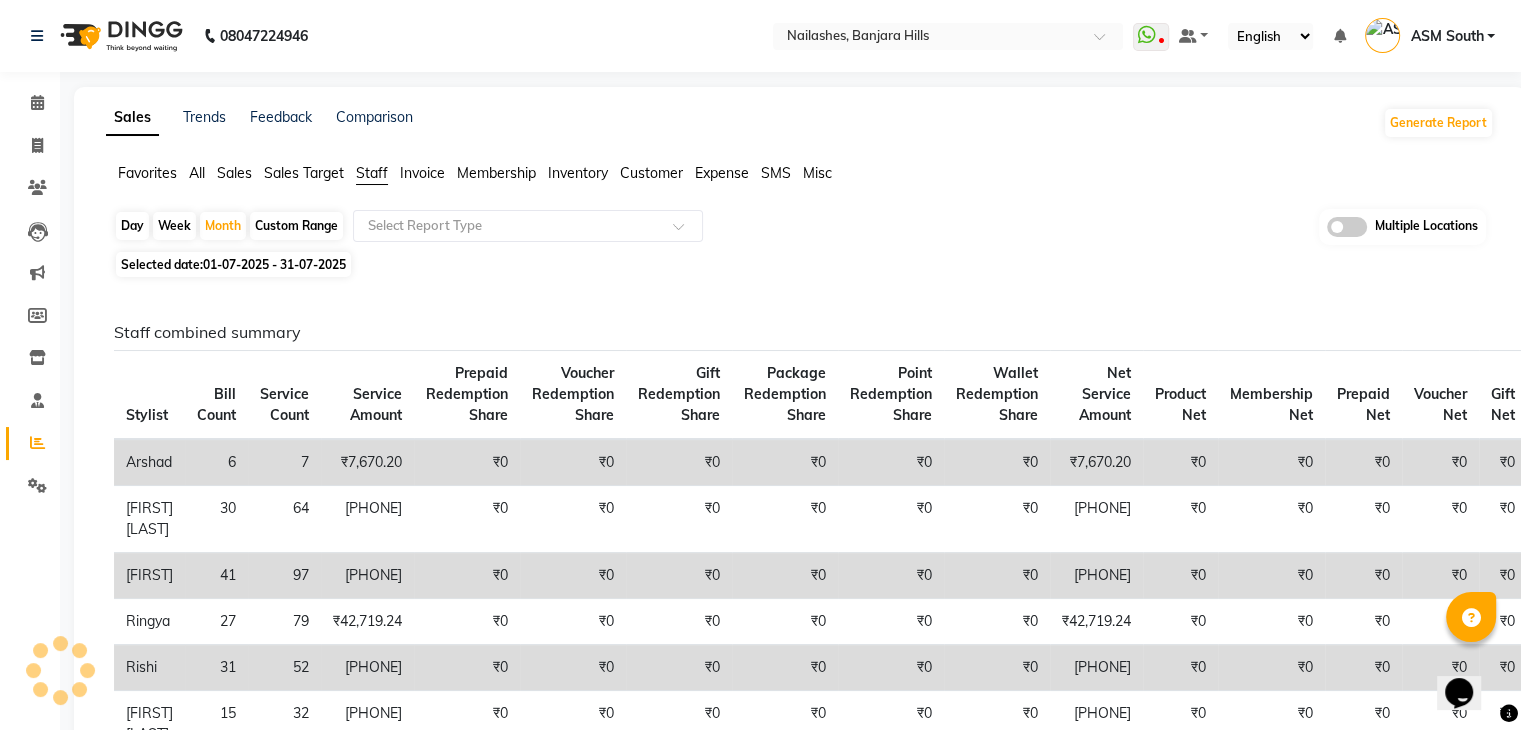 click on "[PHONE]" 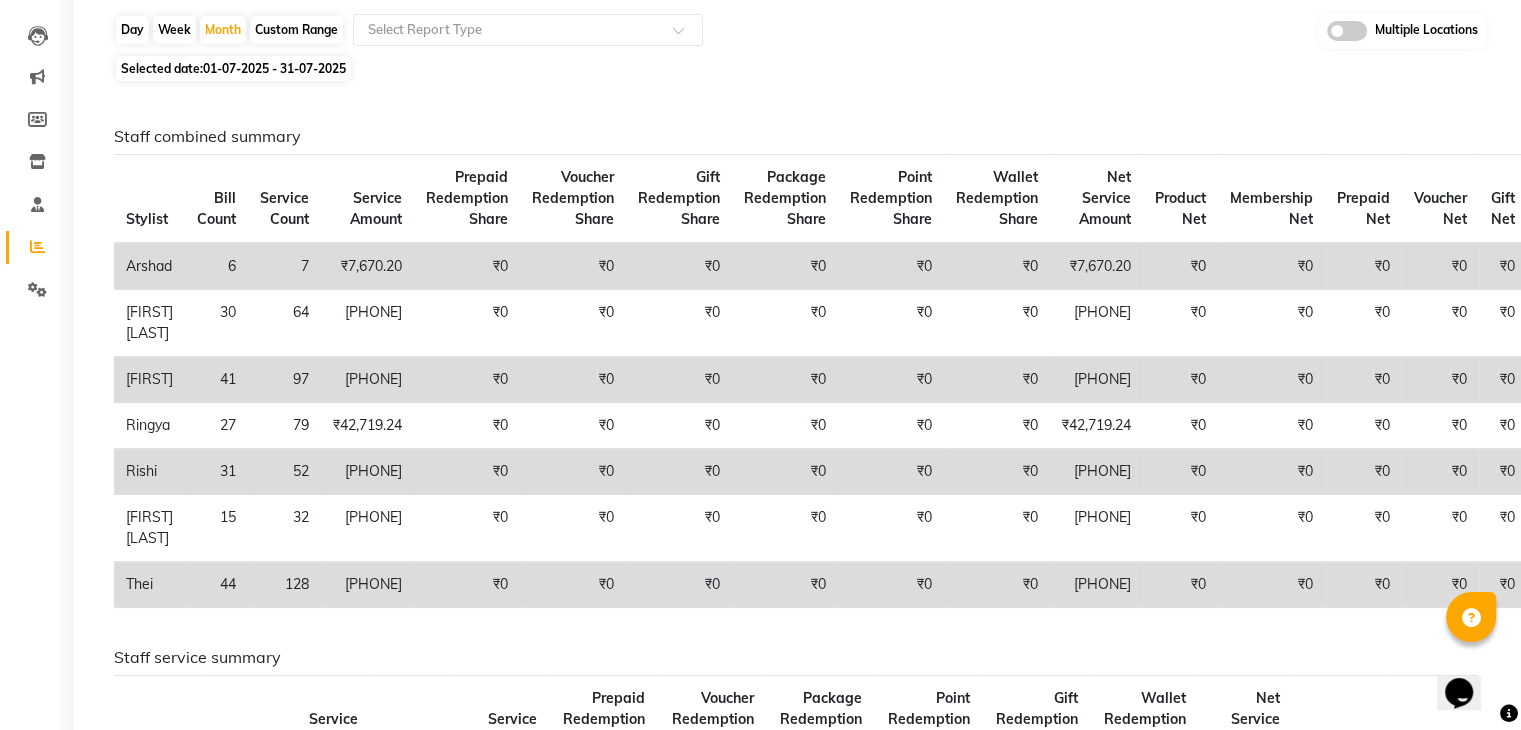 scroll, scrollTop: 217, scrollLeft: 0, axis: vertical 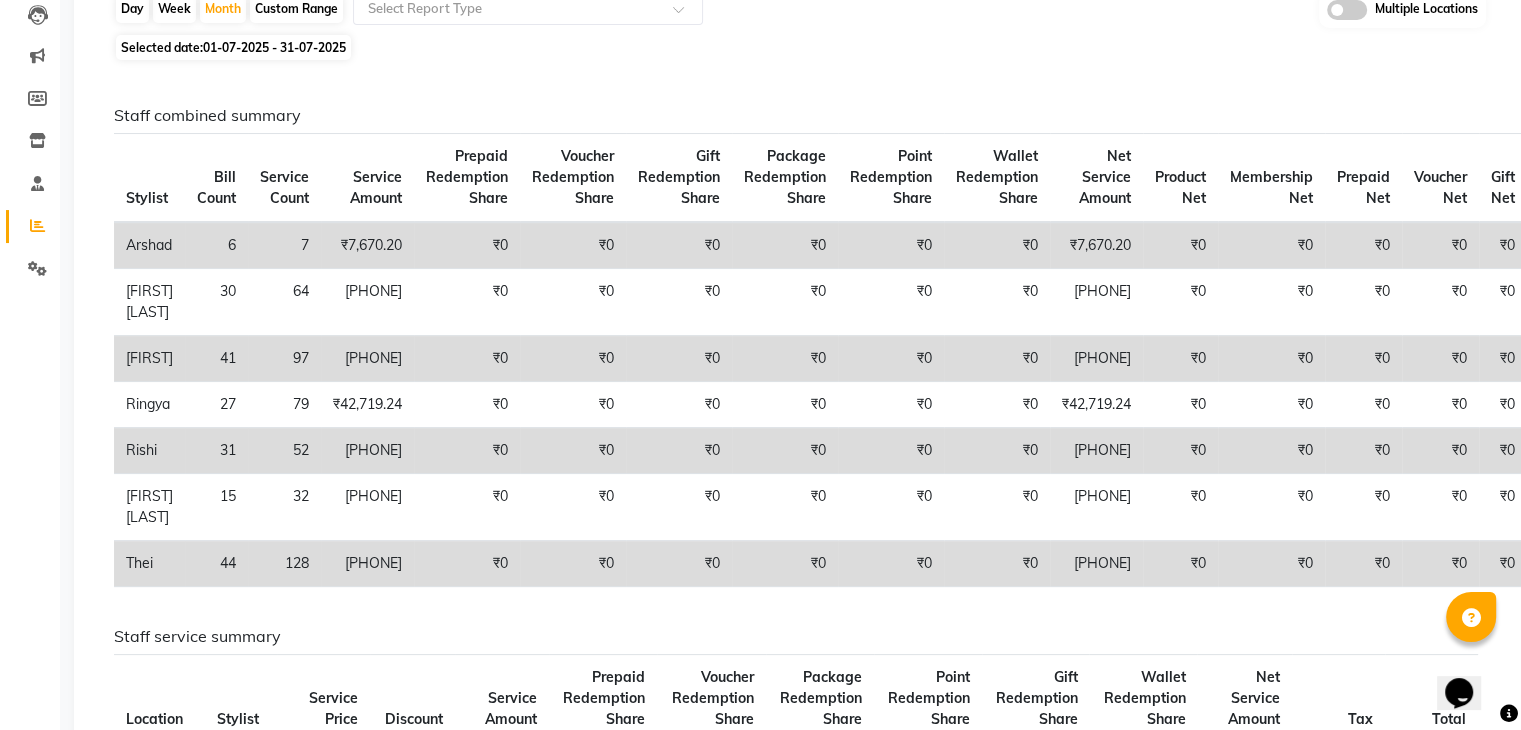 click on "[PHONE]" 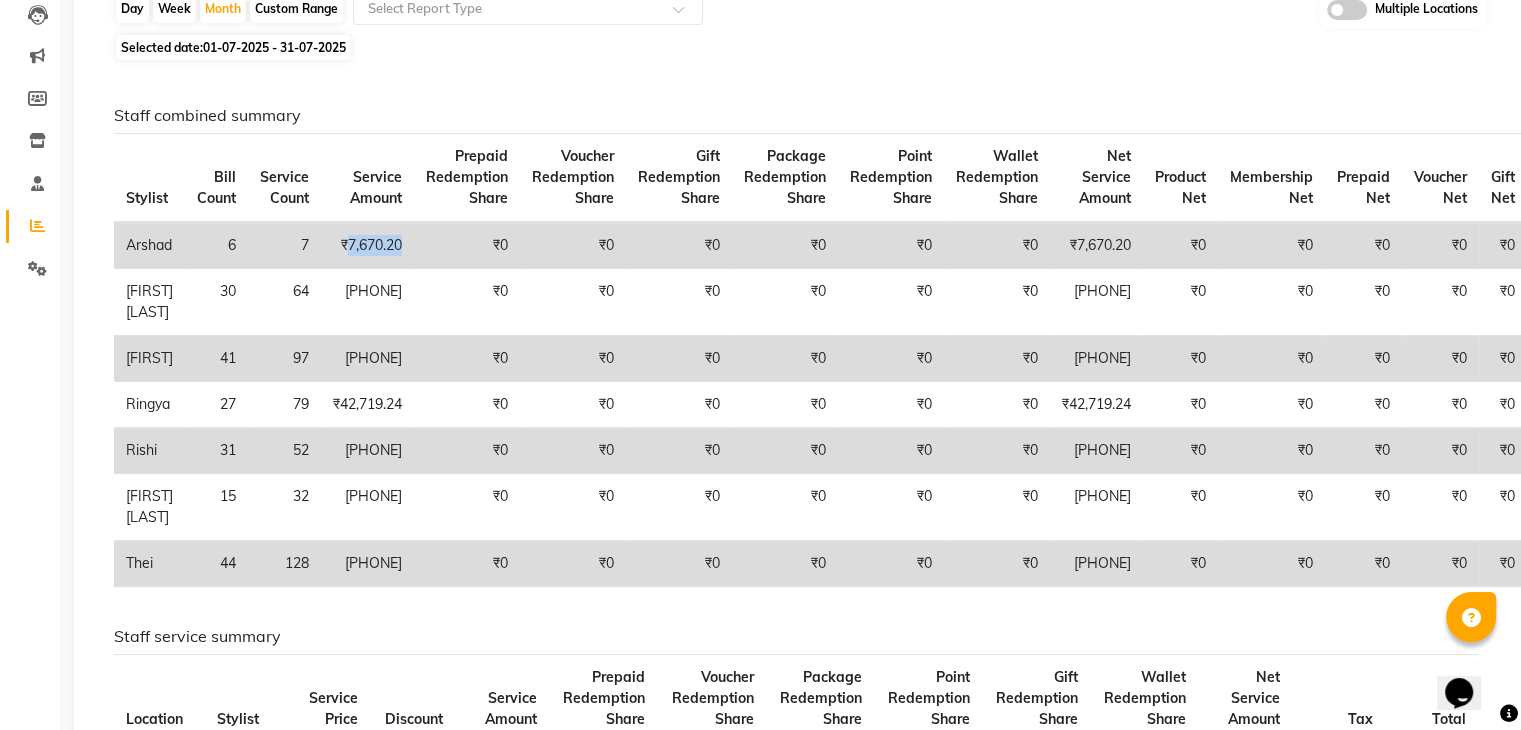 click on "₹7,670.20" 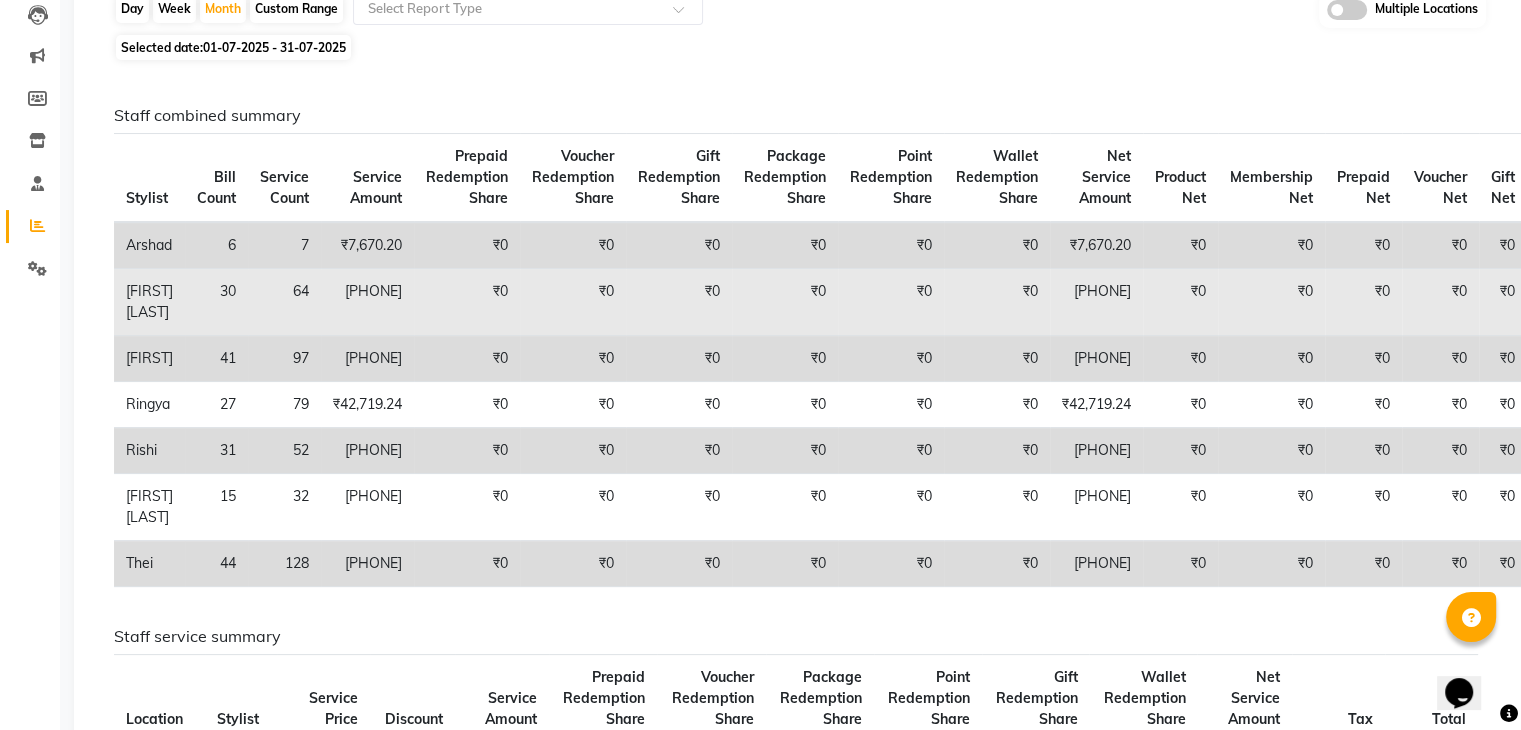click on "[PHONE]" 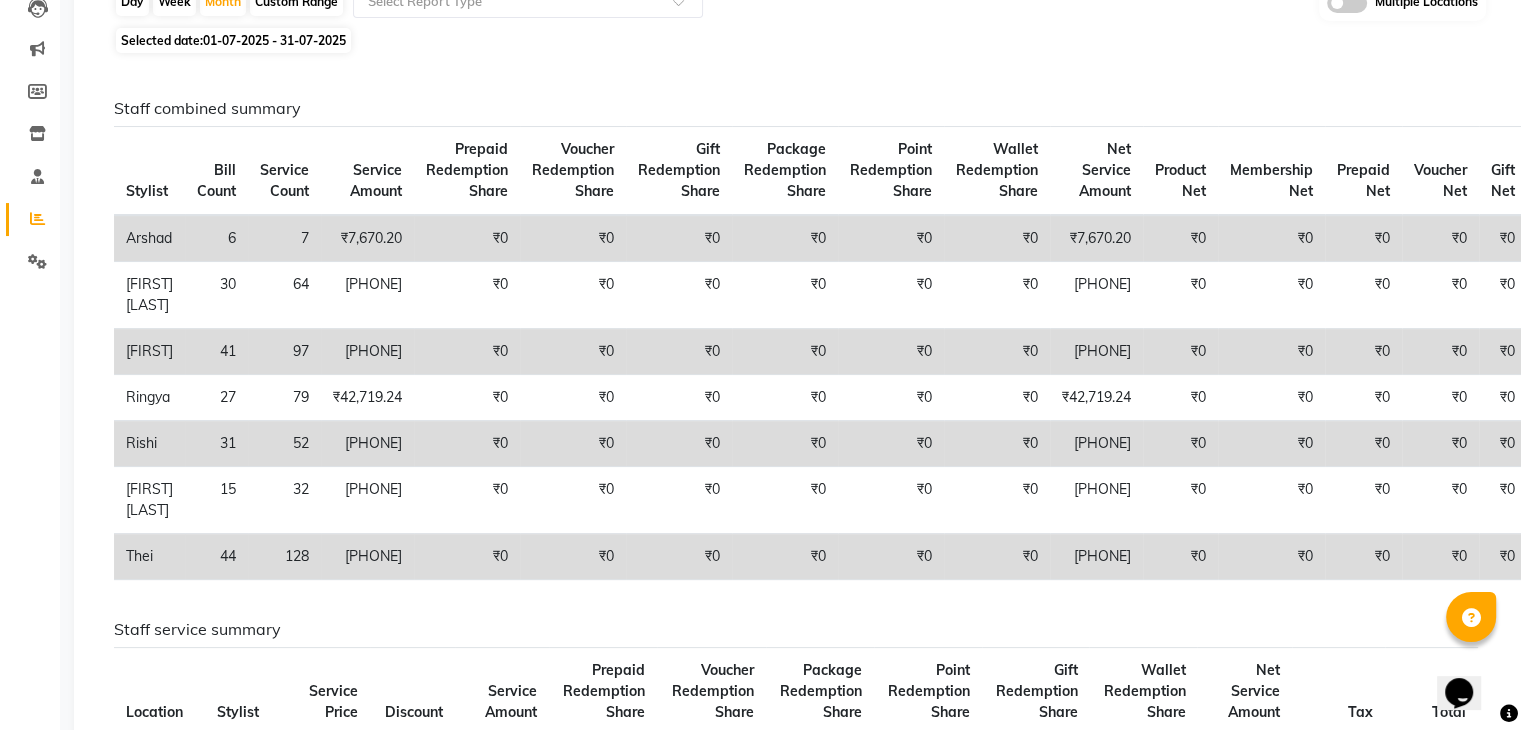 scroll, scrollTop: 240, scrollLeft: 0, axis: vertical 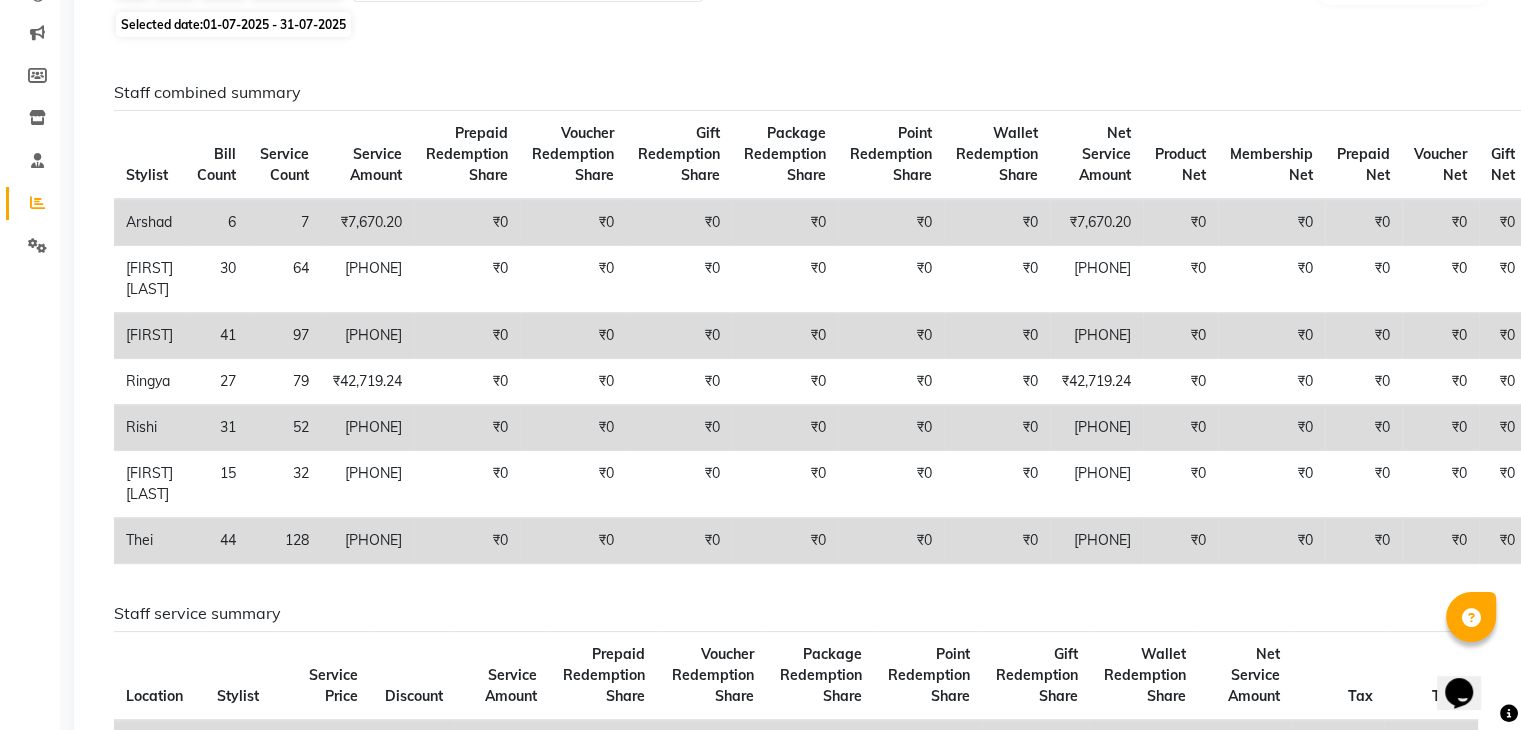 click on "₹0" 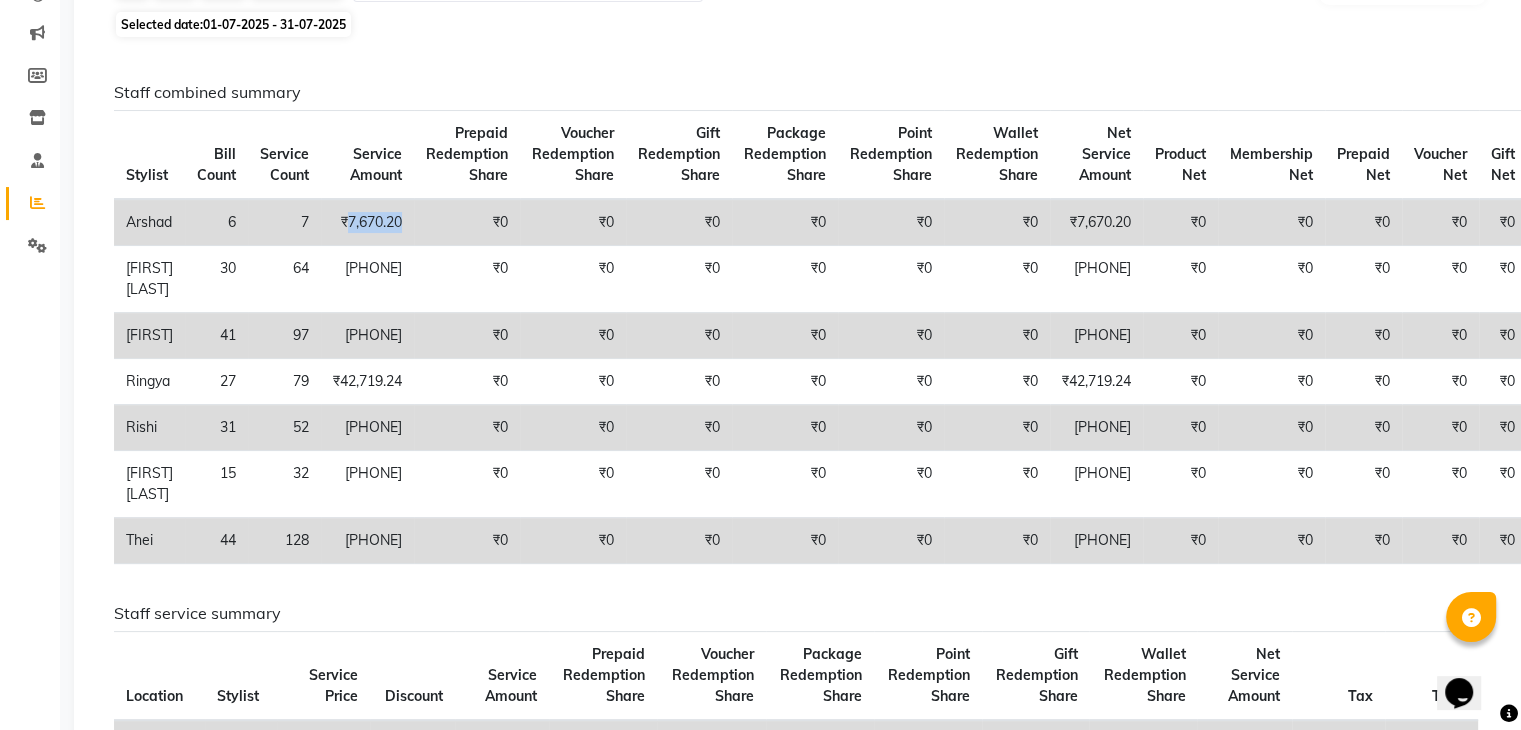 click on "₹7,670.20" 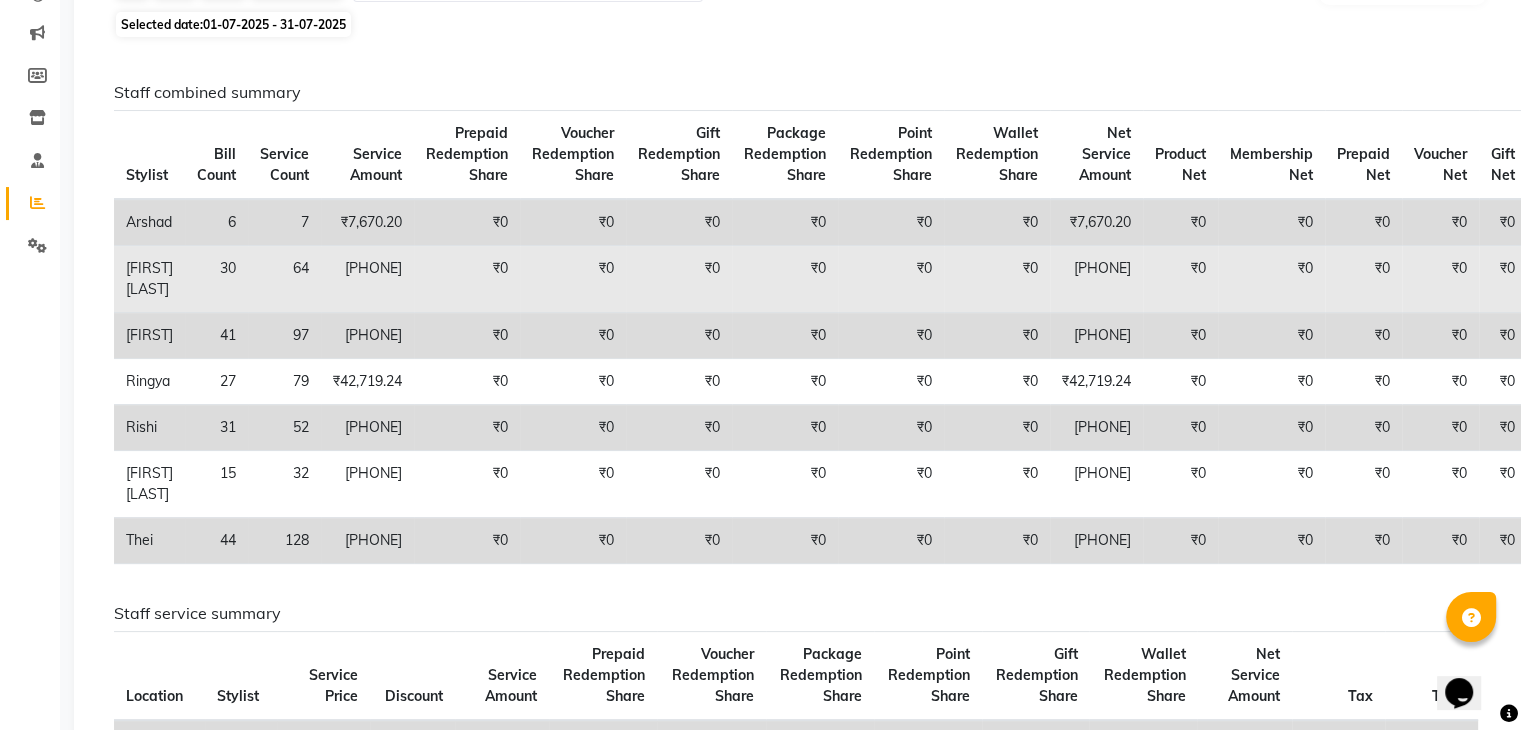 click on "[PHONE]" 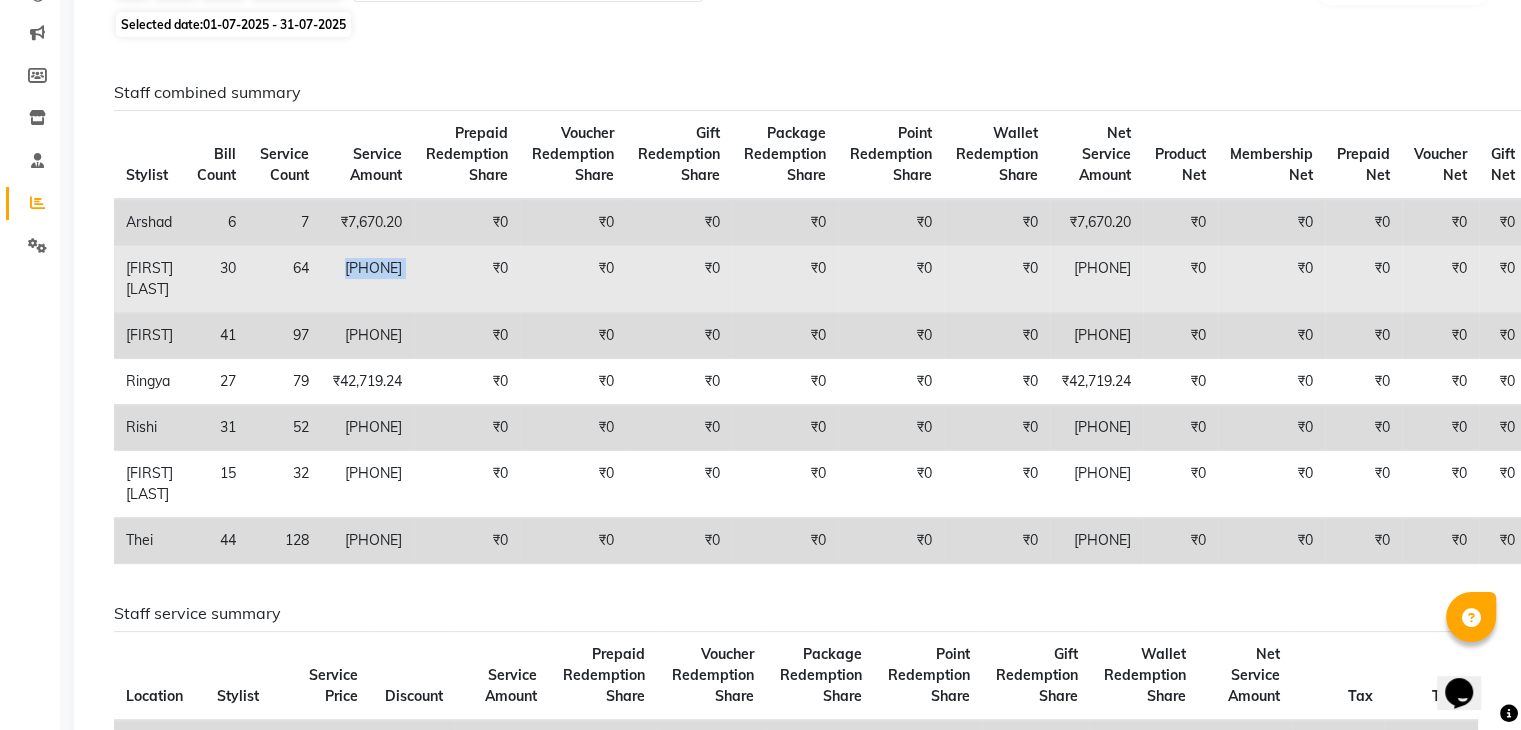 click on "[PHONE]" 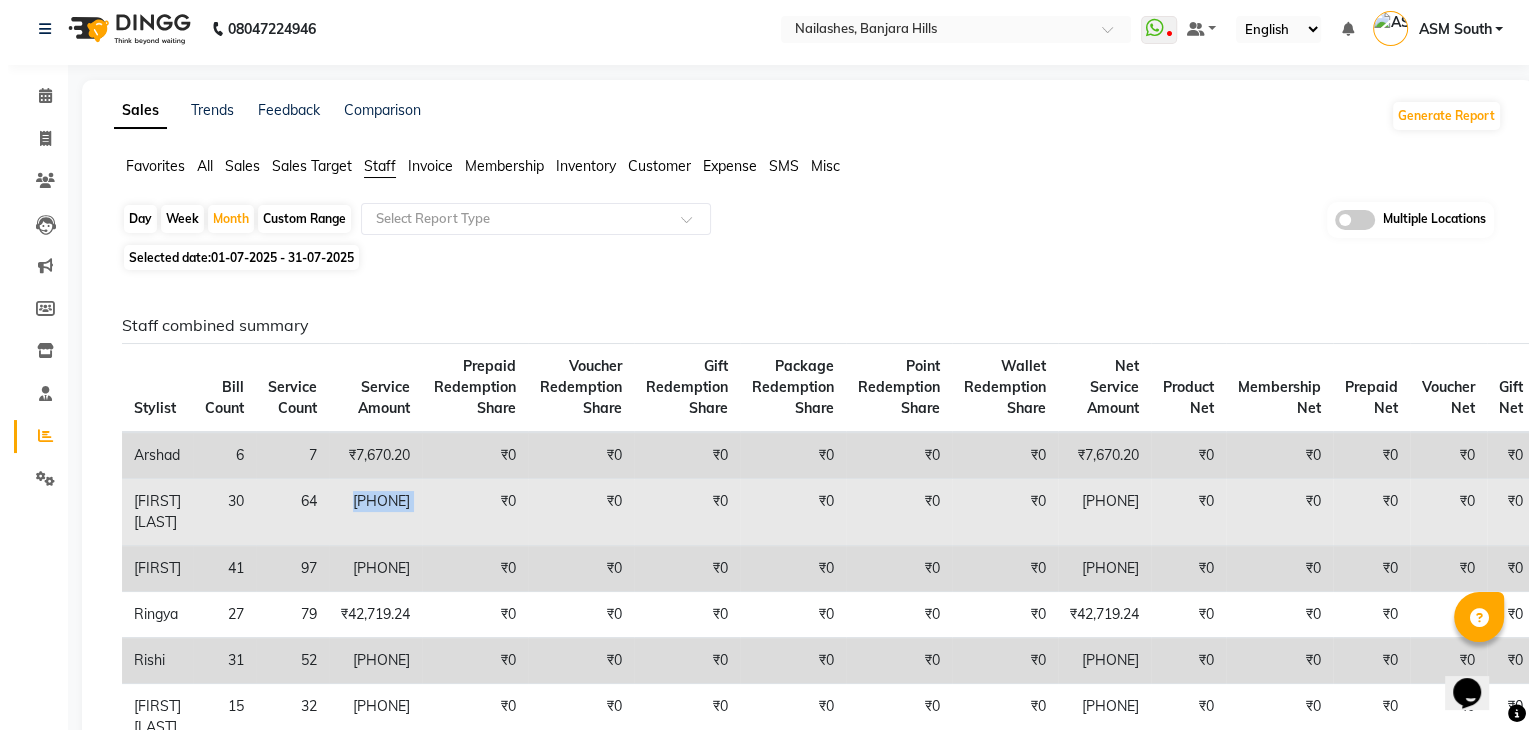 scroll, scrollTop: 0, scrollLeft: 0, axis: both 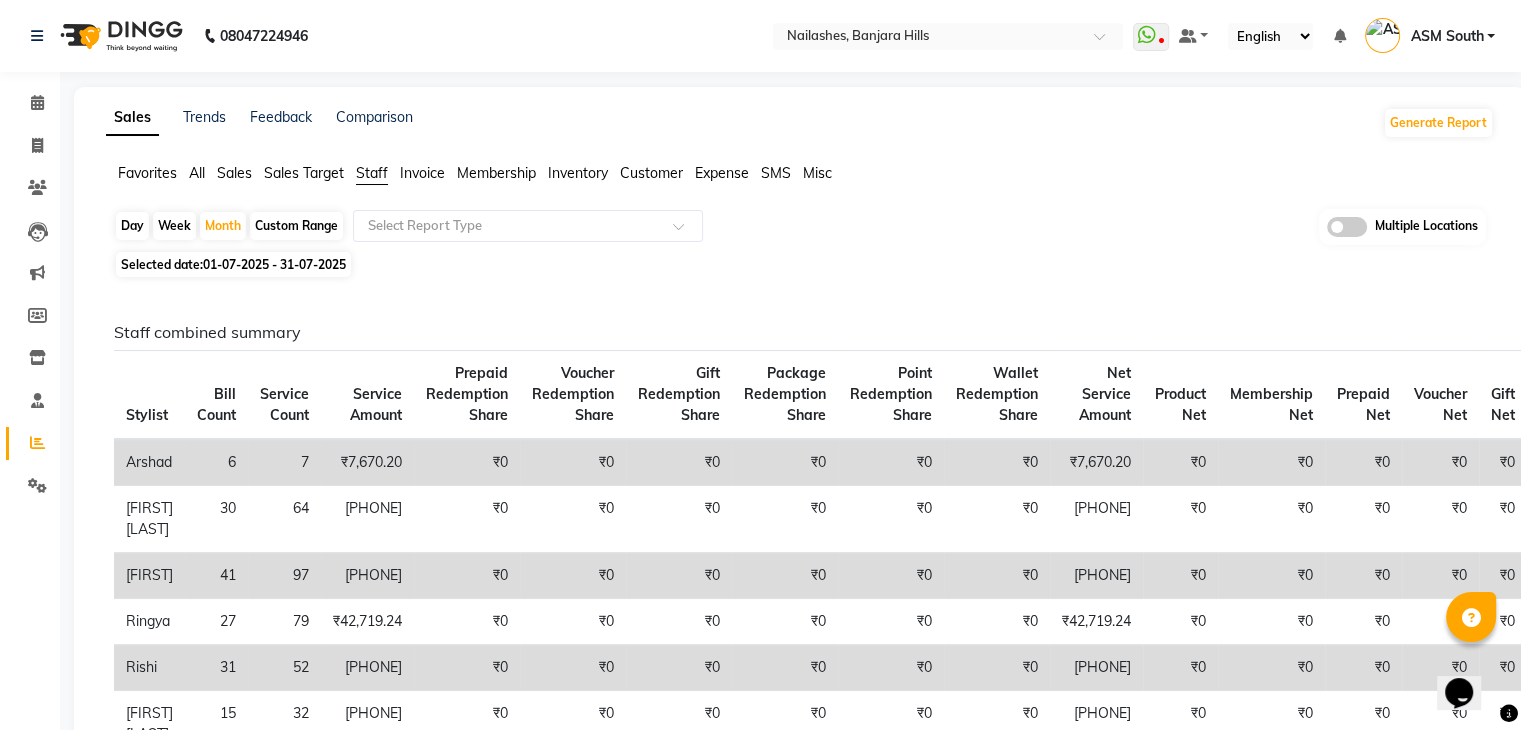 drag, startPoint x: 403, startPoint y: 251, endPoint x: 1006, endPoint y: 293, distance: 604.46094 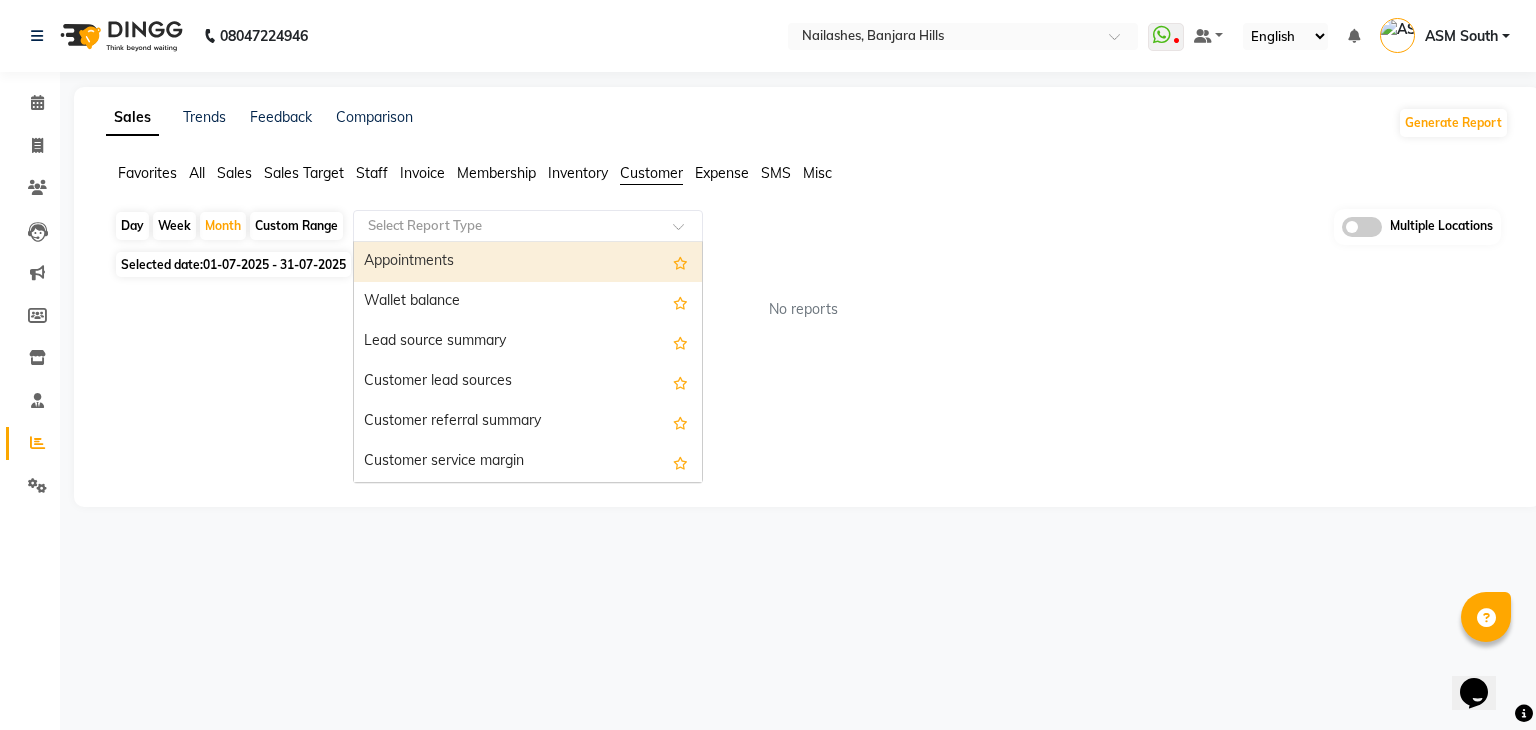click 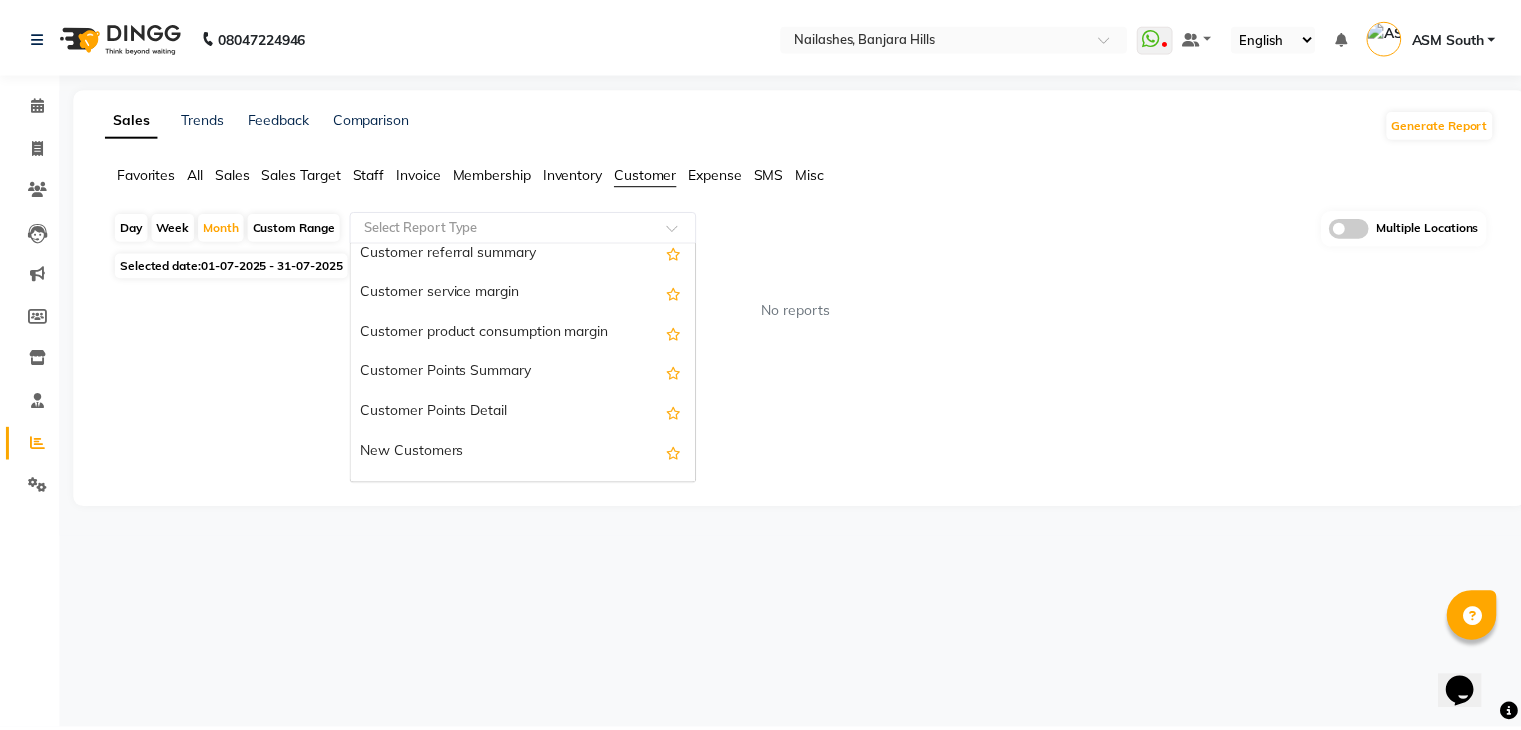 scroll, scrollTop: 200, scrollLeft: 0, axis: vertical 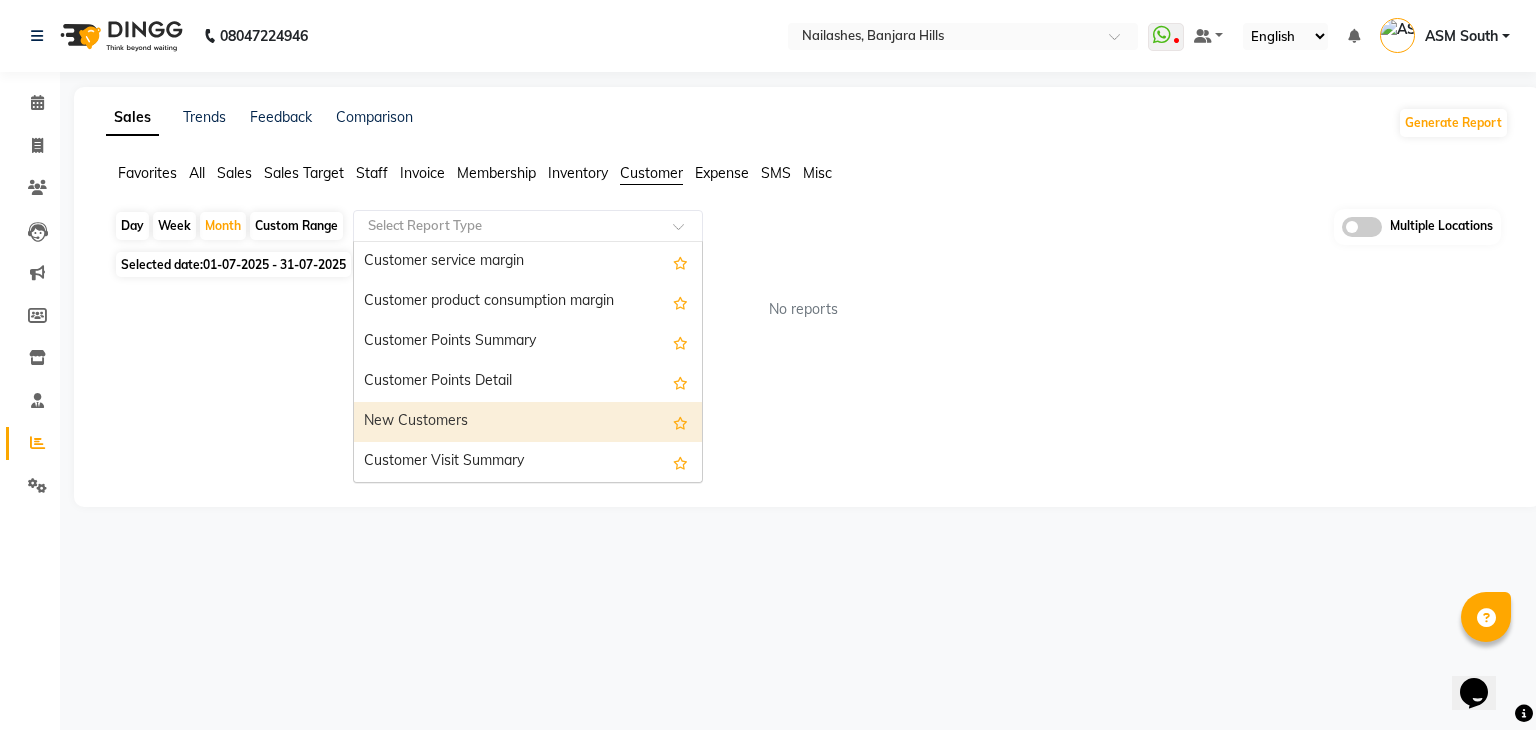 click on "New Customers" at bounding box center [528, 422] 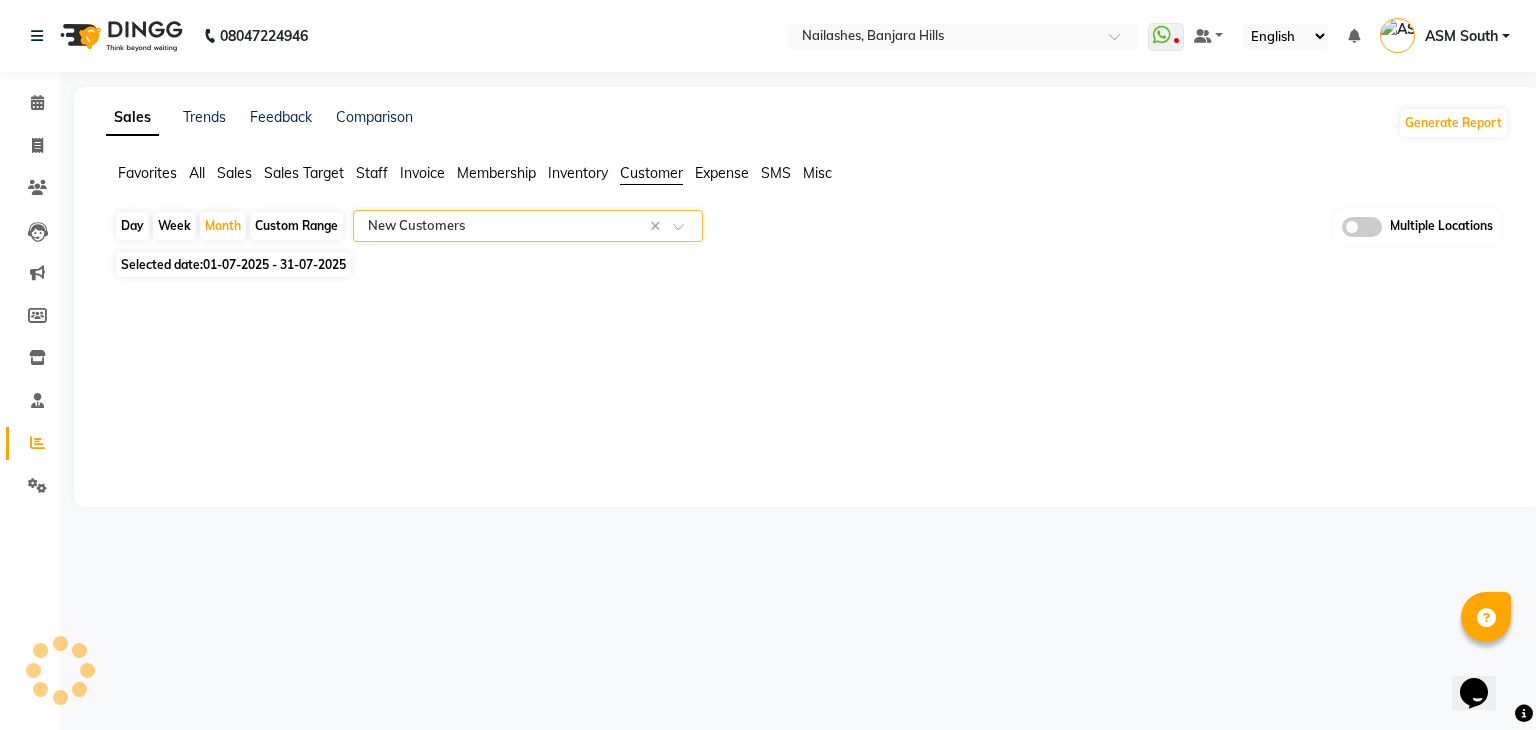 select on "full_report" 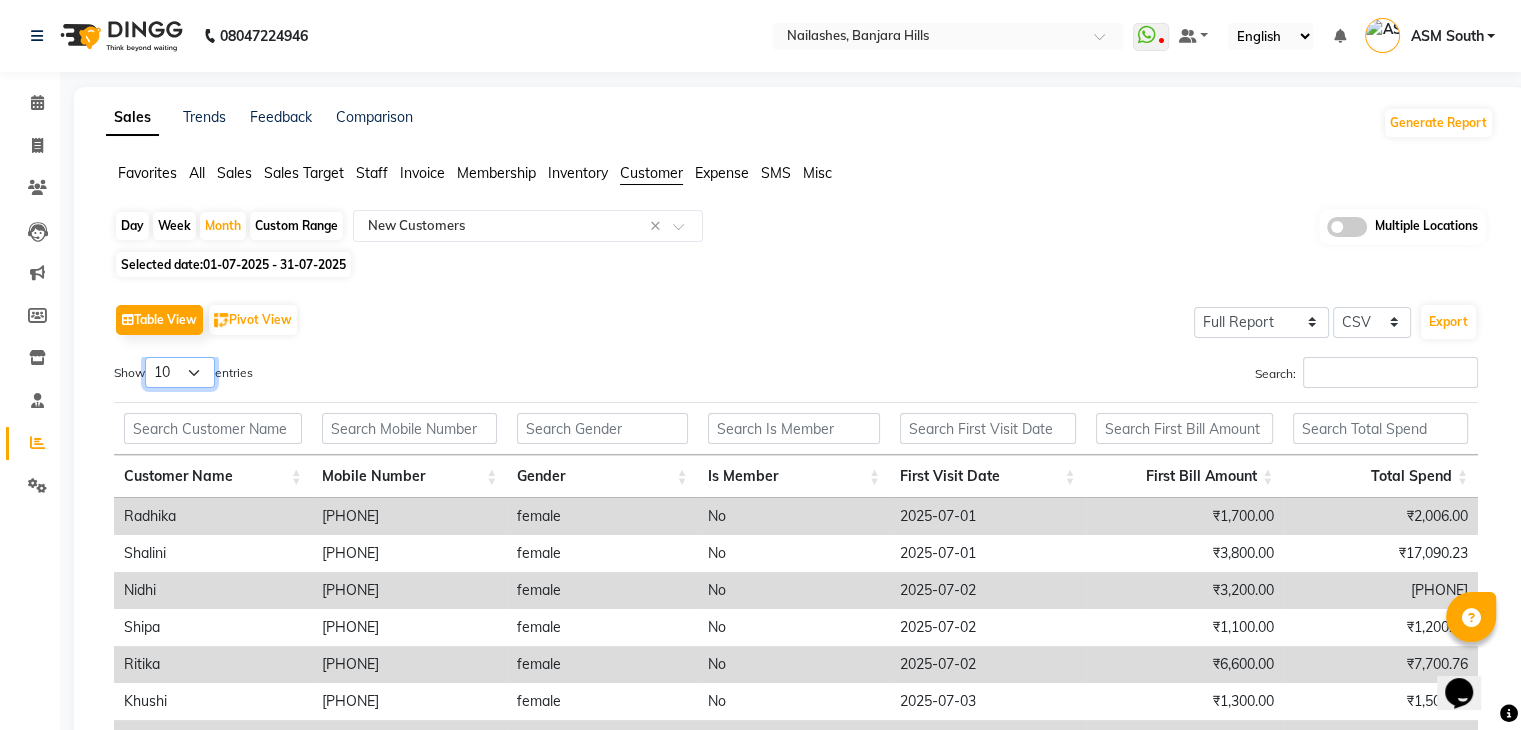 click on "10 25 50 100" at bounding box center [180, 372] 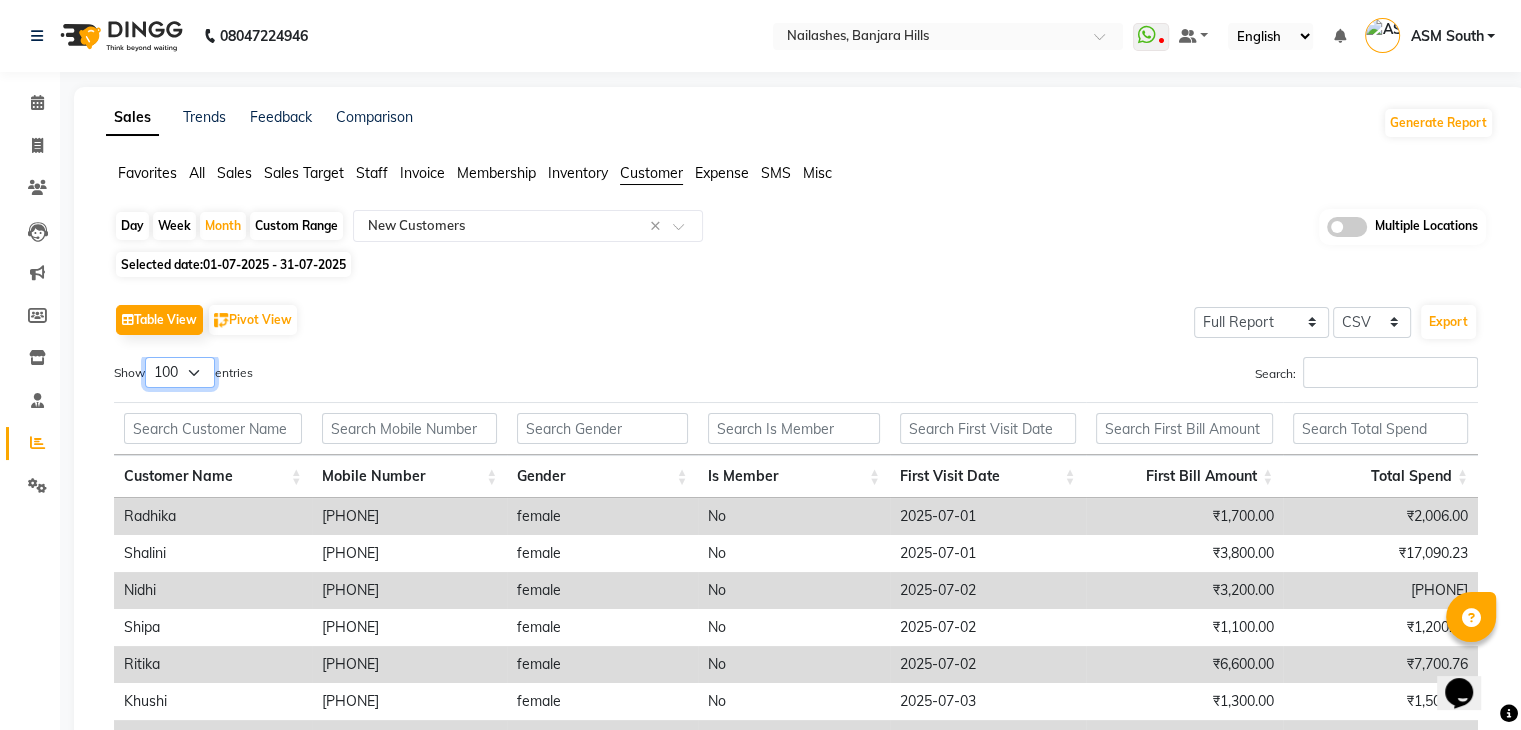 click on "10 25 50 100" at bounding box center [180, 372] 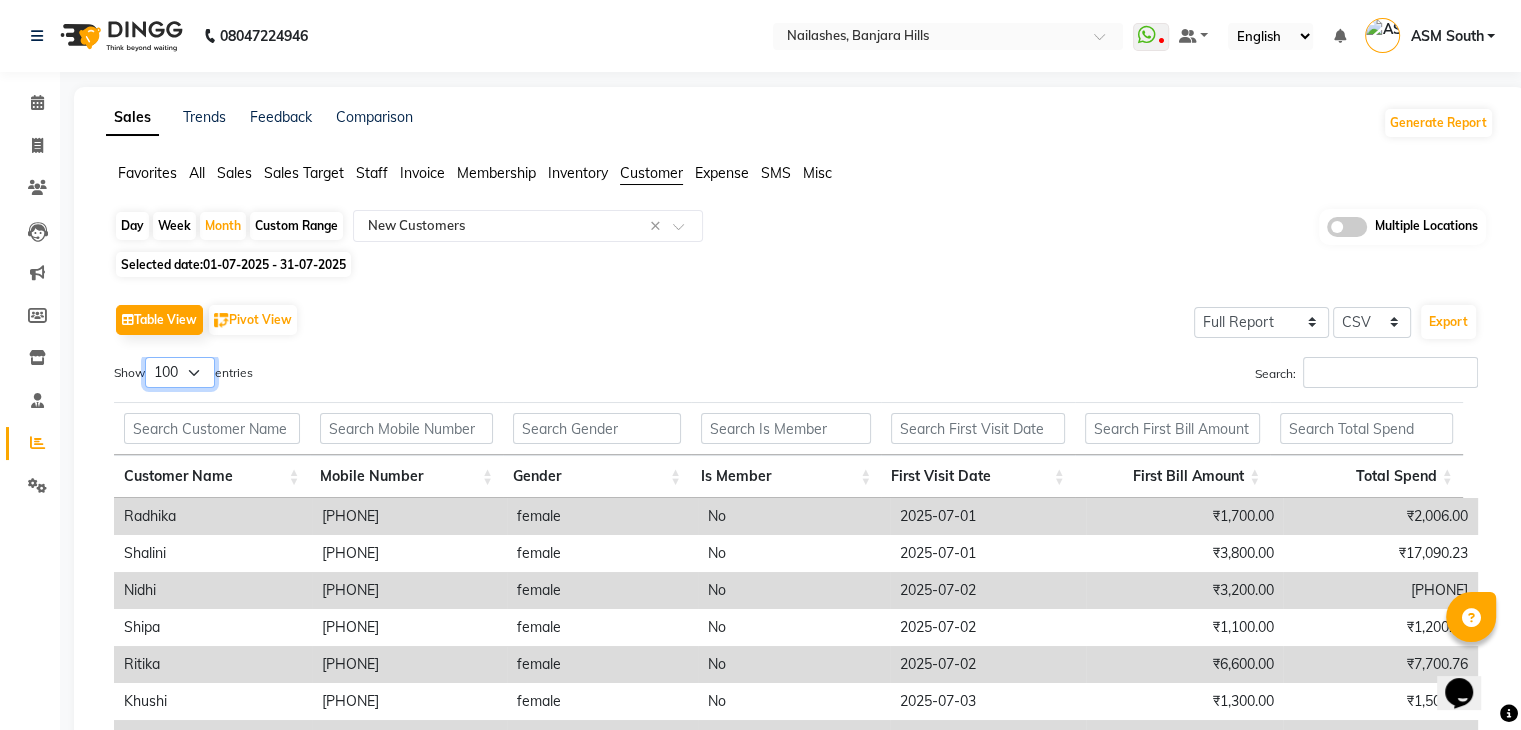 scroll, scrollTop: 332, scrollLeft: 0, axis: vertical 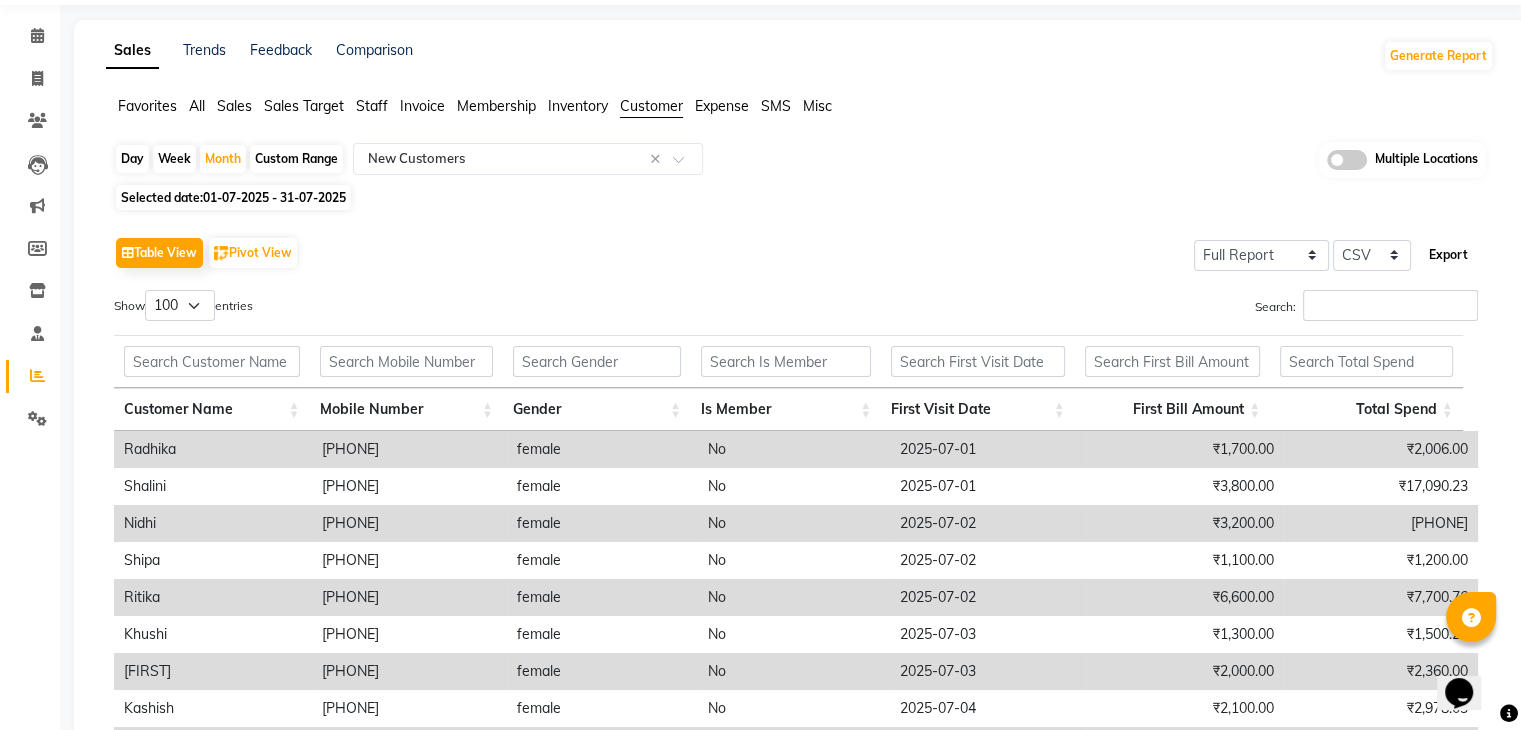 click on "Export" 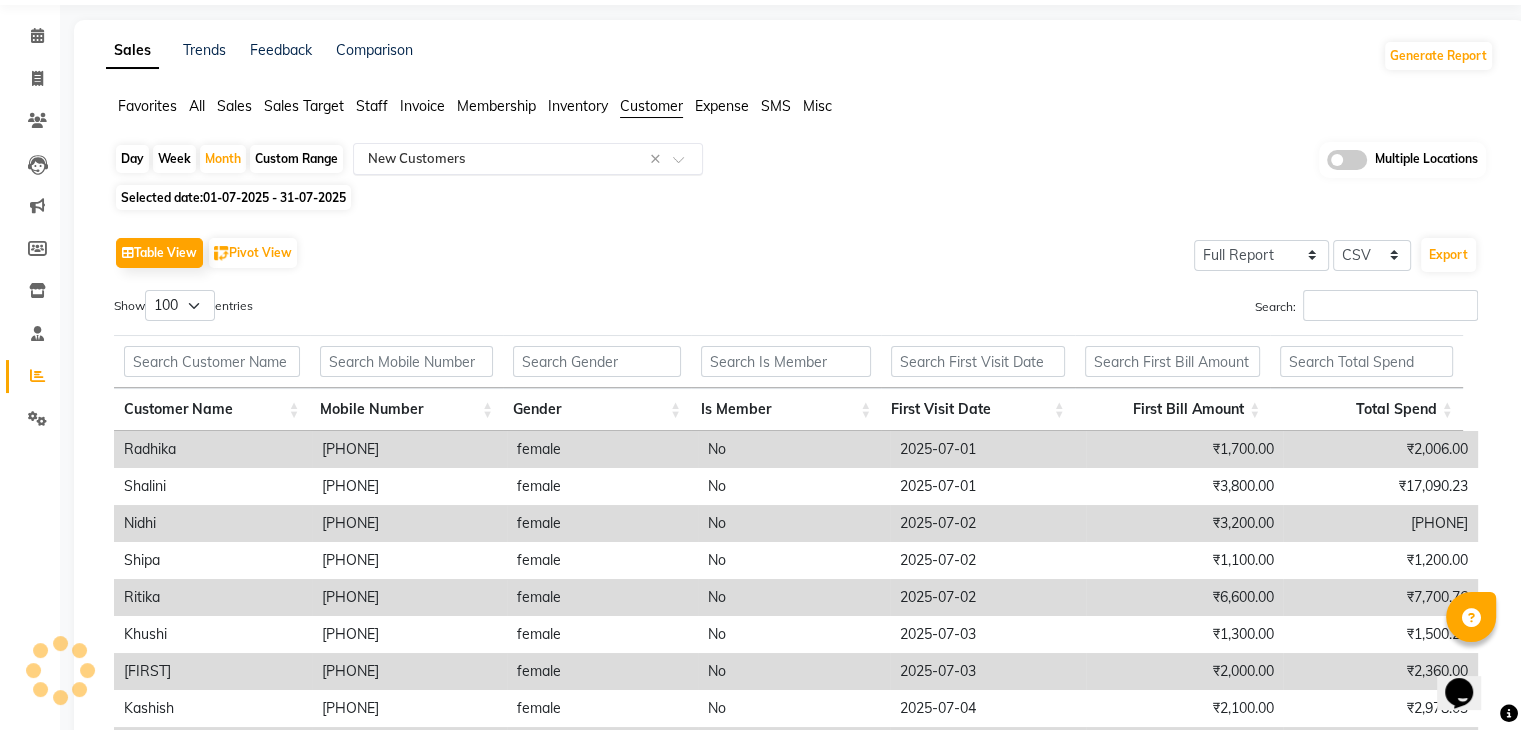 click 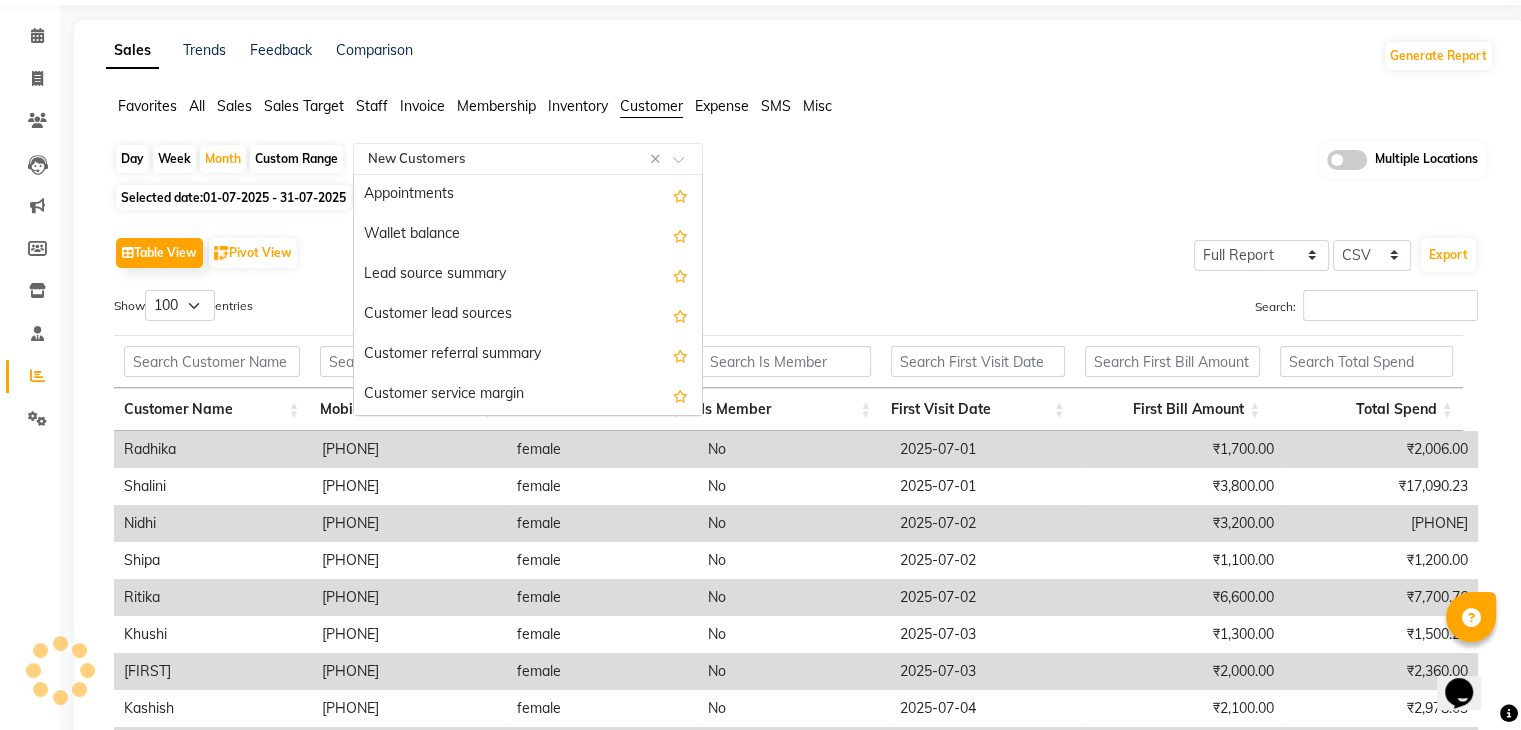 scroll, scrollTop: 200, scrollLeft: 0, axis: vertical 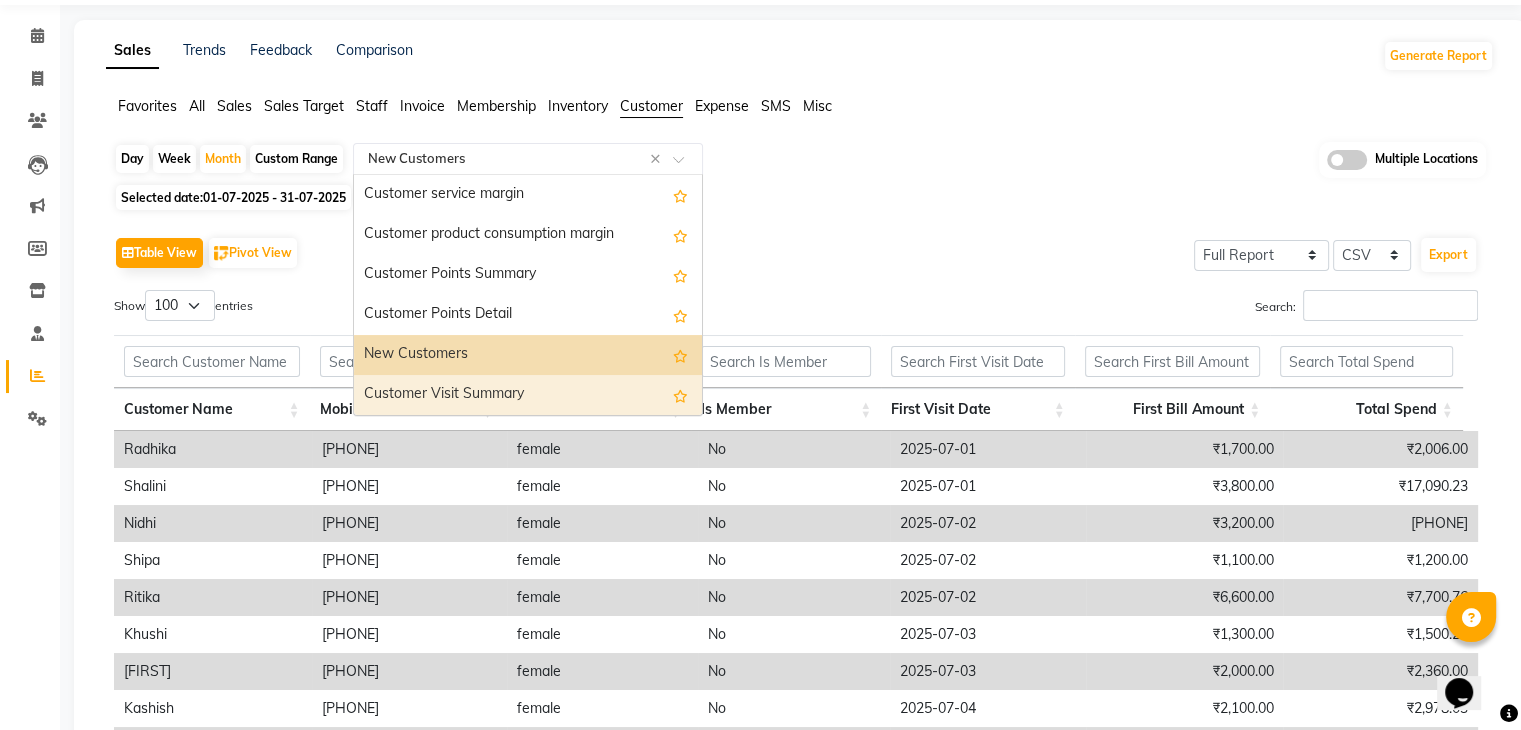 click on "Customer Visit Summary" at bounding box center (528, 395) 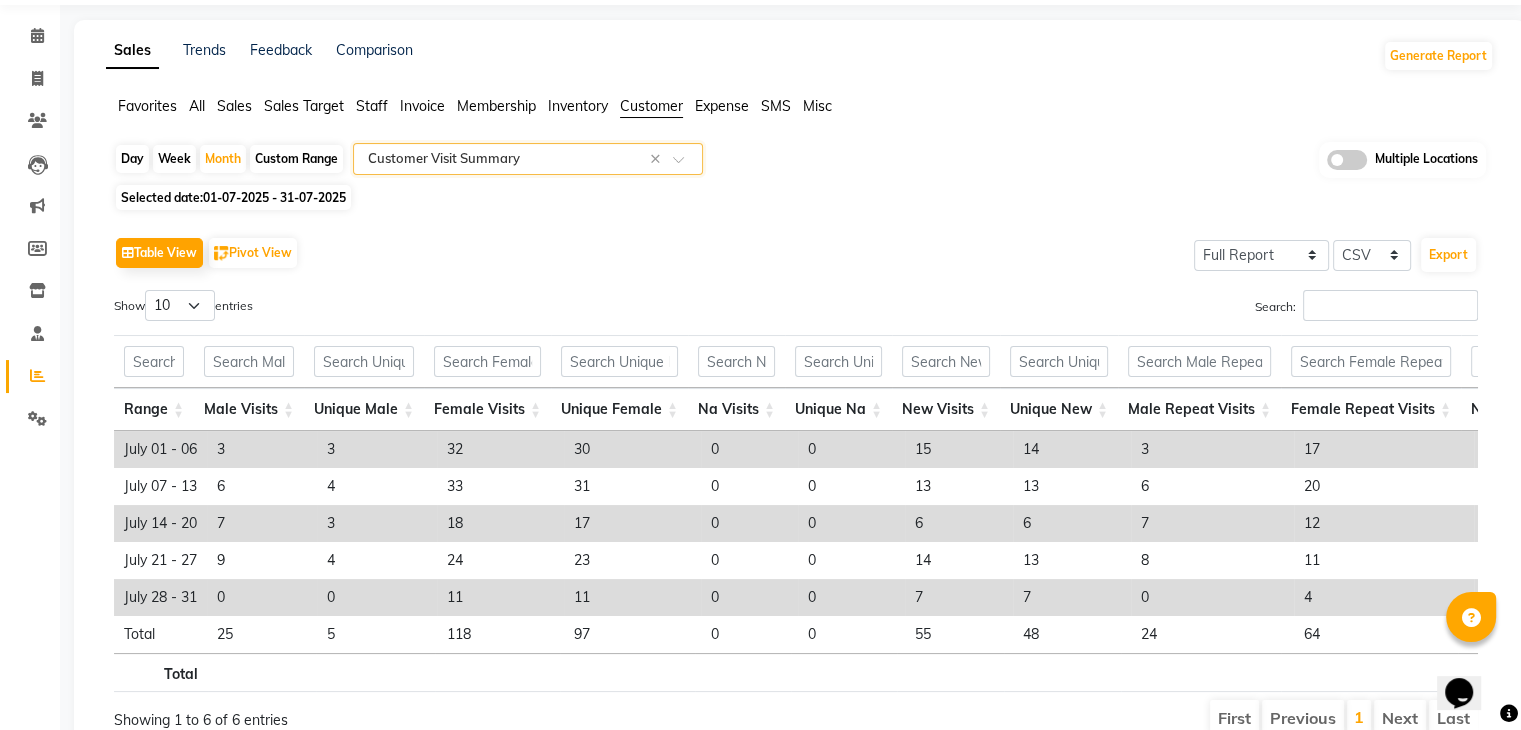 scroll, scrollTop: 0, scrollLeft: 0, axis: both 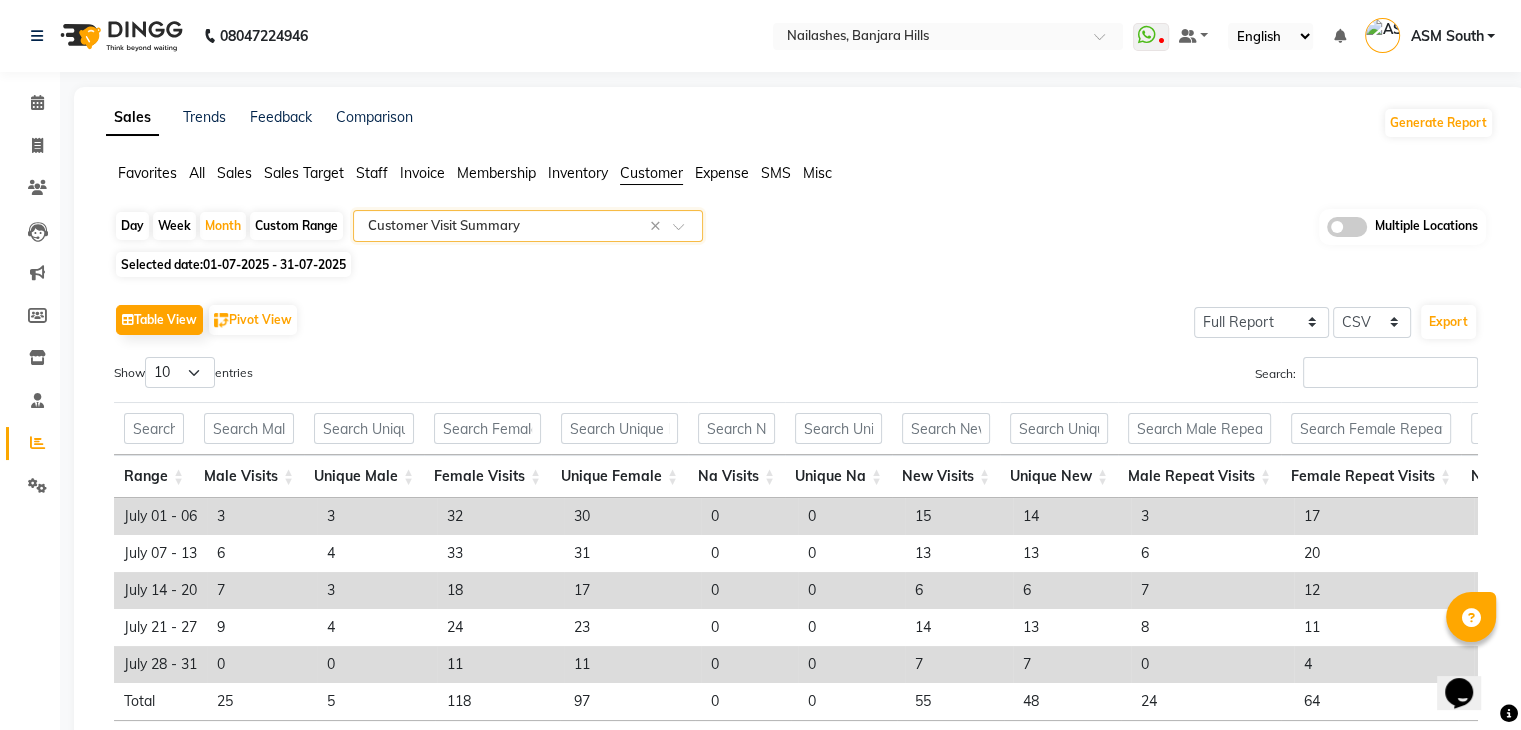 click 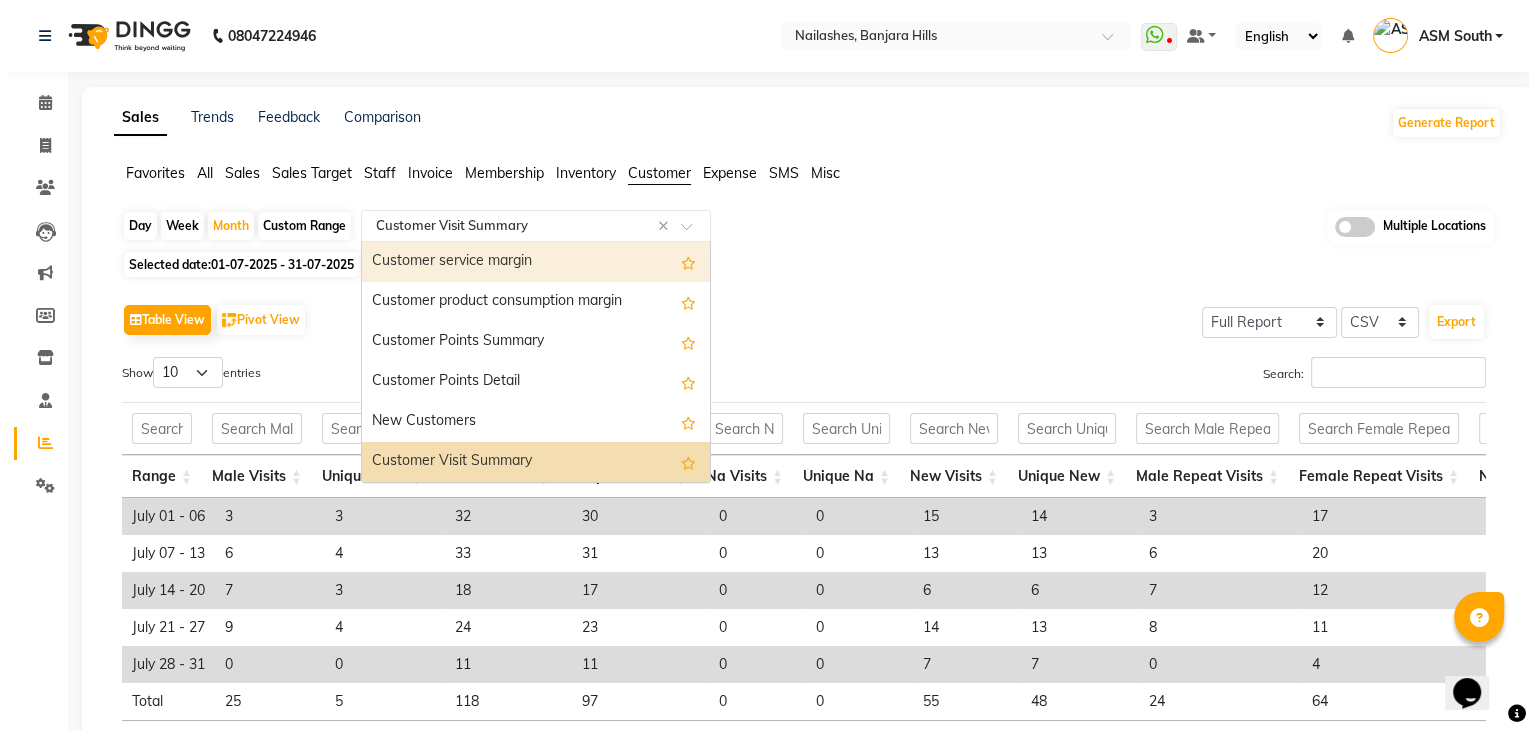 scroll, scrollTop: 160, scrollLeft: 0, axis: vertical 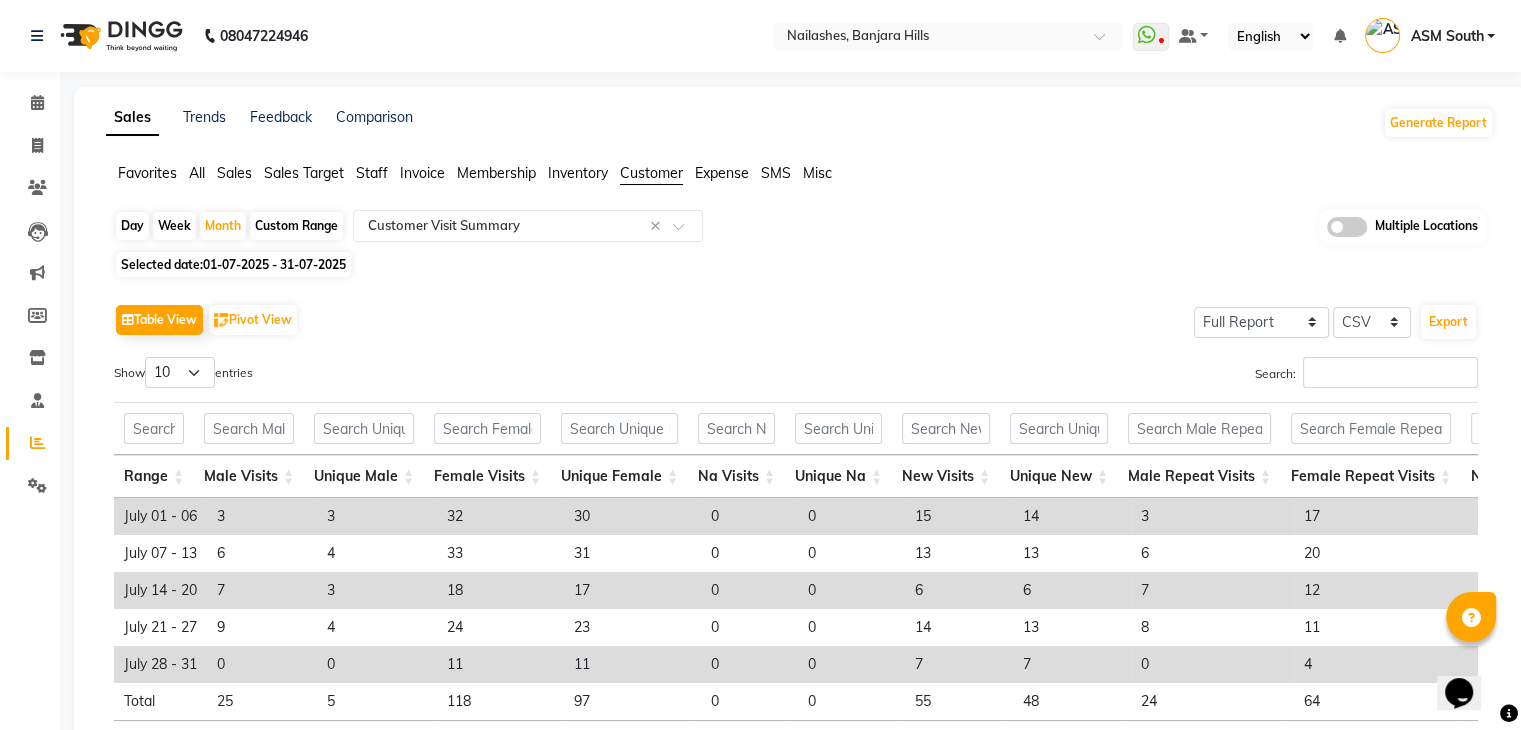 click on "Favorites All Sales Sales Target Staff Invoice Membership Inventory Customer Expense SMS Misc" 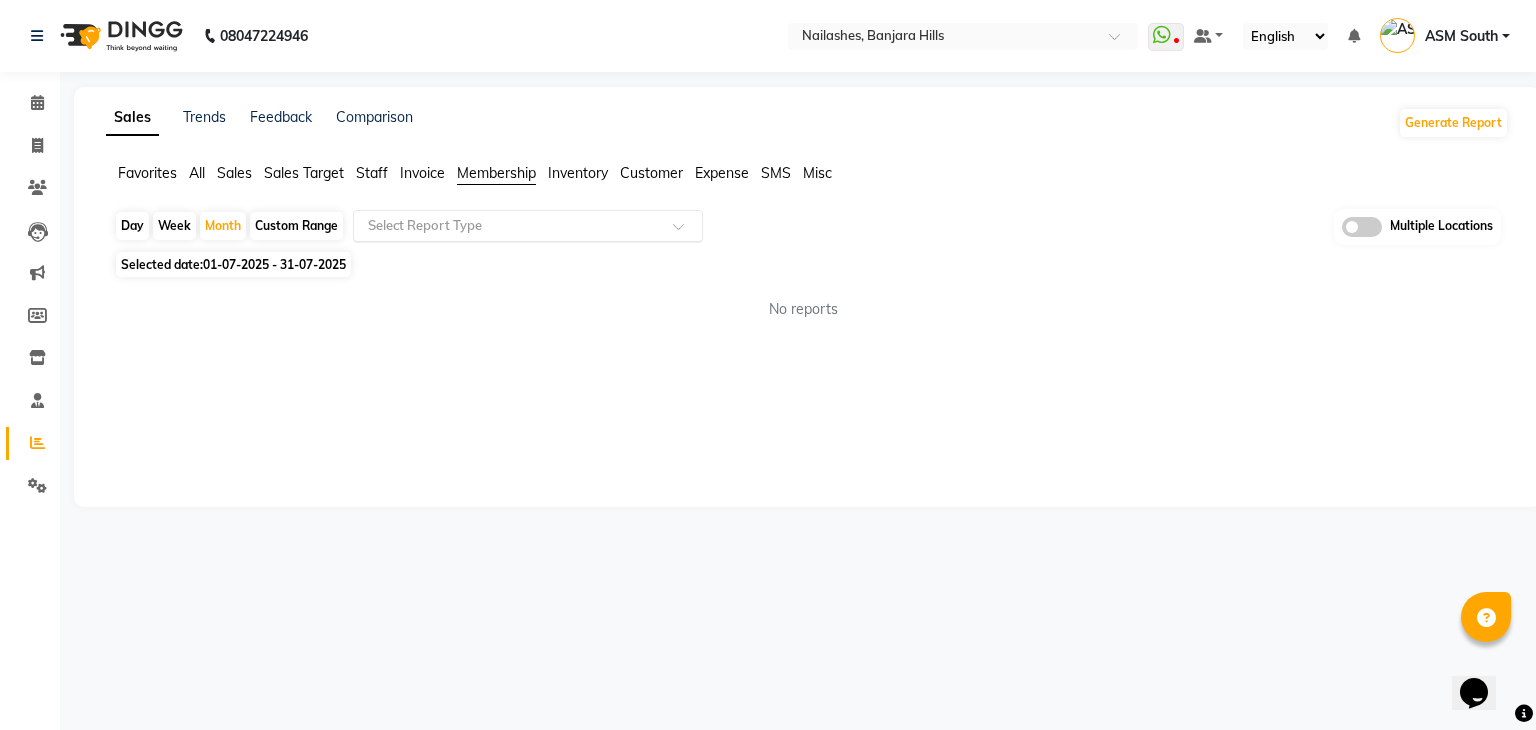 click on "Select Report Type" 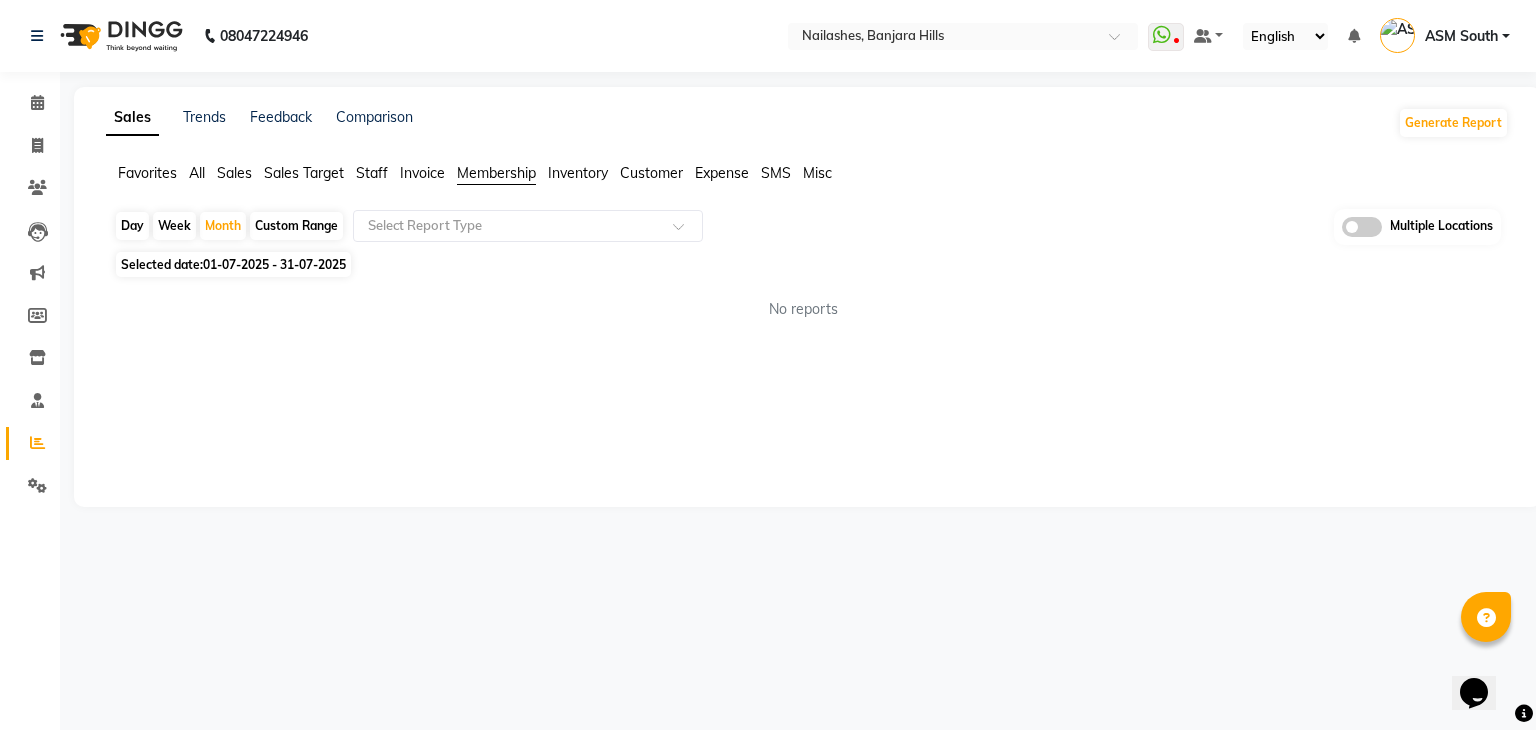 click on "Sales Trends Feedback Comparison Generate Report Favorites All Sales Sales Target Staff Invoice Membership Inventory Customer Expense SMS Misc Day Week Month Custom Range Select Report Type Multiple Locations Selected date: 01-07-2025 - 31-07-2025 No reports ★ Mark as Favorite Choose how you'd like to save "" report to favorites Save to Personal Favorites: Only you can see this report in your favorites tab. Share with Organization: Everyone in your organization can see this report in their favorites tab. Save to Favorites" 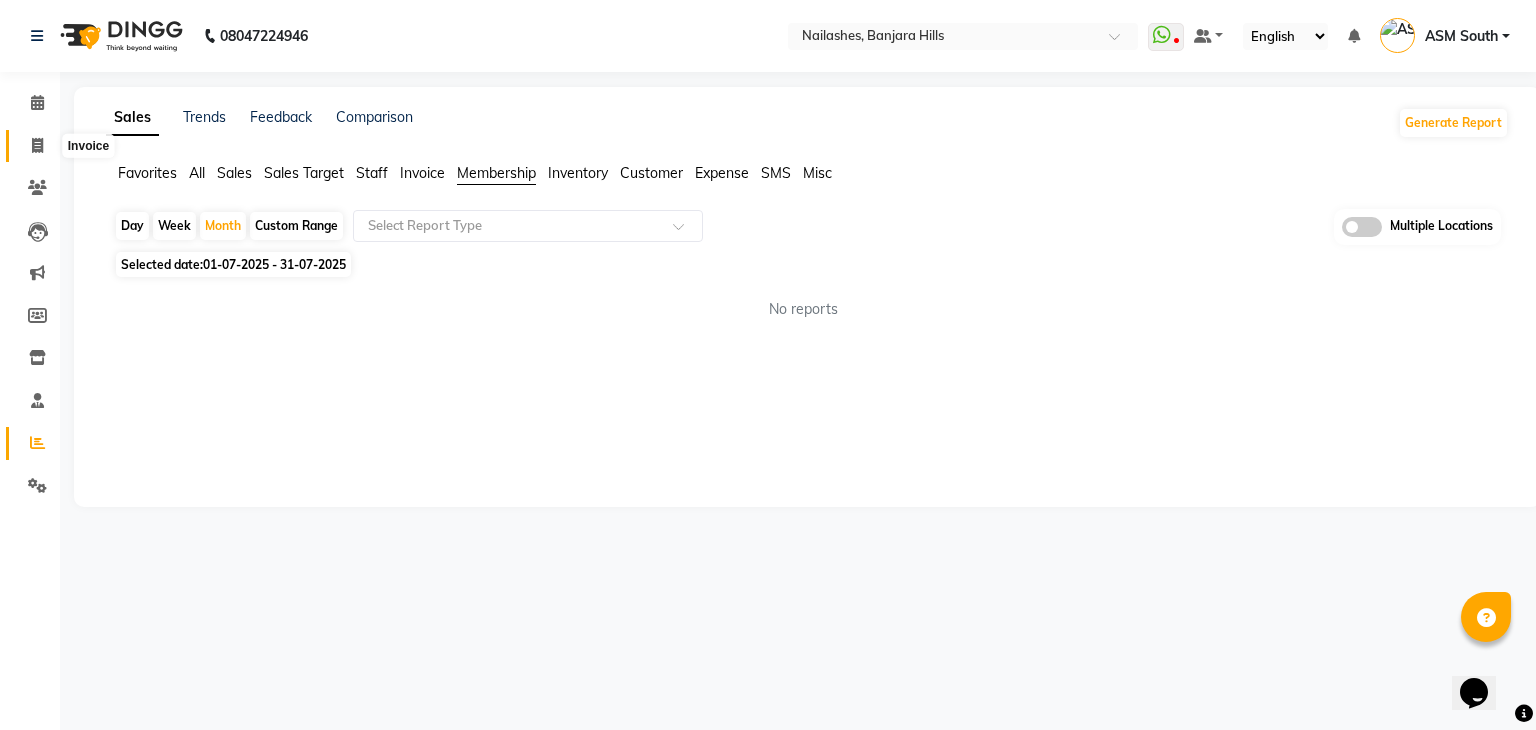 click 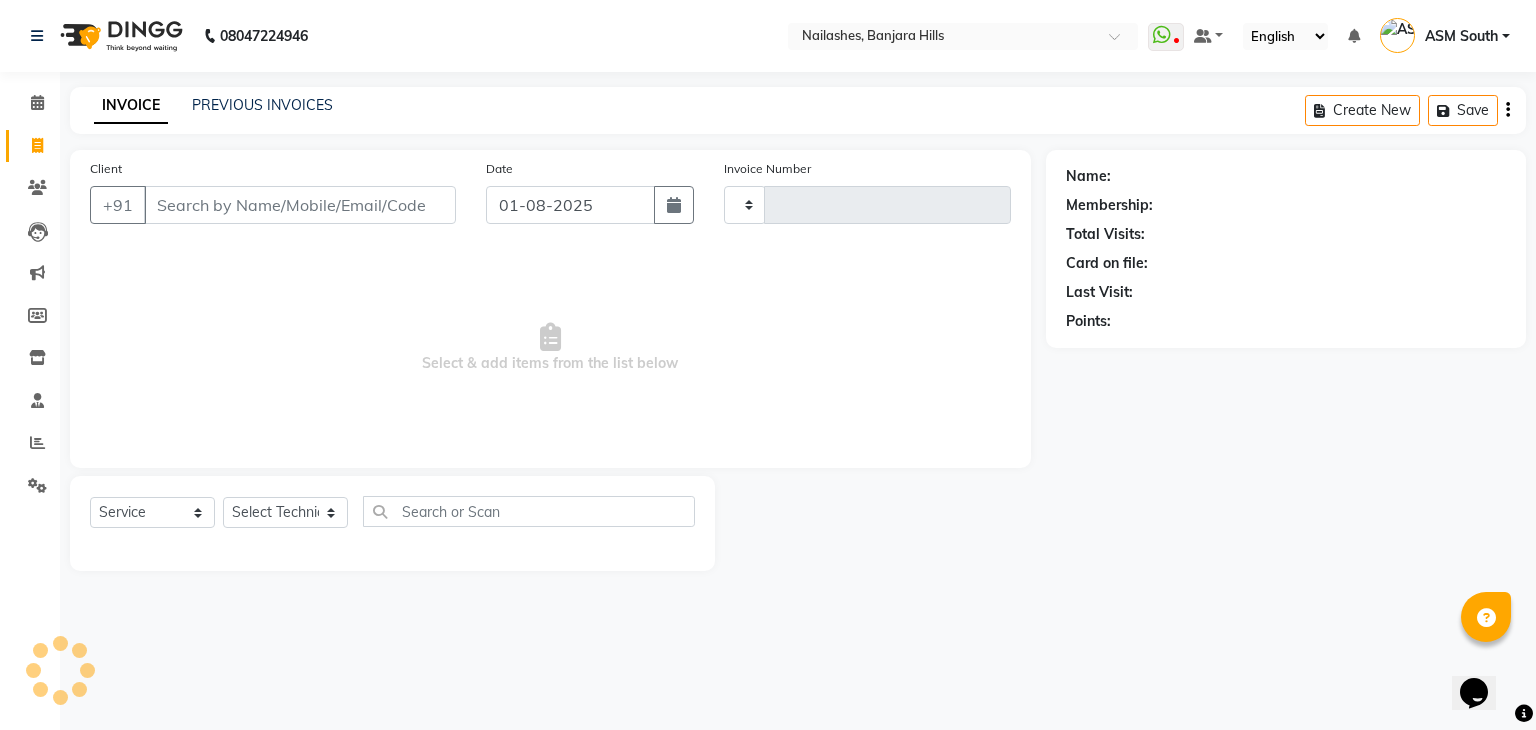click on "Client" at bounding box center (300, 205) 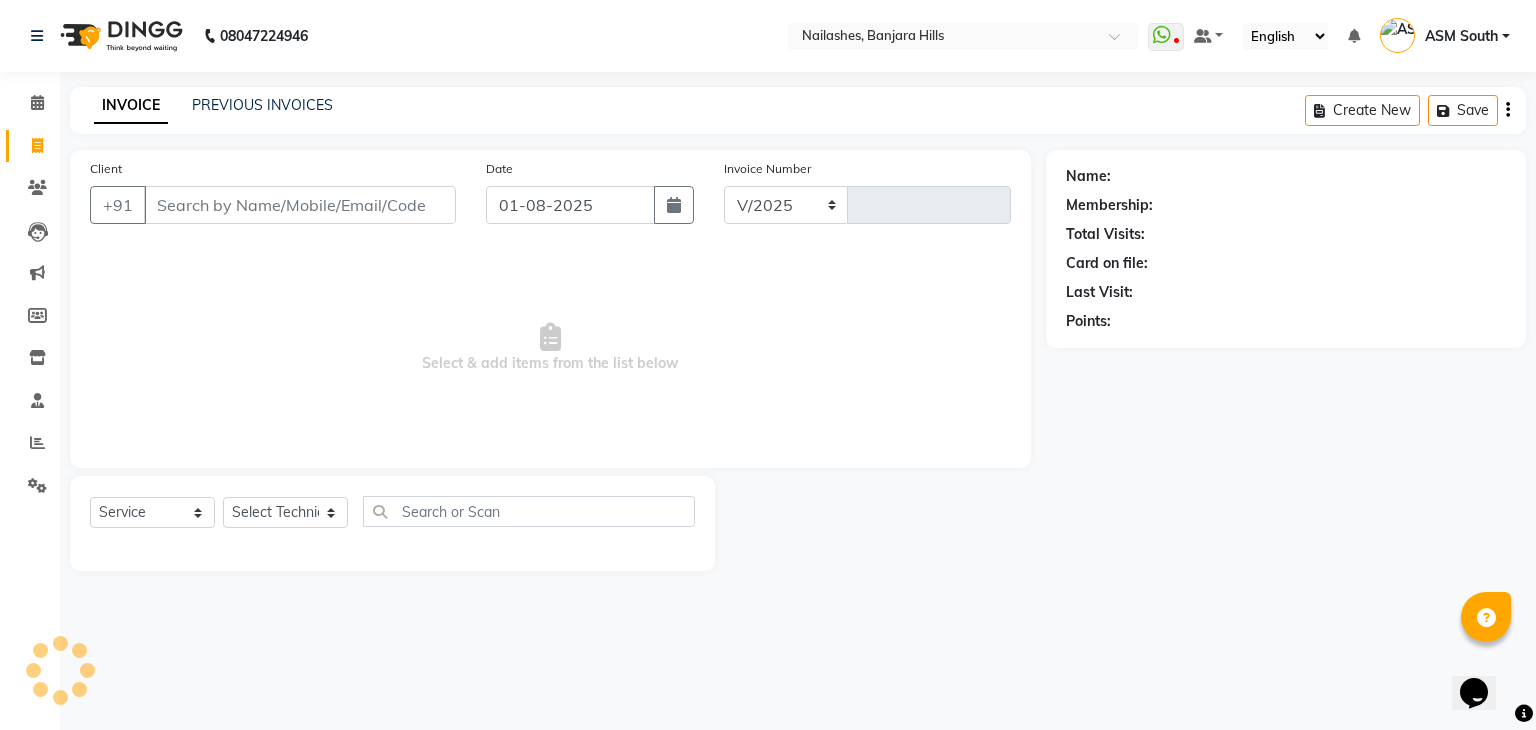 select on "5759" 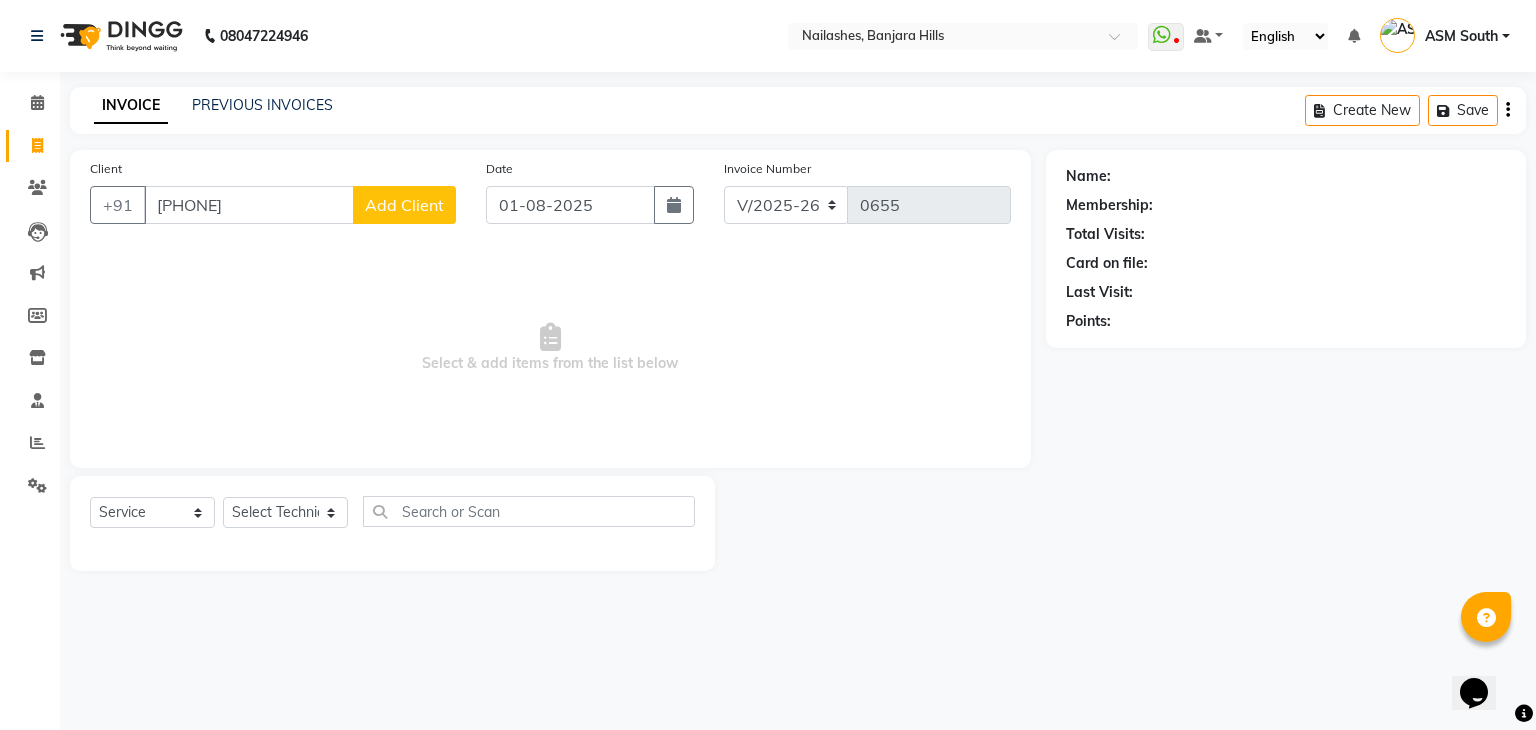 type on "[PHONE]" 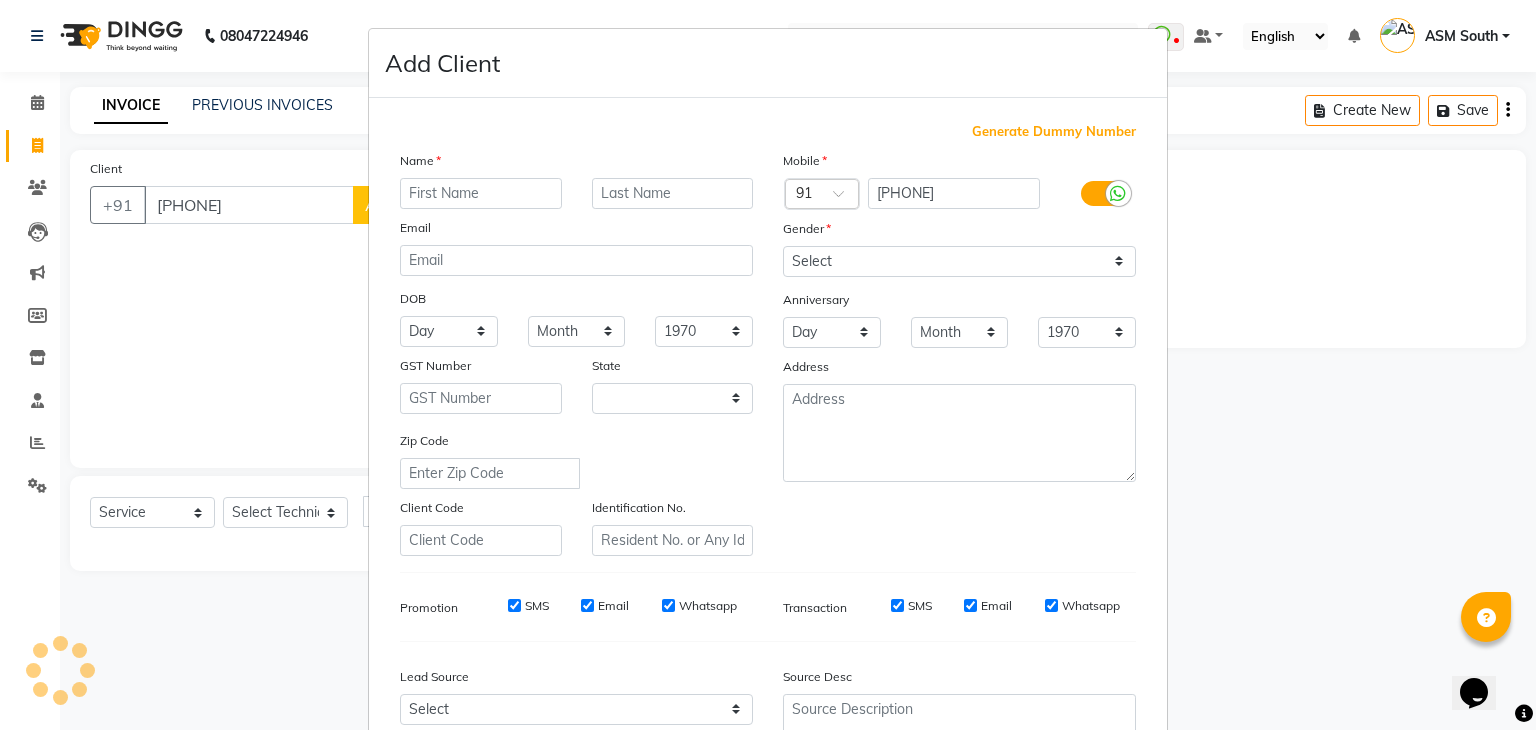 select on "21" 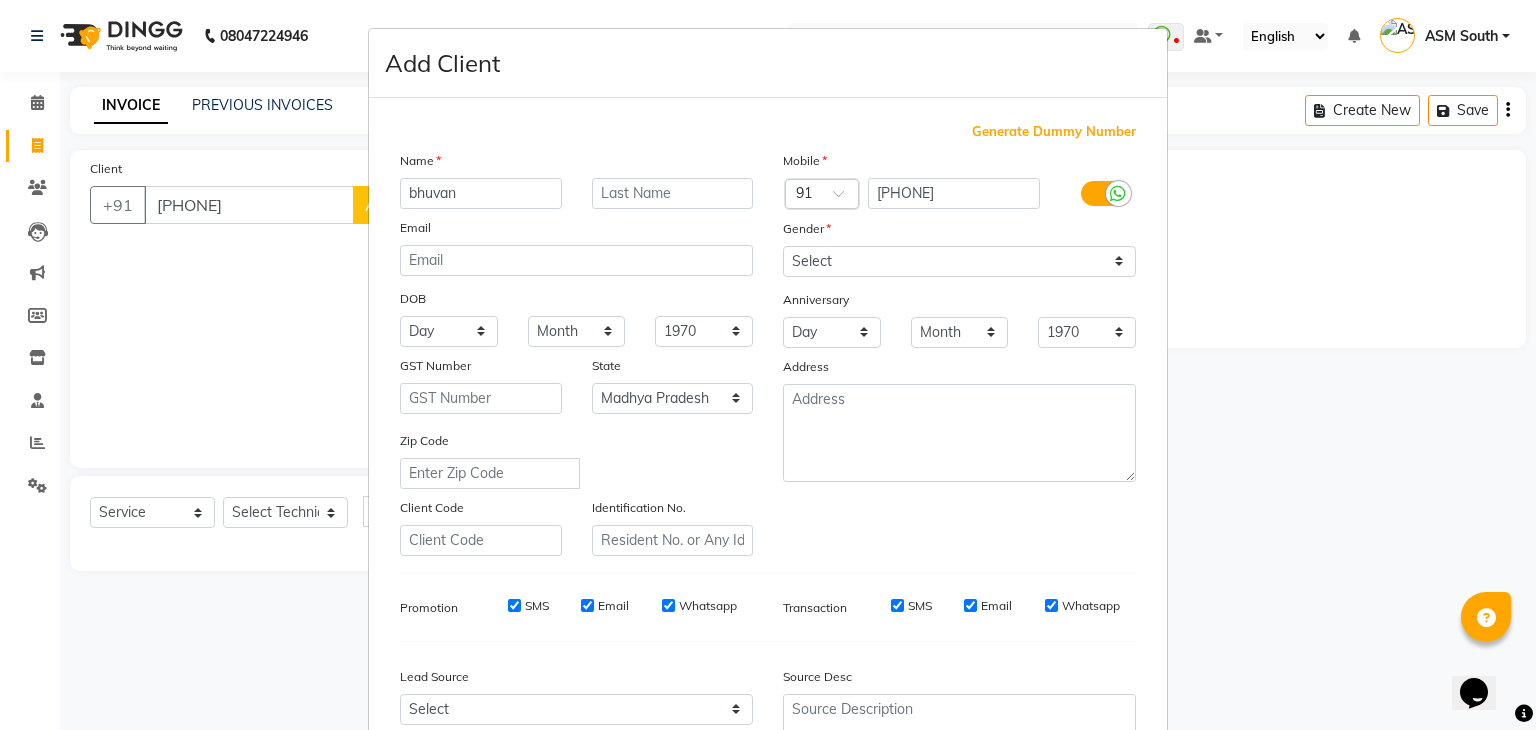 type on "bhuvan" 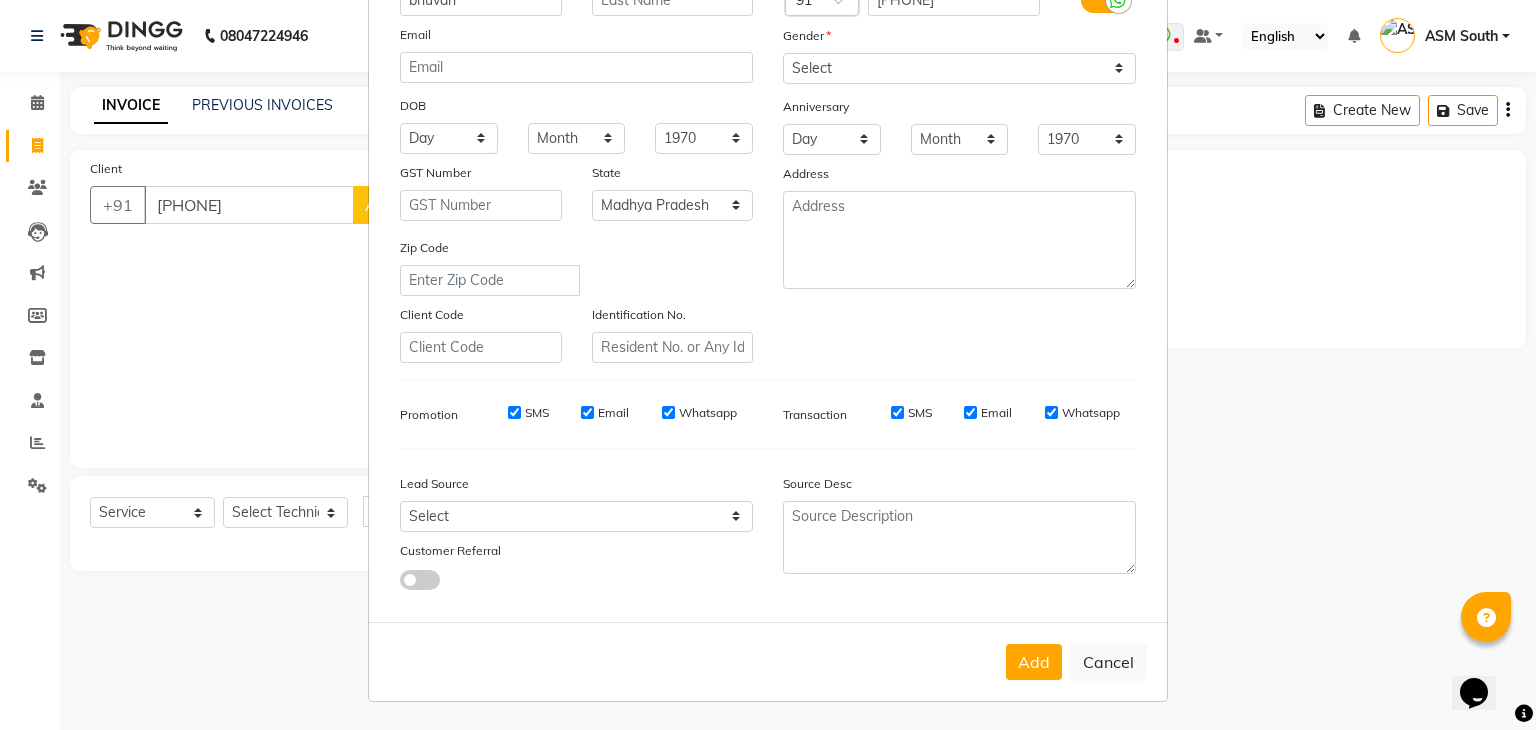 scroll, scrollTop: 0, scrollLeft: 0, axis: both 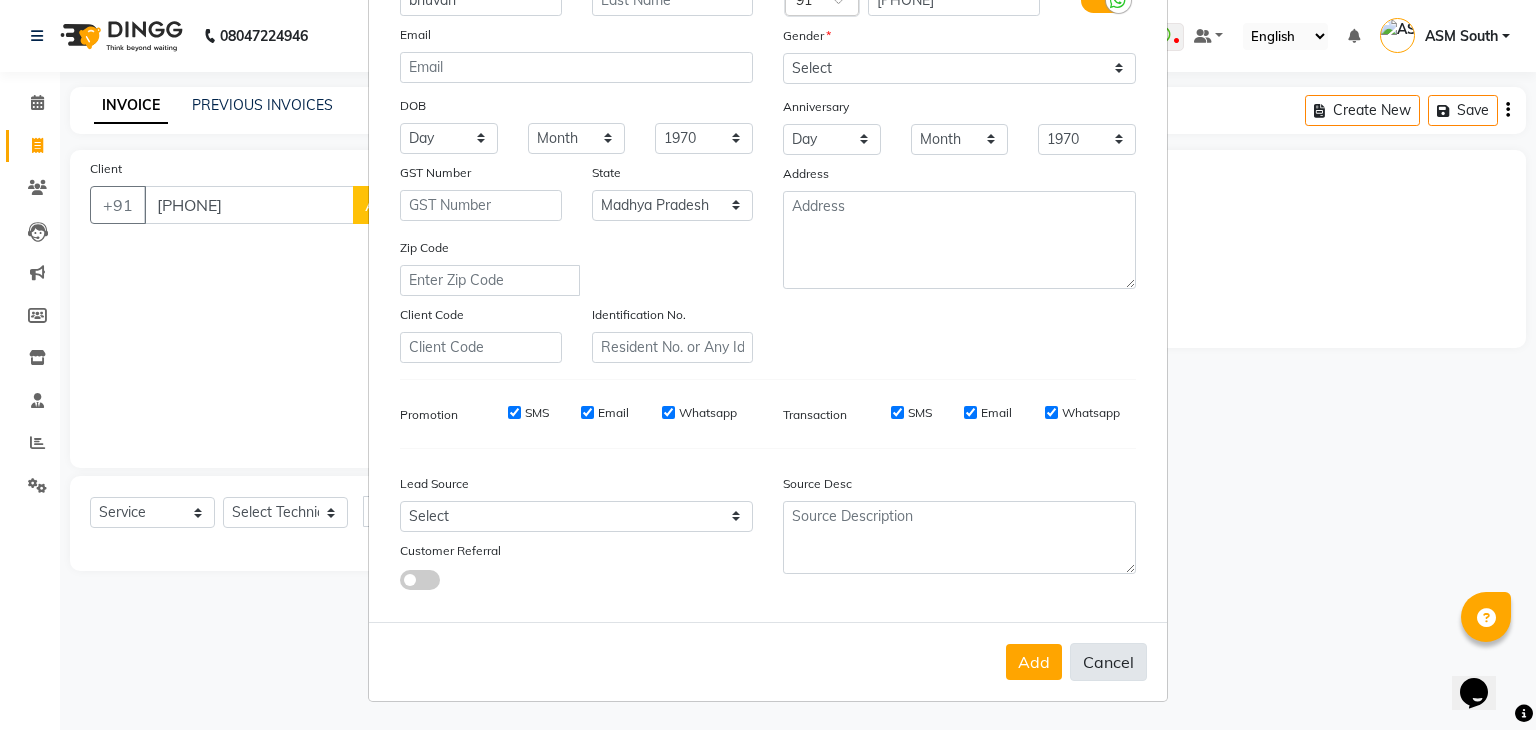 click on "Cancel" at bounding box center (1108, 662) 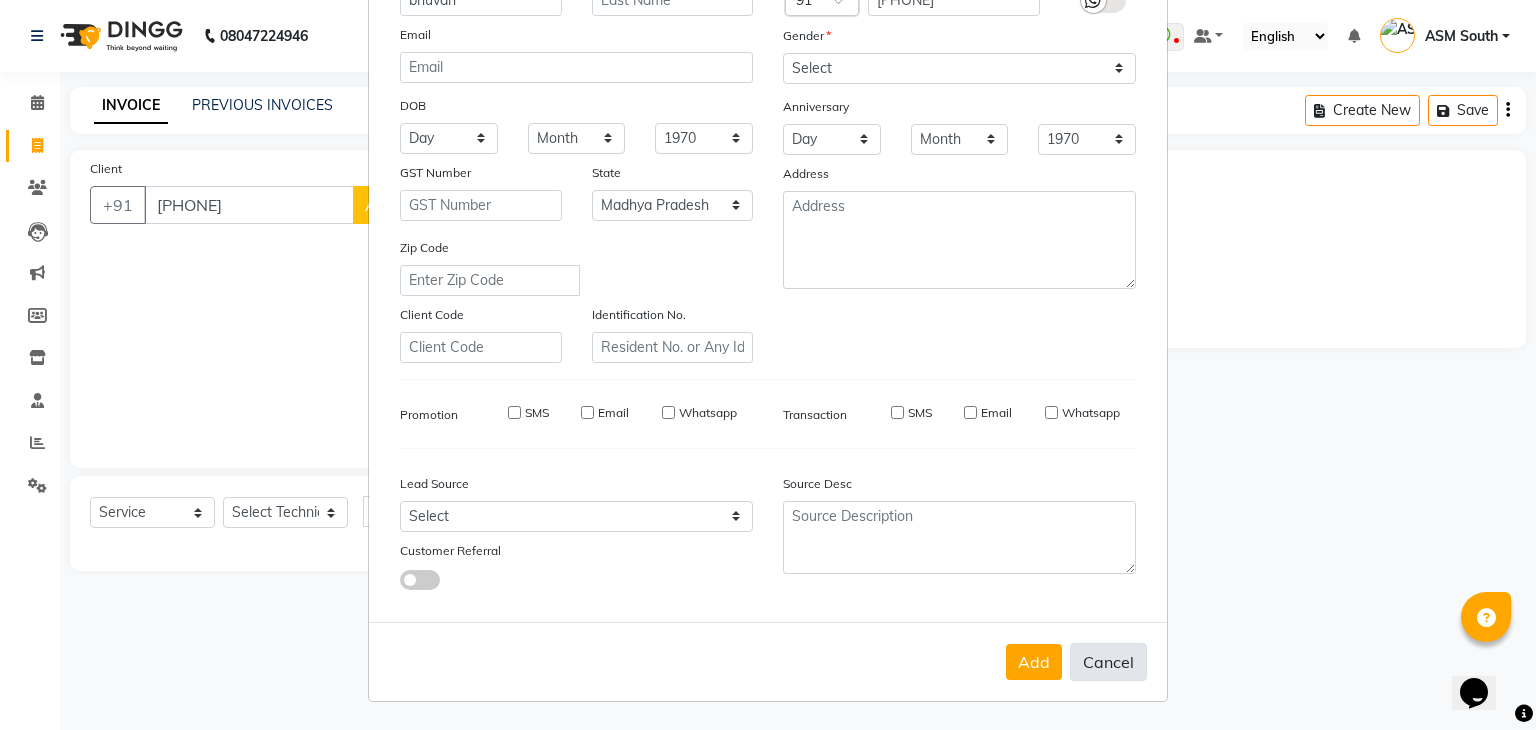 type 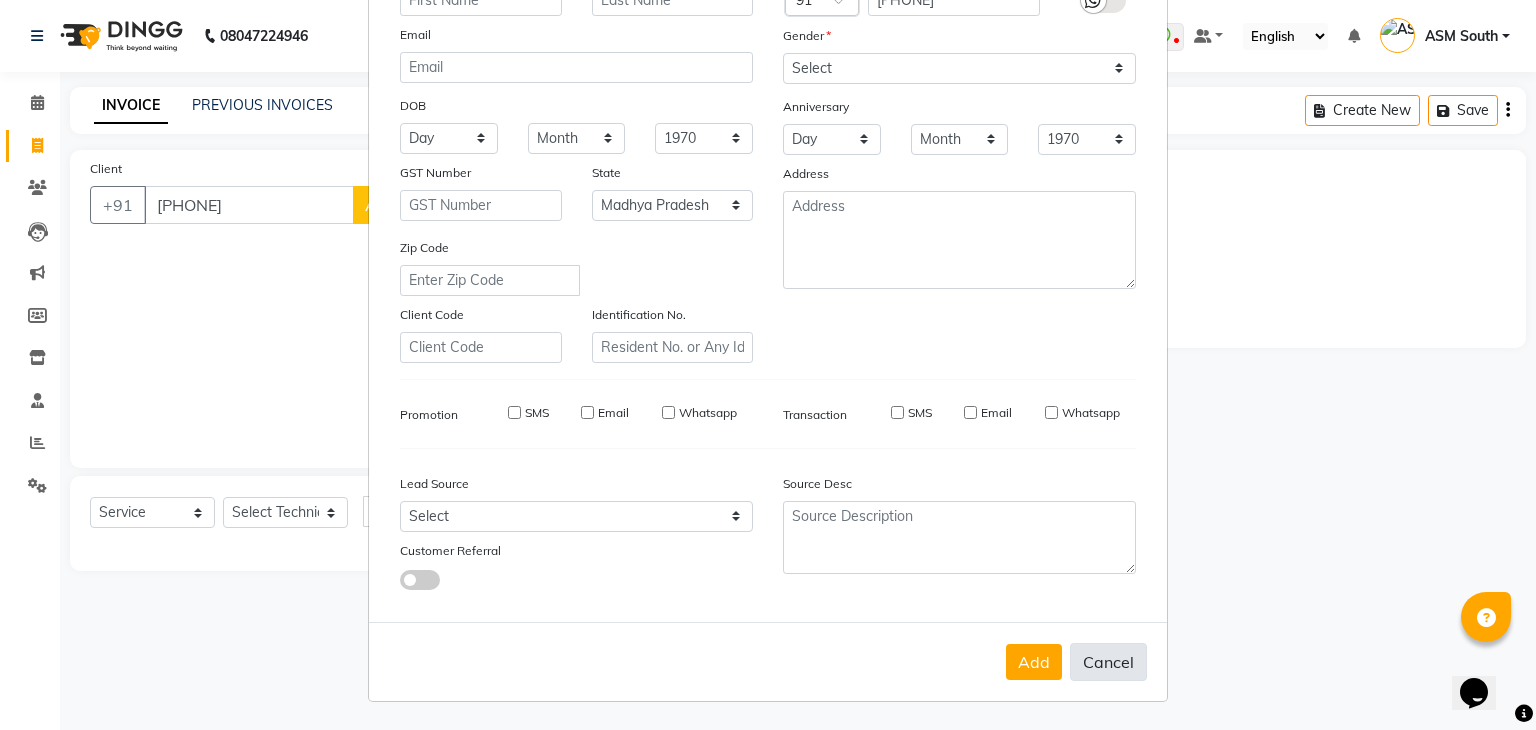 select 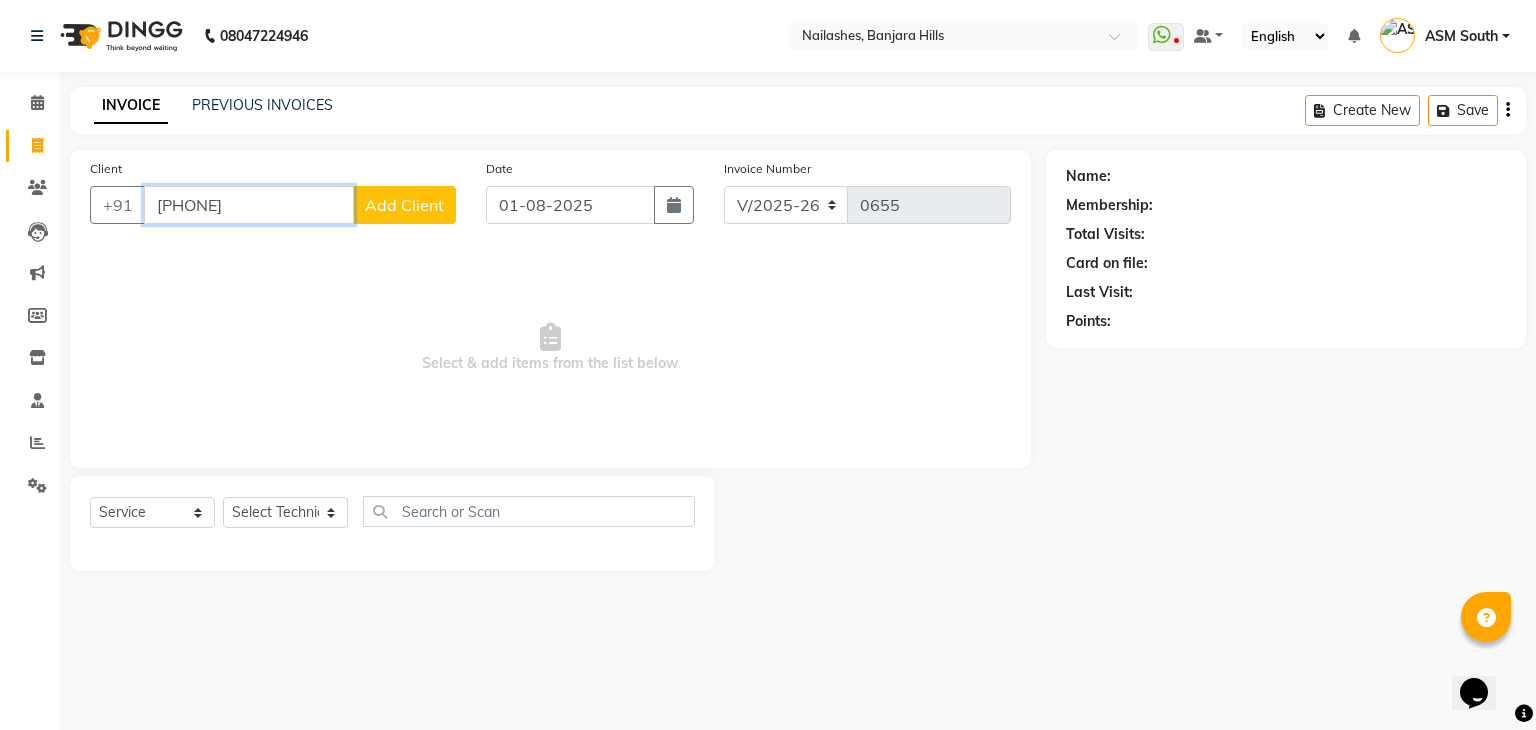 click on "[PHONE]" at bounding box center (249, 205) 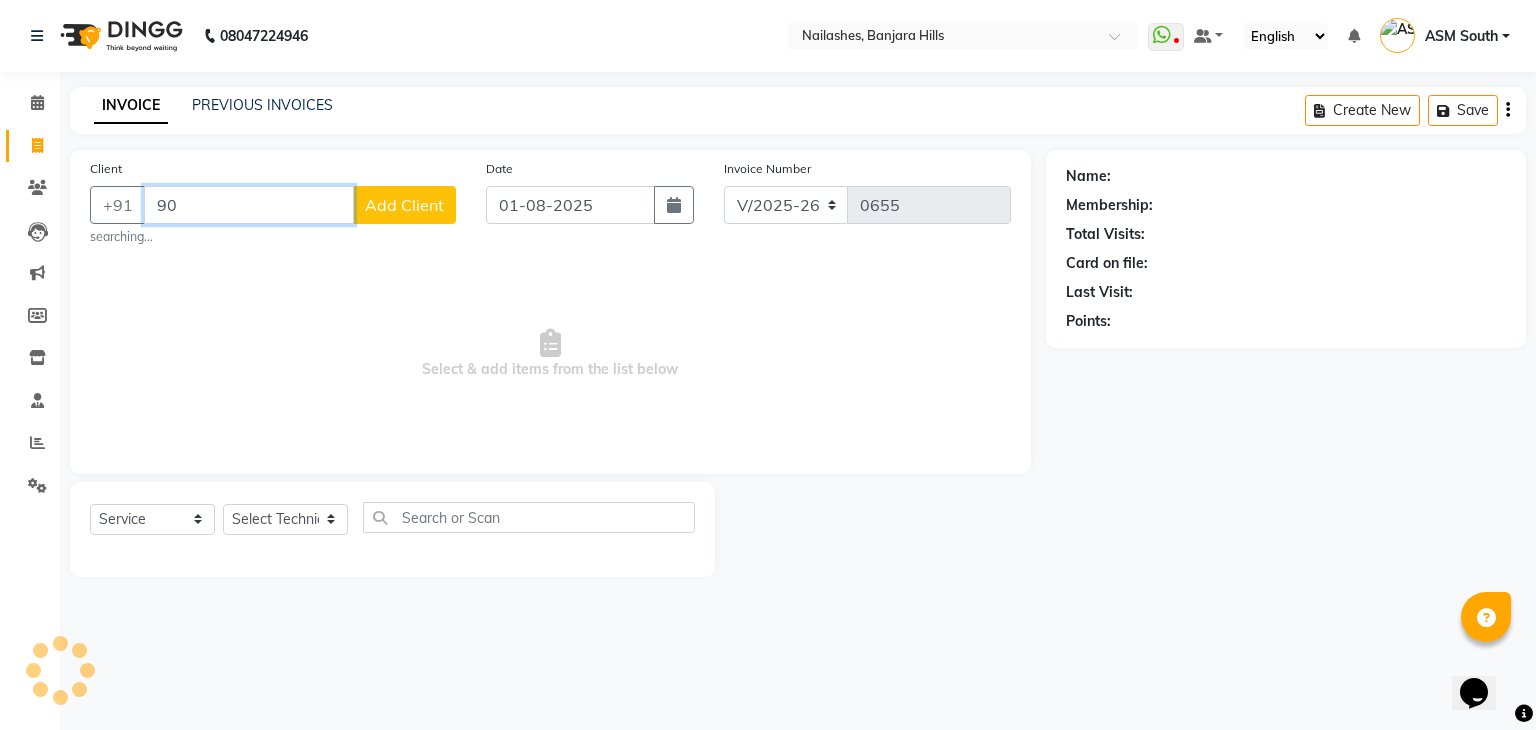 type on "9" 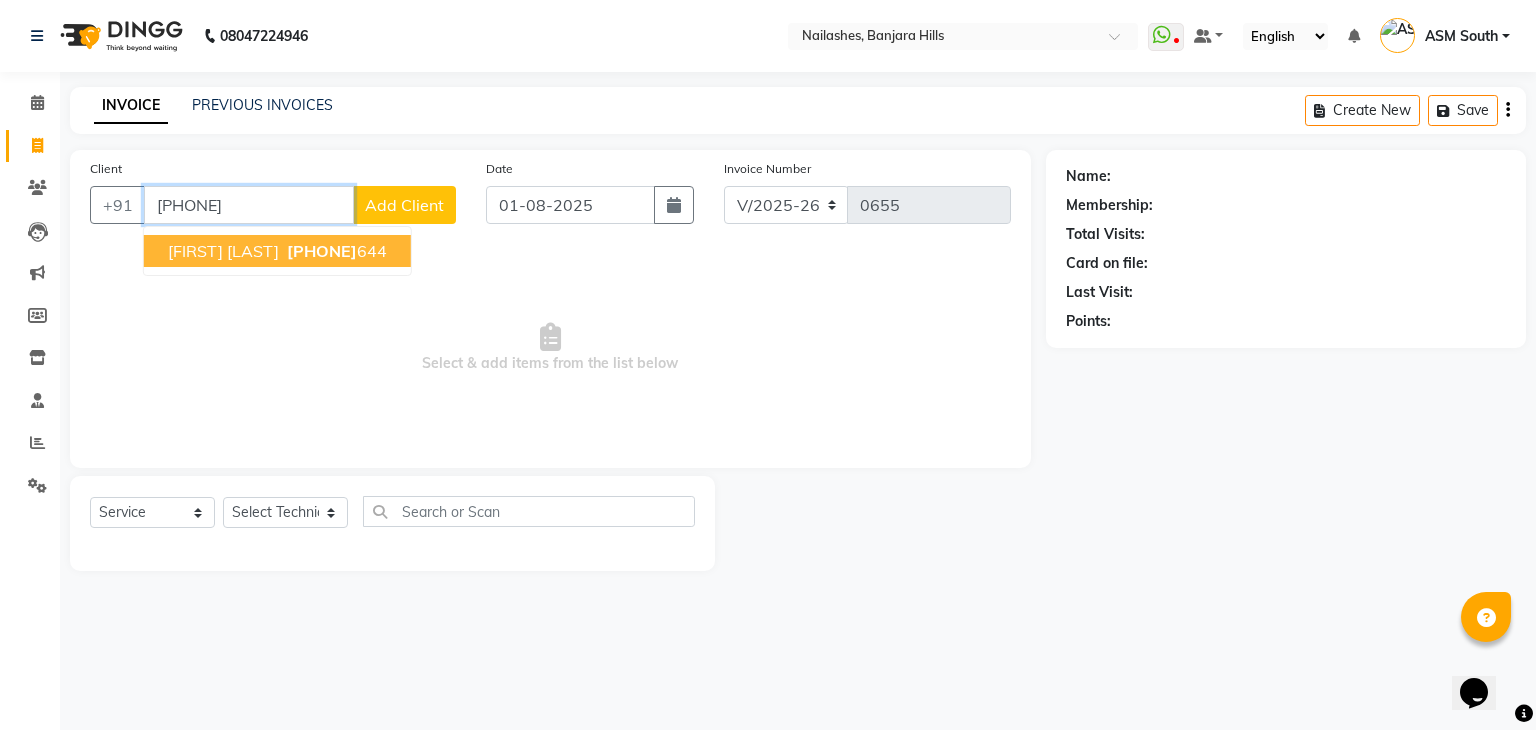 click on "[PHONE]" at bounding box center [322, 251] 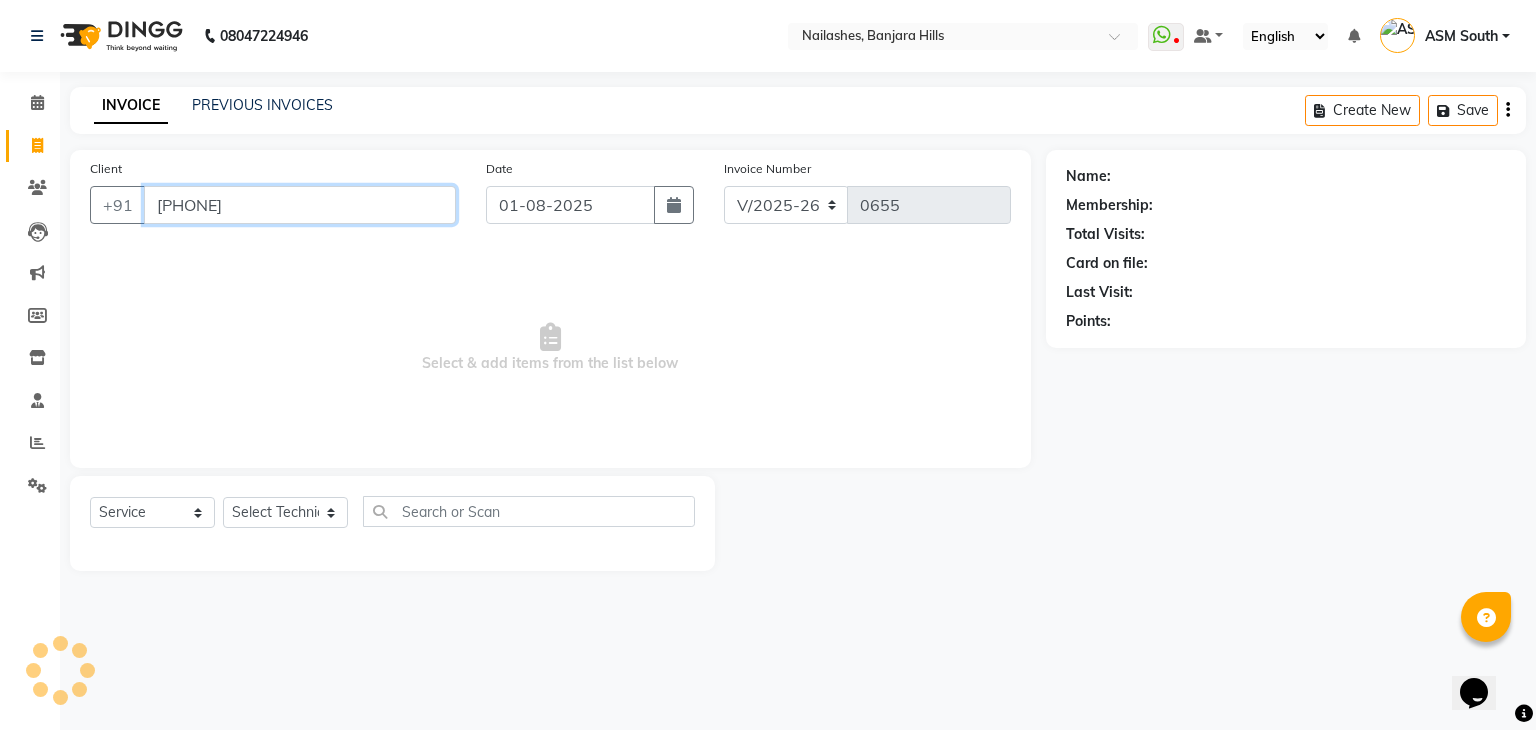 type on "[PHONE]" 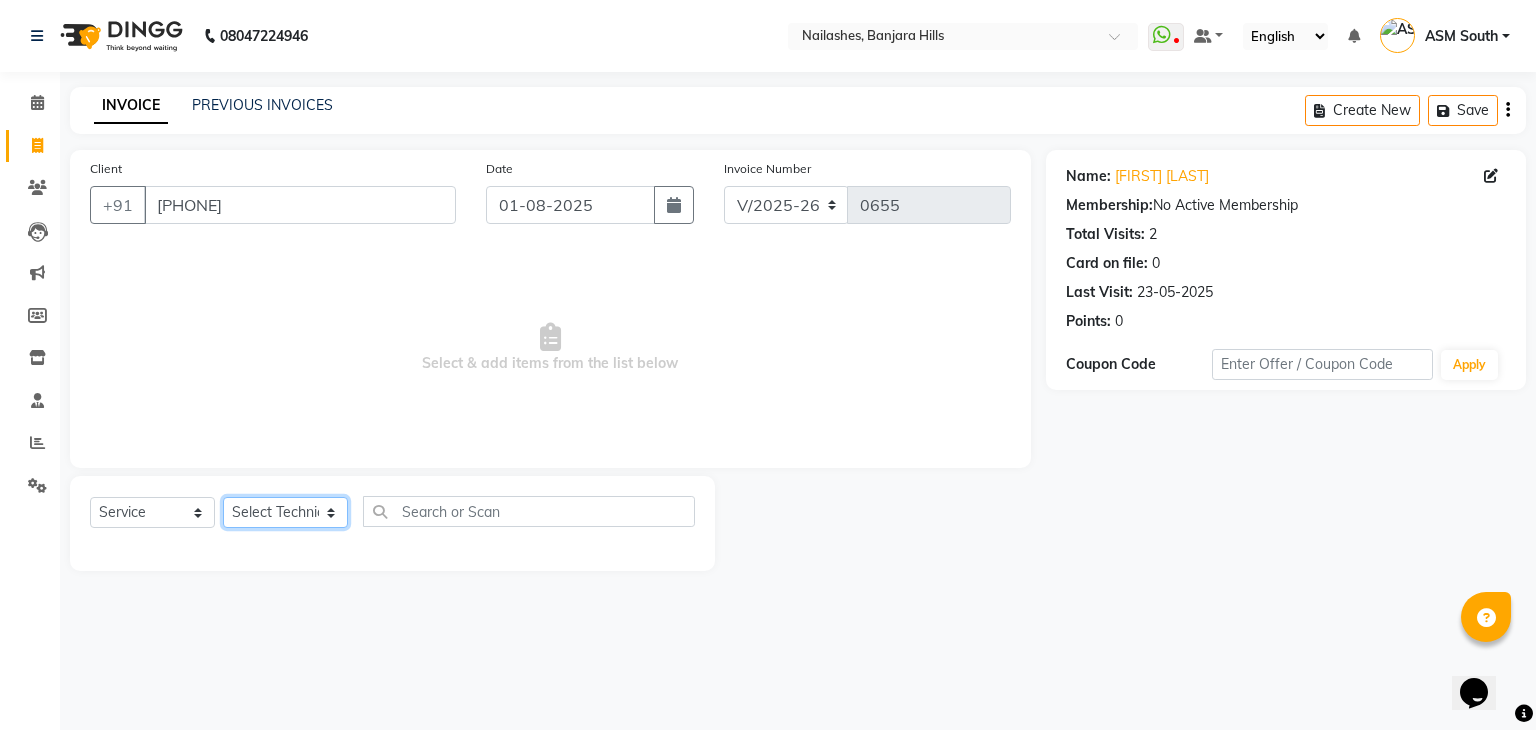 click on "Select Technician Arshad Arshad Asma begum Deepak Kashyap Krishika mam Nakul ringya rishi Ruby singh thei" 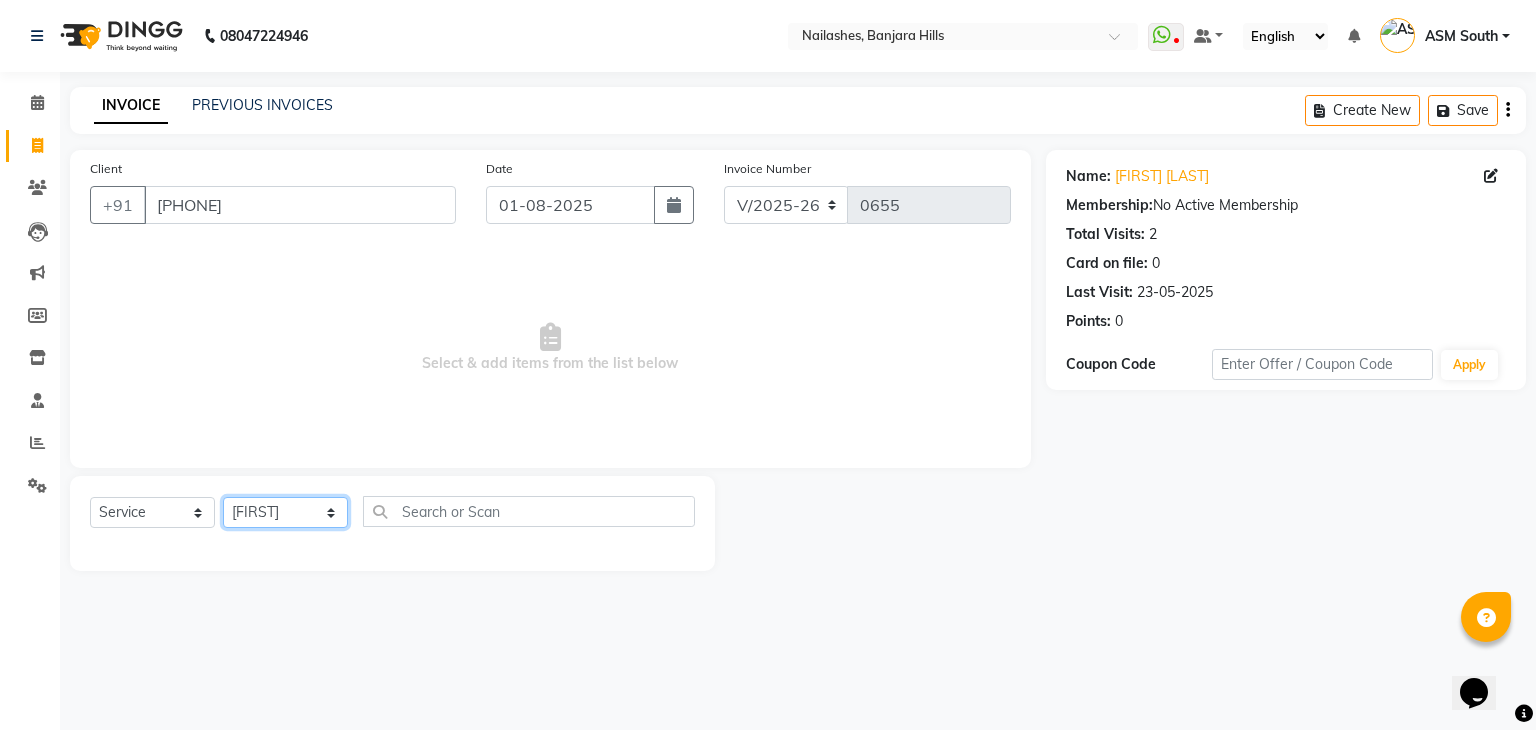click on "Select Technician Arshad Arshad Asma begum Deepak Kashyap Krishika mam Nakul ringya rishi Ruby singh thei" 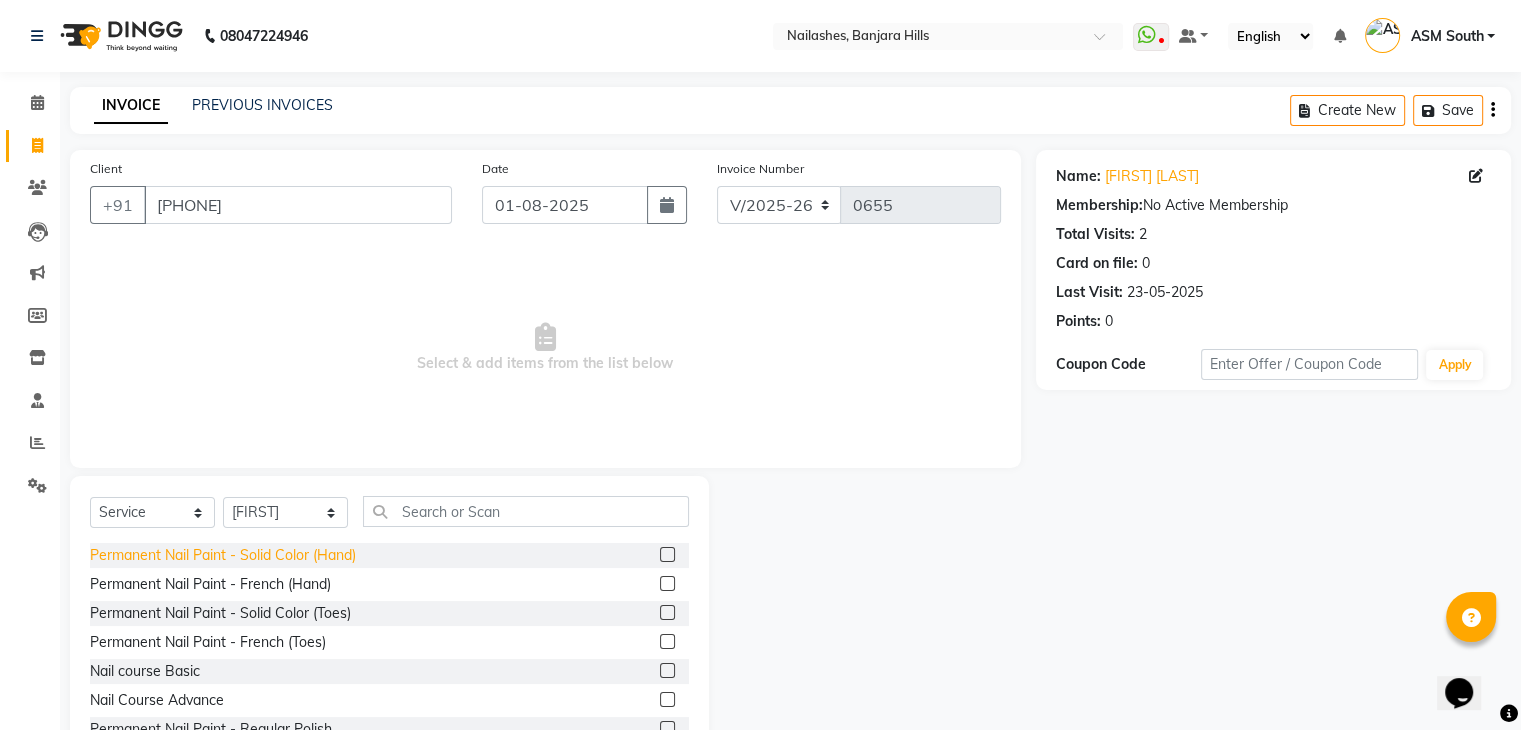 click on "Permanent Nail Paint - Solid Color (Hand)" 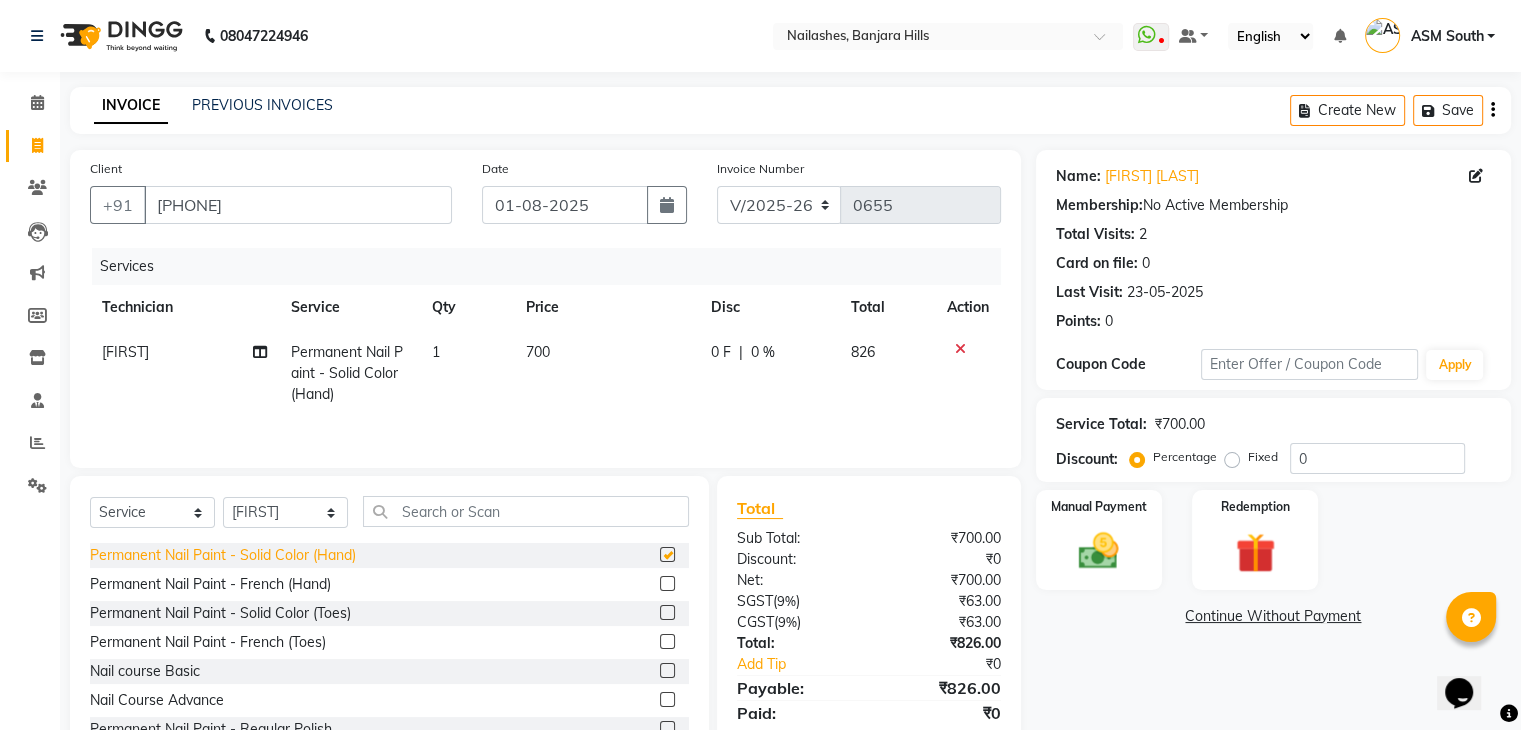 checkbox on "false" 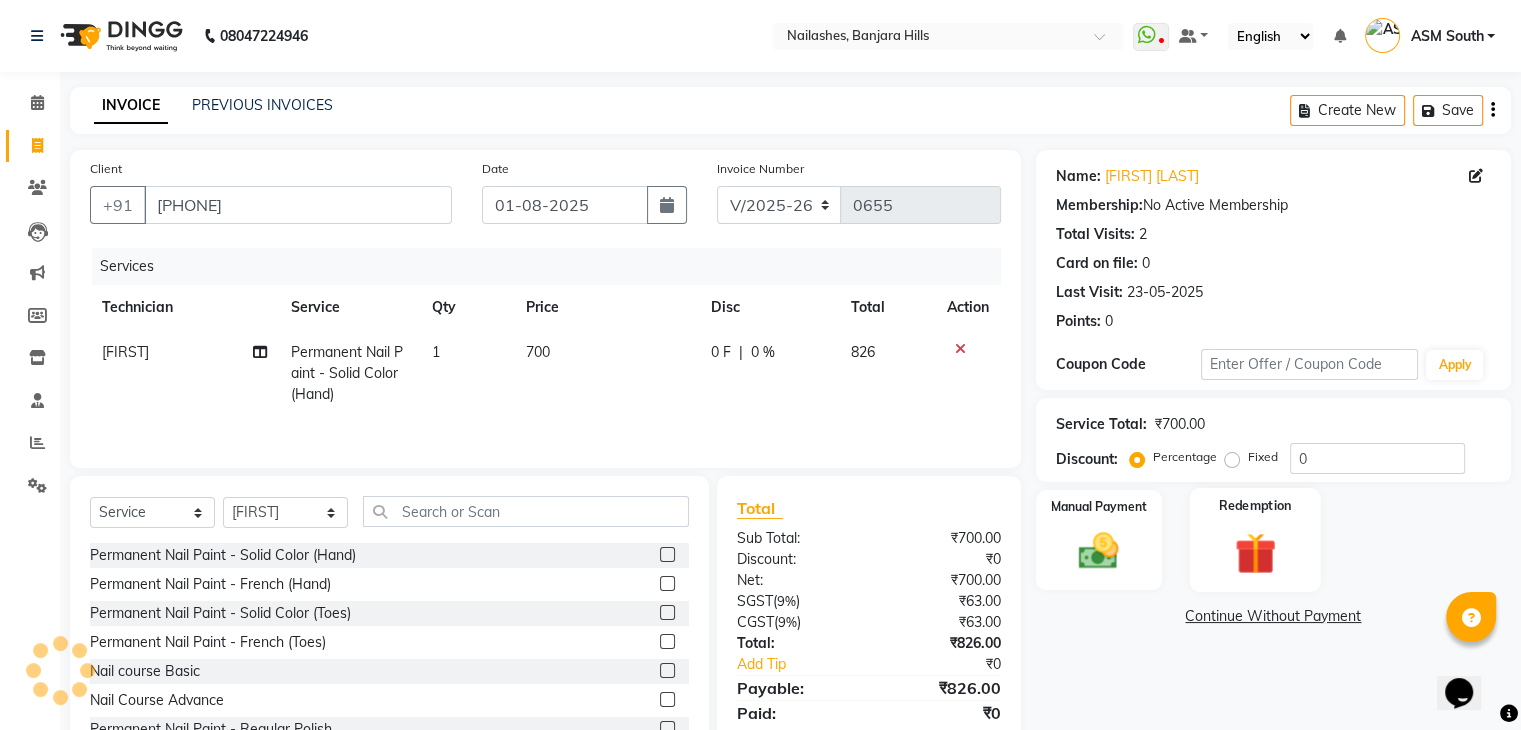 click on "Redemption" 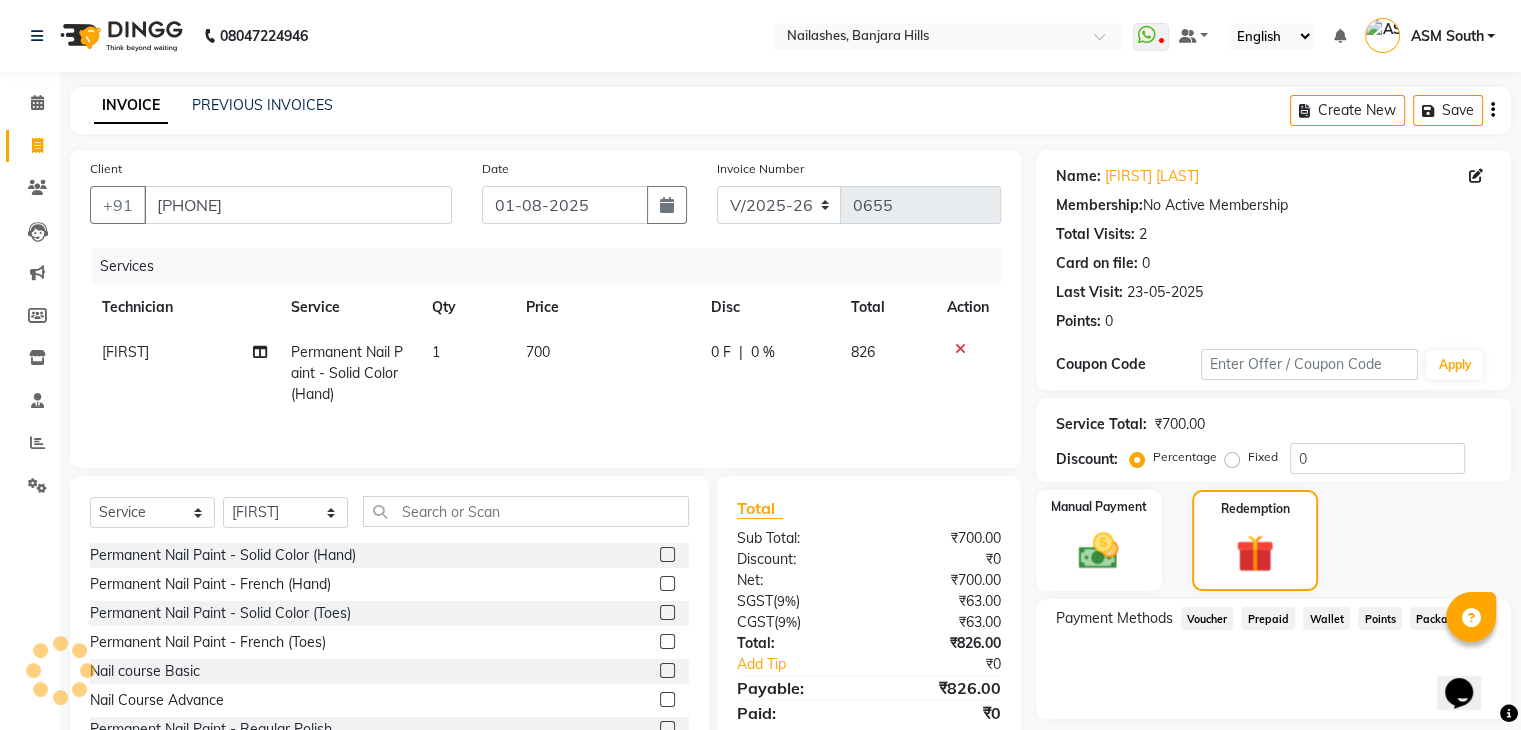 click on "Prepaid" 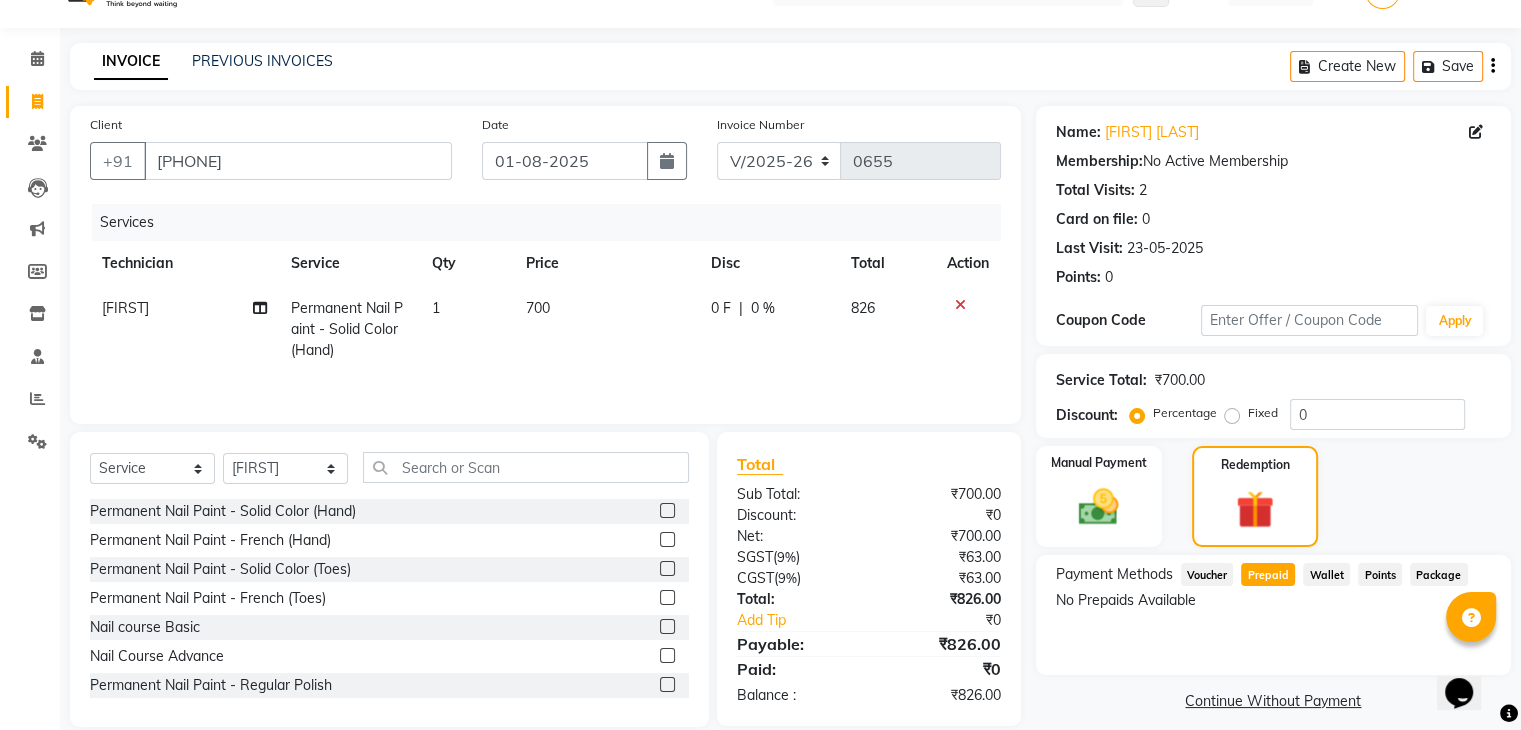 scroll, scrollTop: 72, scrollLeft: 0, axis: vertical 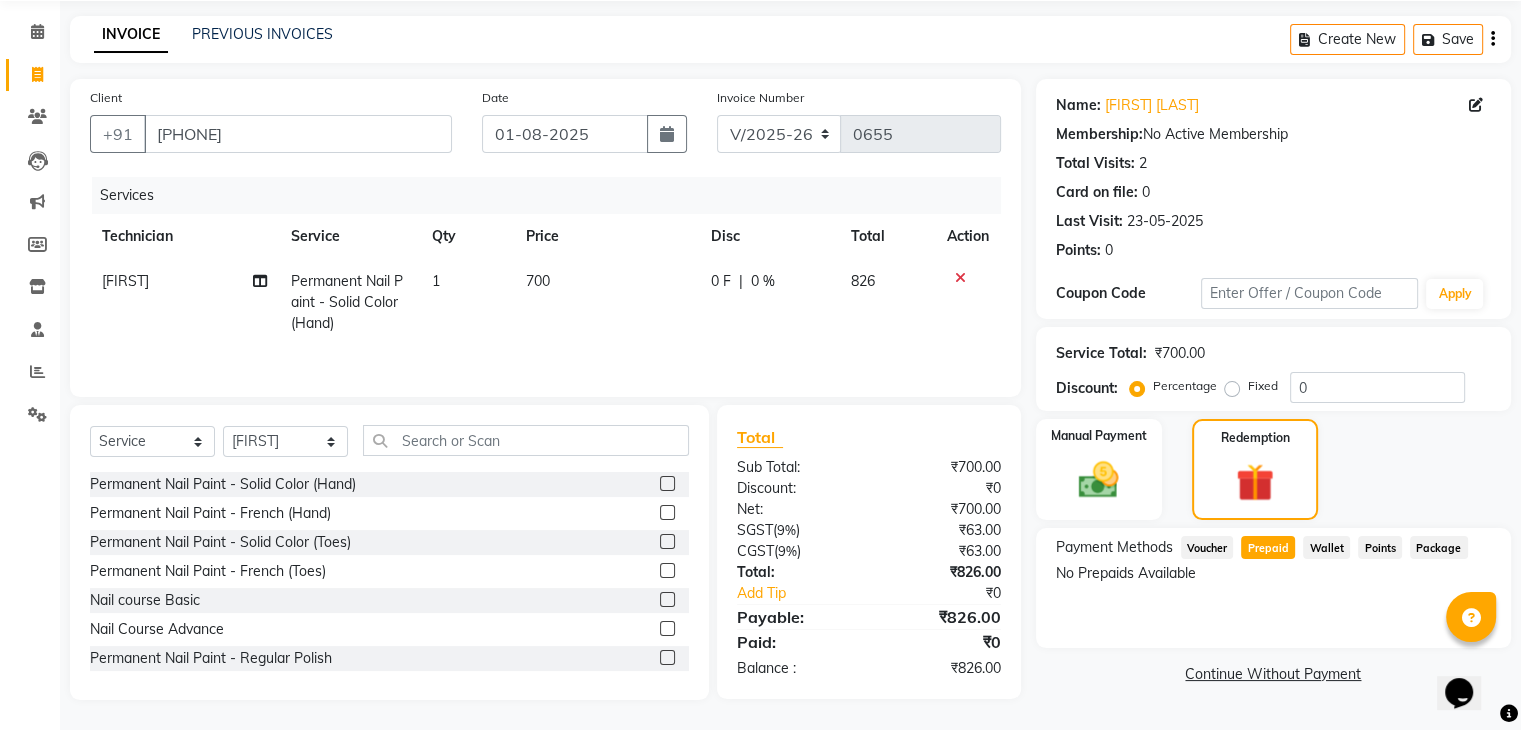 click on "Prepaid" 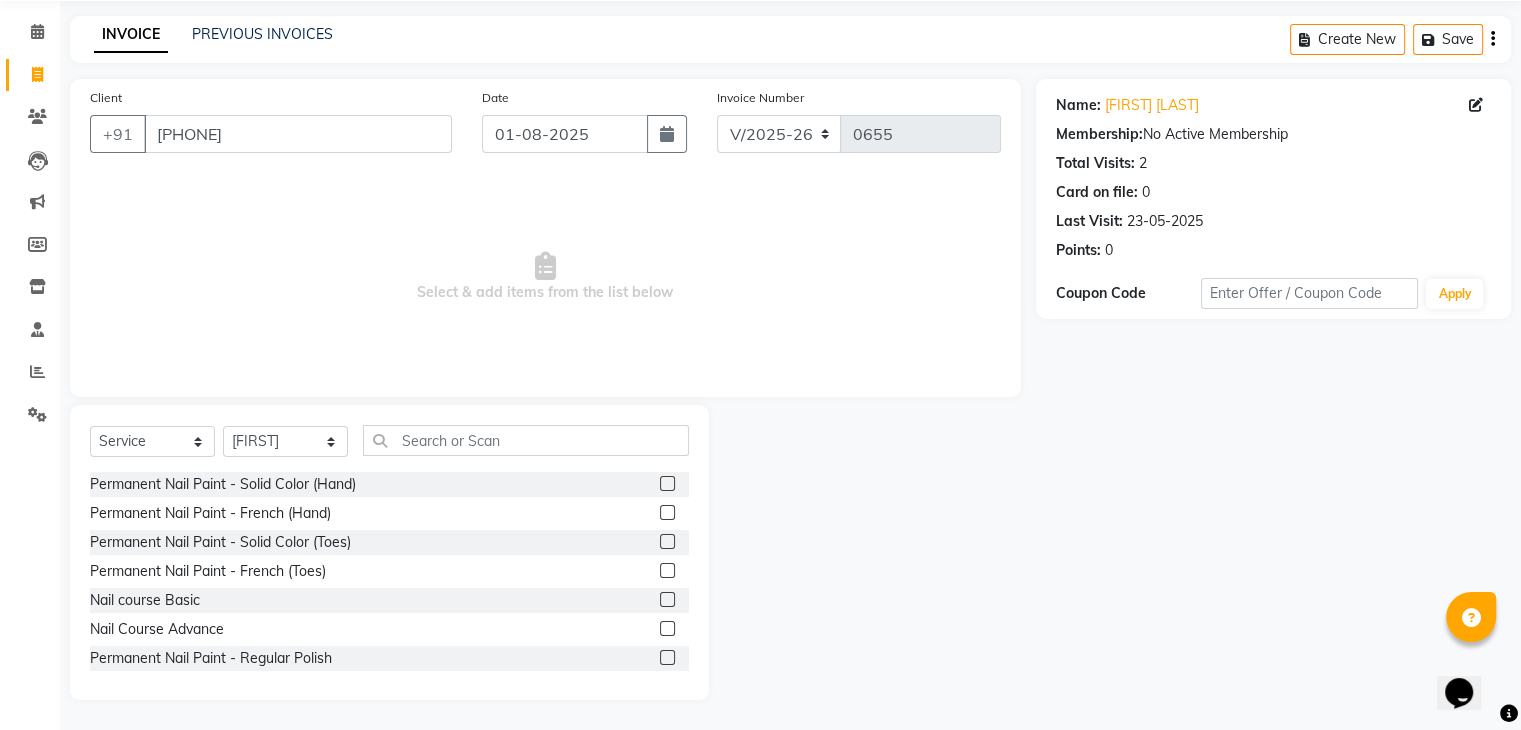 scroll, scrollTop: 72, scrollLeft: 0, axis: vertical 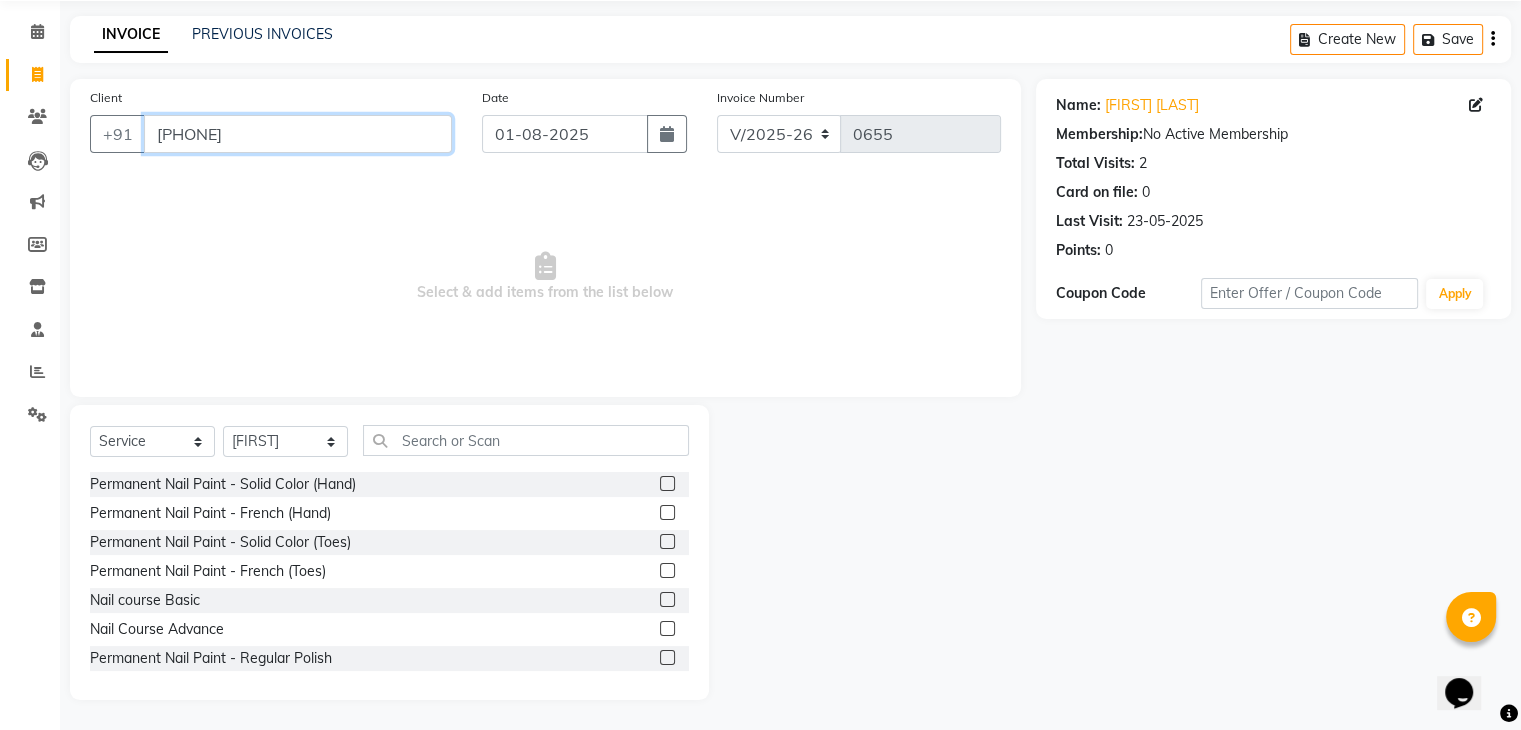 click on "[PHONE]" at bounding box center (298, 134) 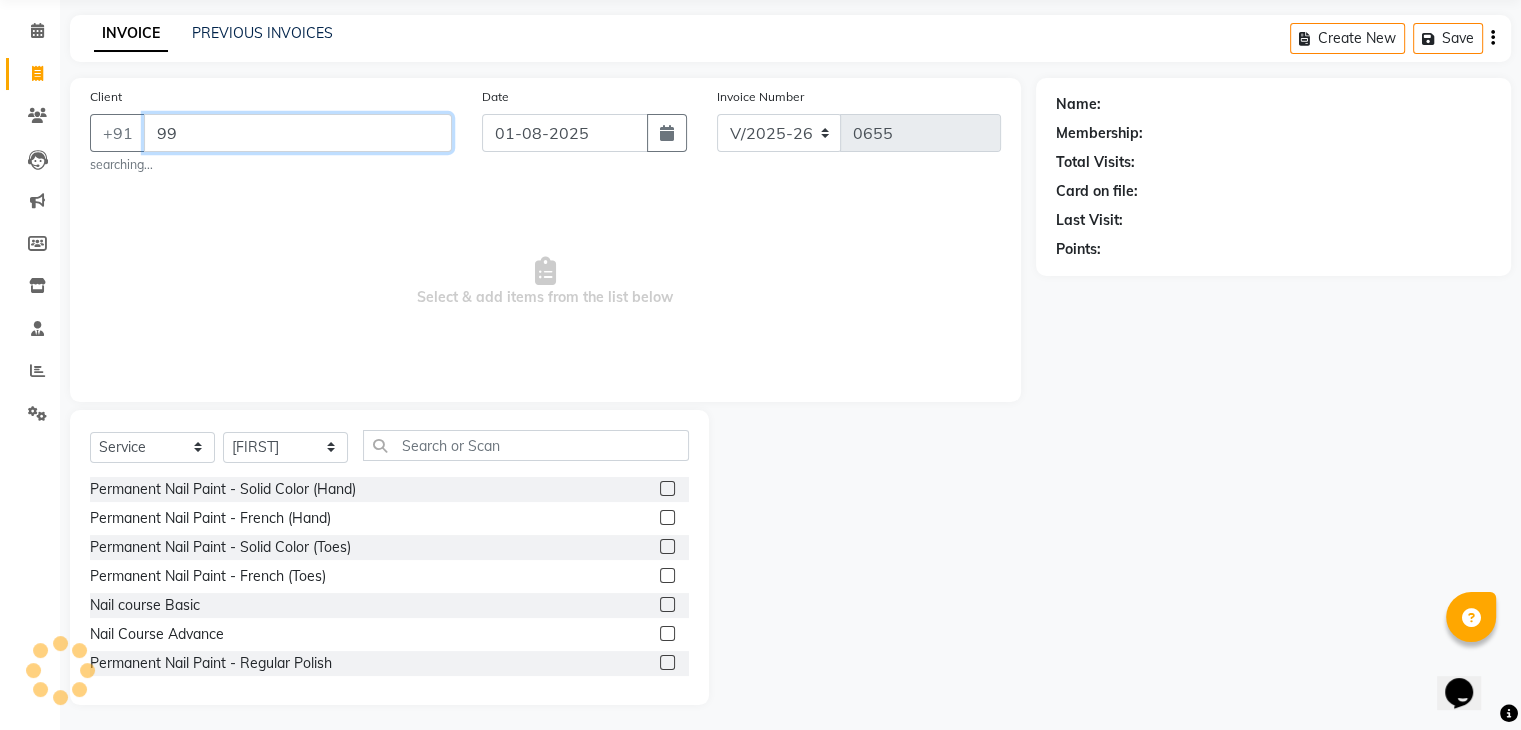 type on "9" 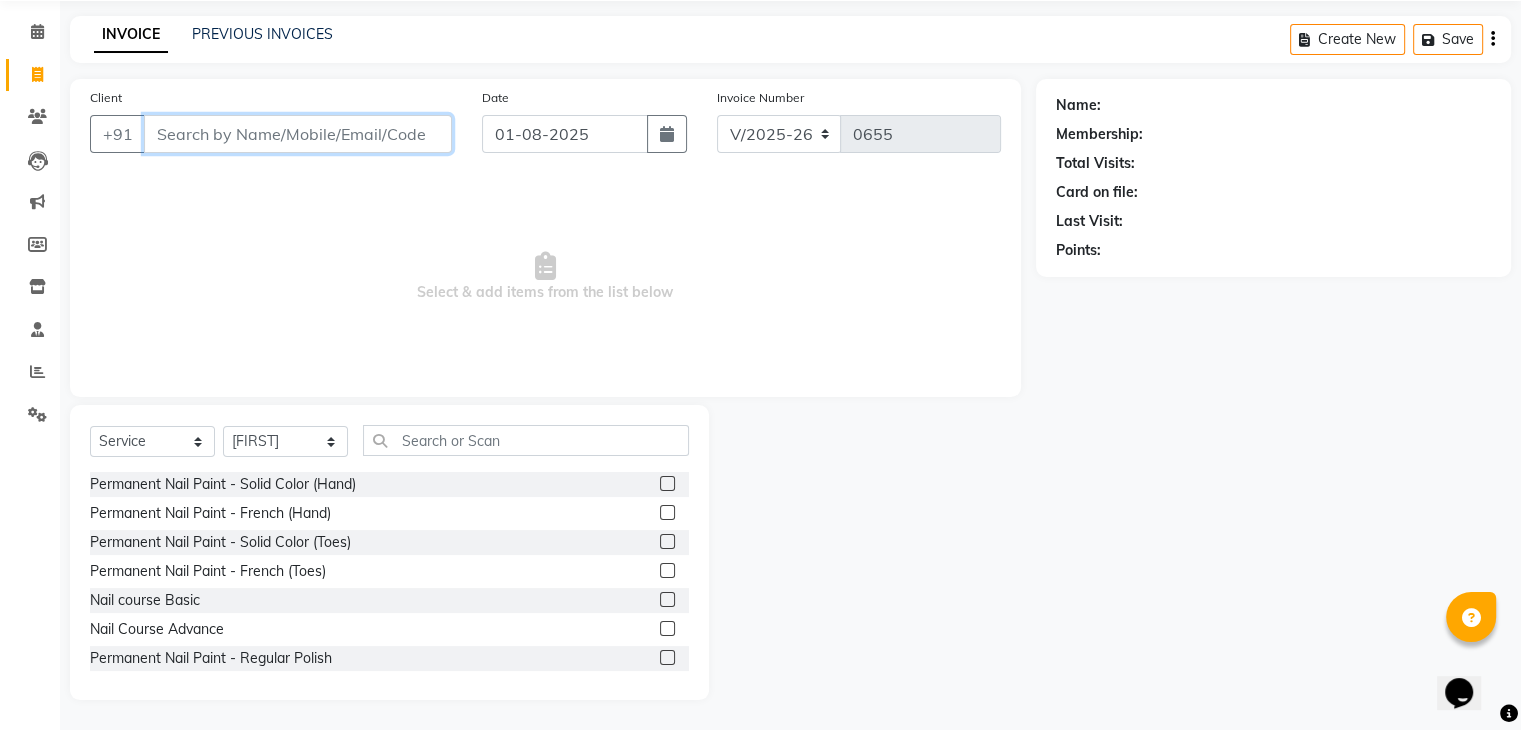 type on "9" 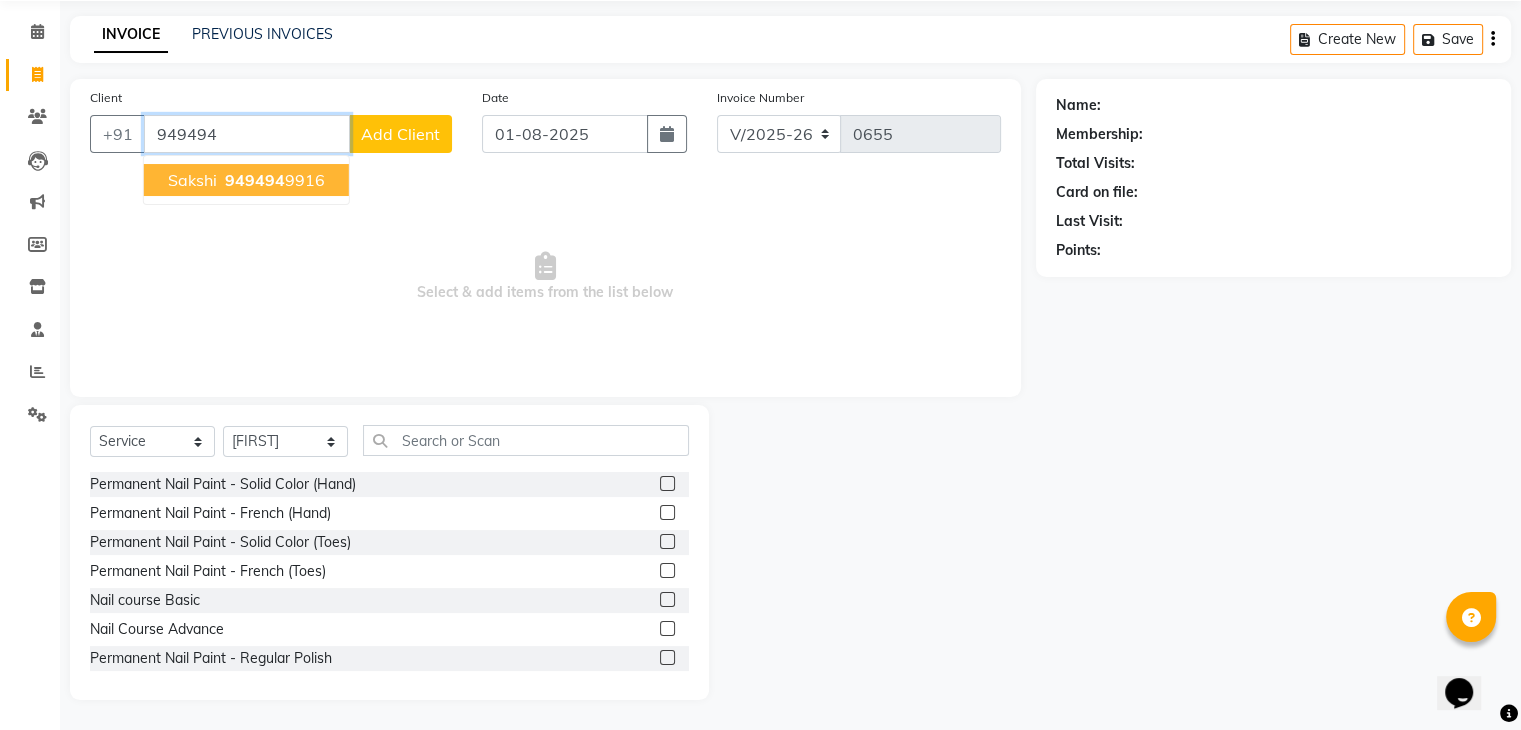 click on "[FIRST]   [PHONE]" at bounding box center (246, 180) 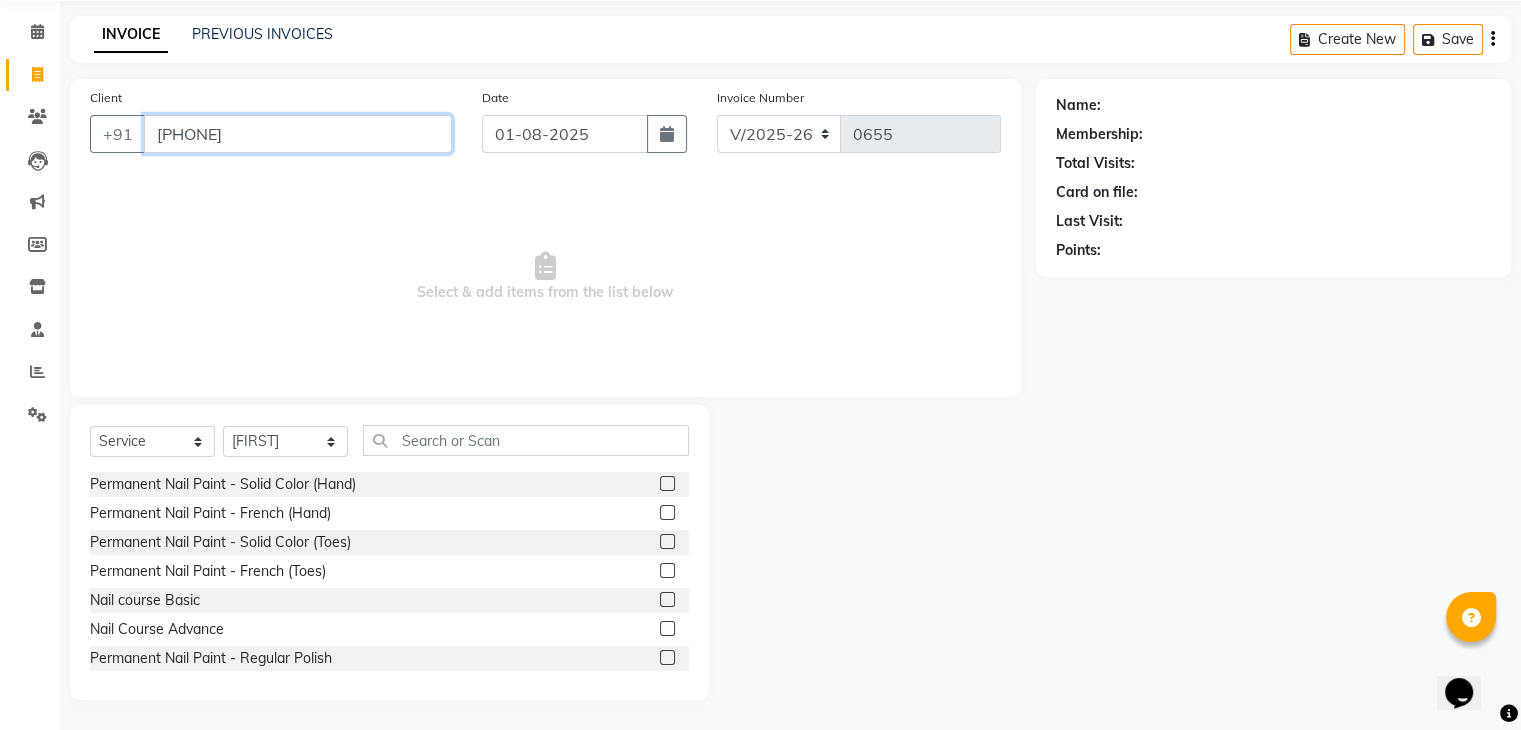 type on "[PHONE]" 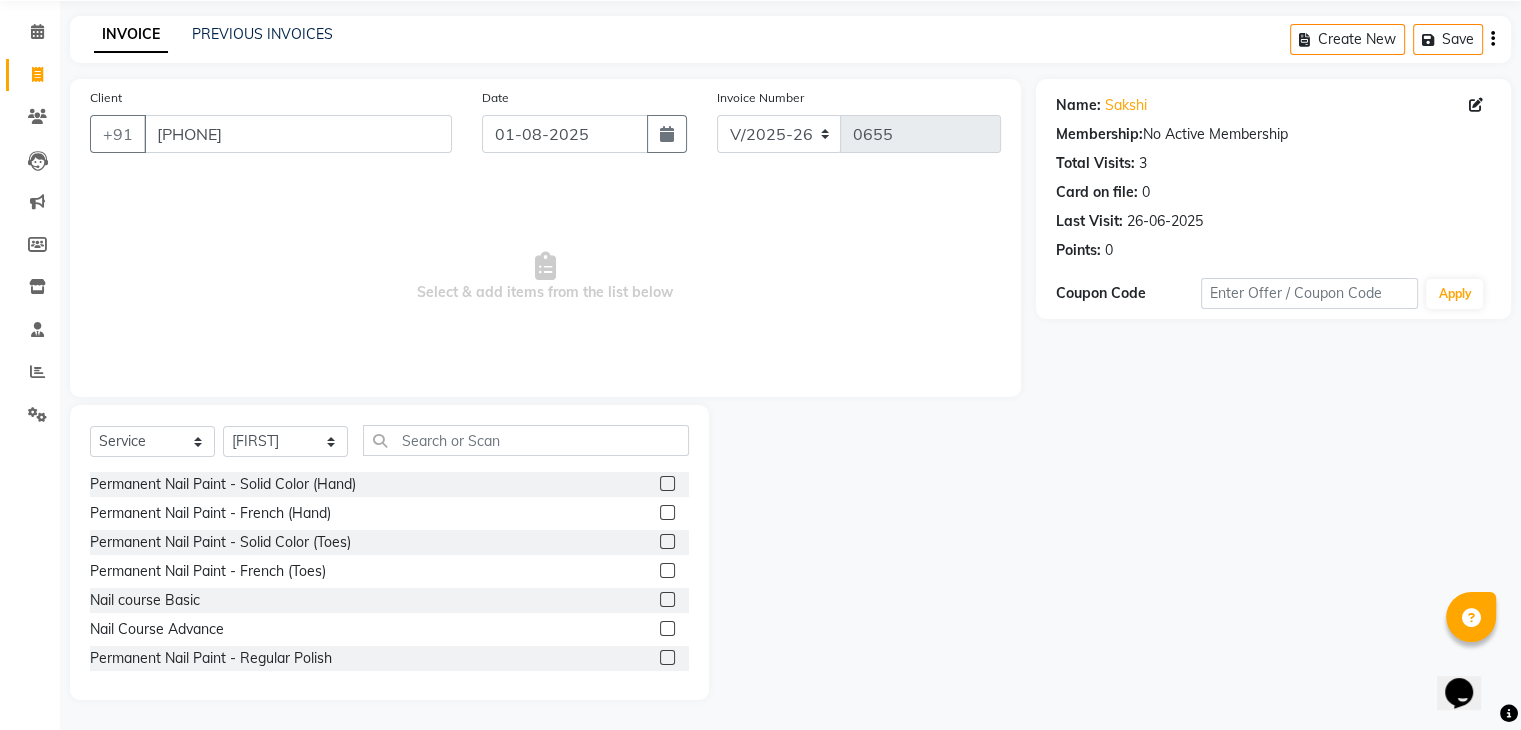 click on "Permanent Nail Paint - Solid Color (Hand)" 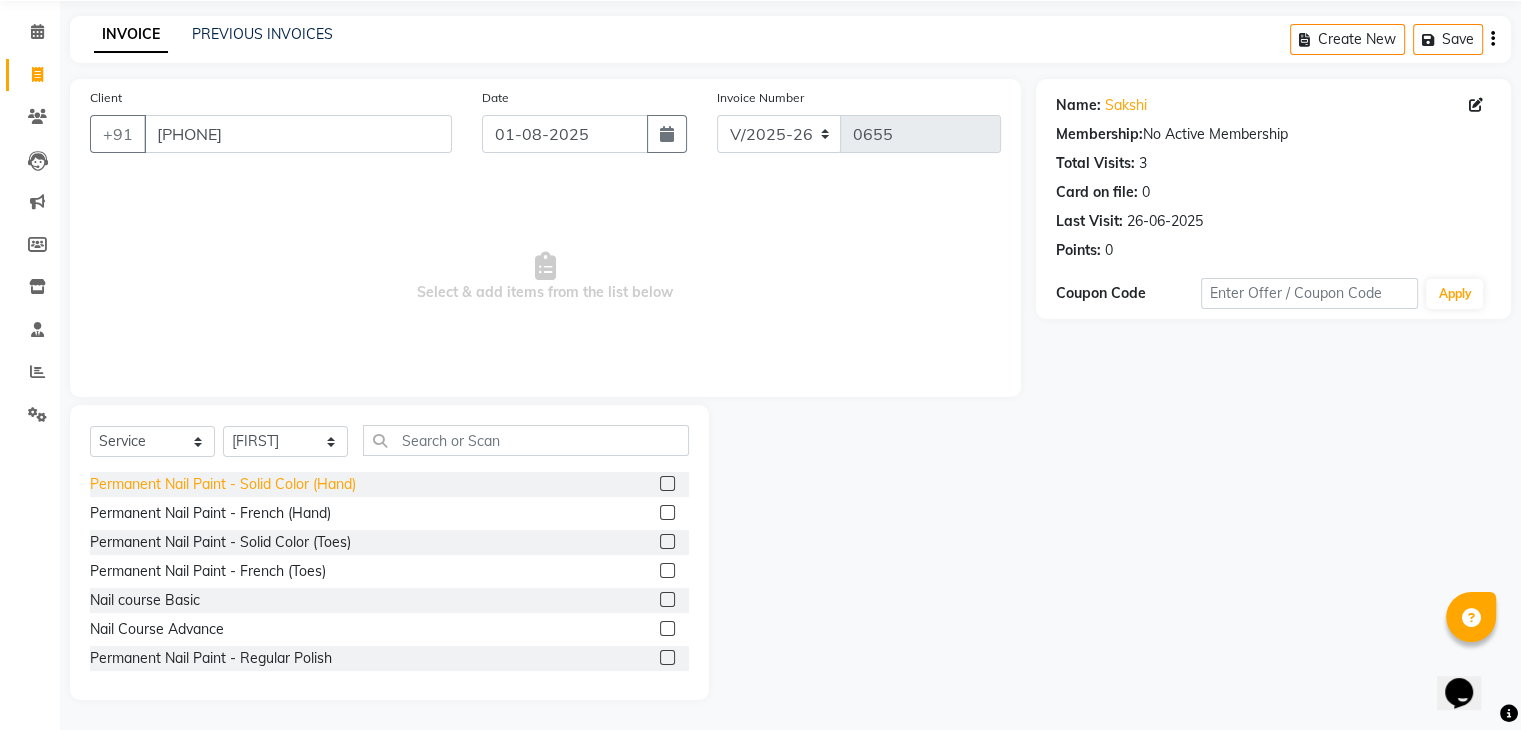 click on "Permanent Nail Paint - Solid Color (Hand)" 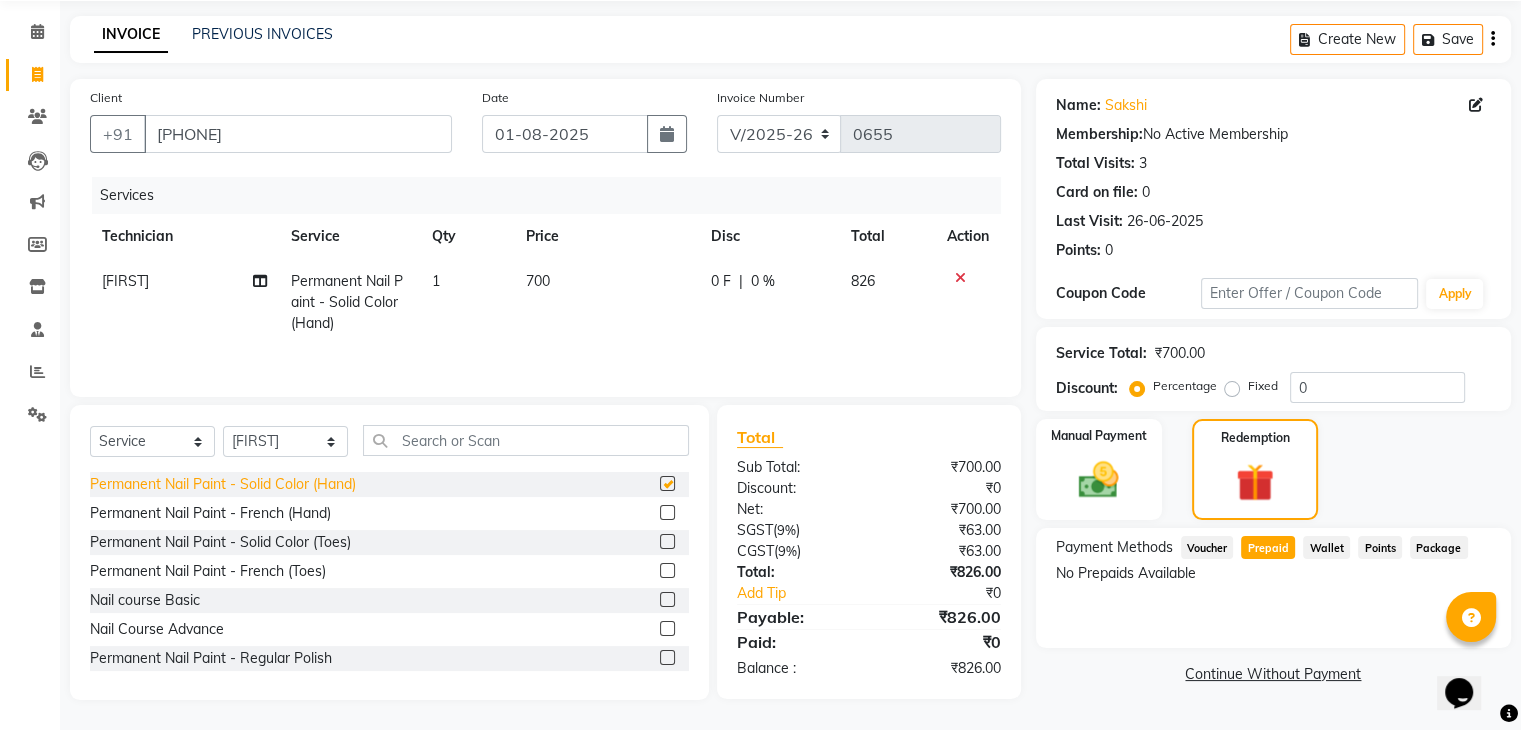 checkbox on "false" 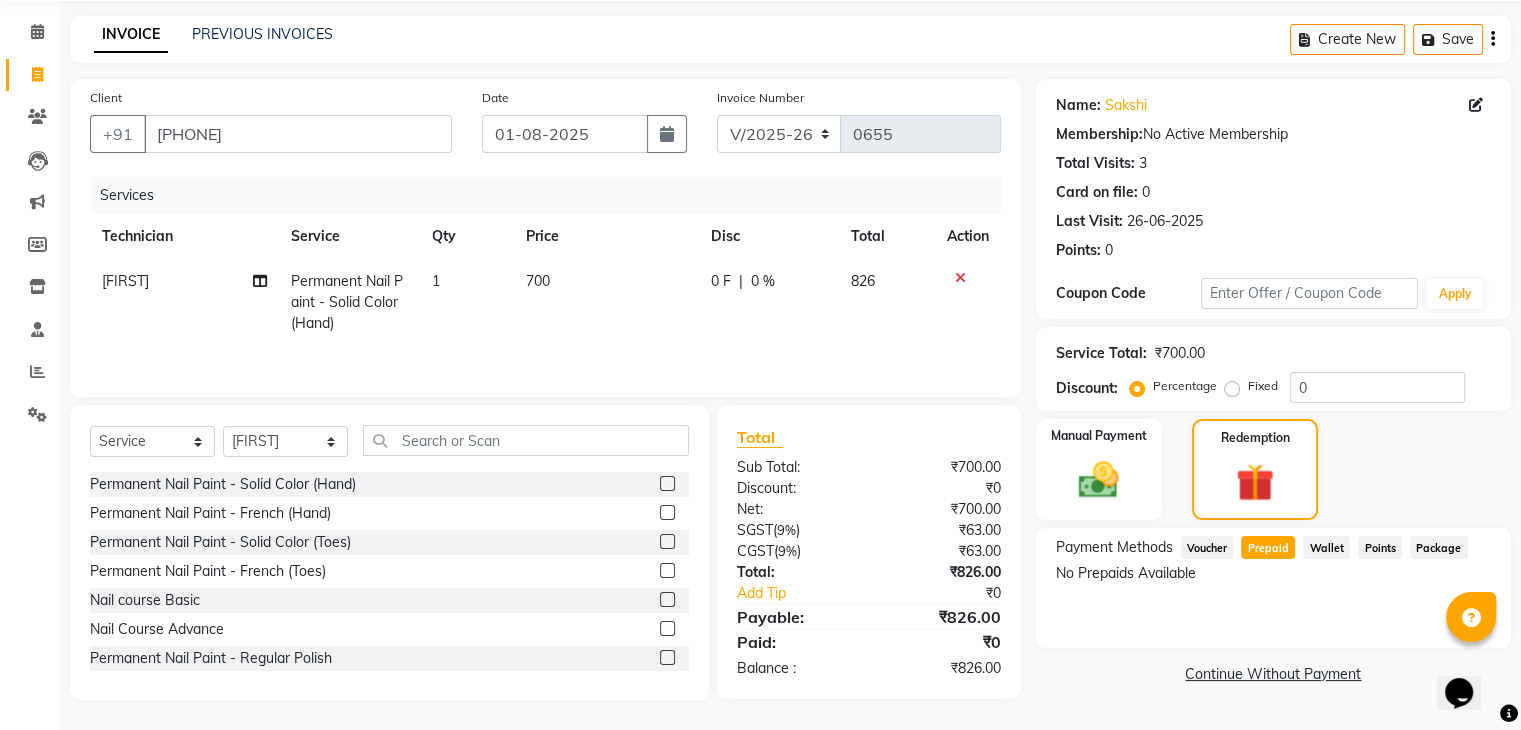 click on "Prepaid" 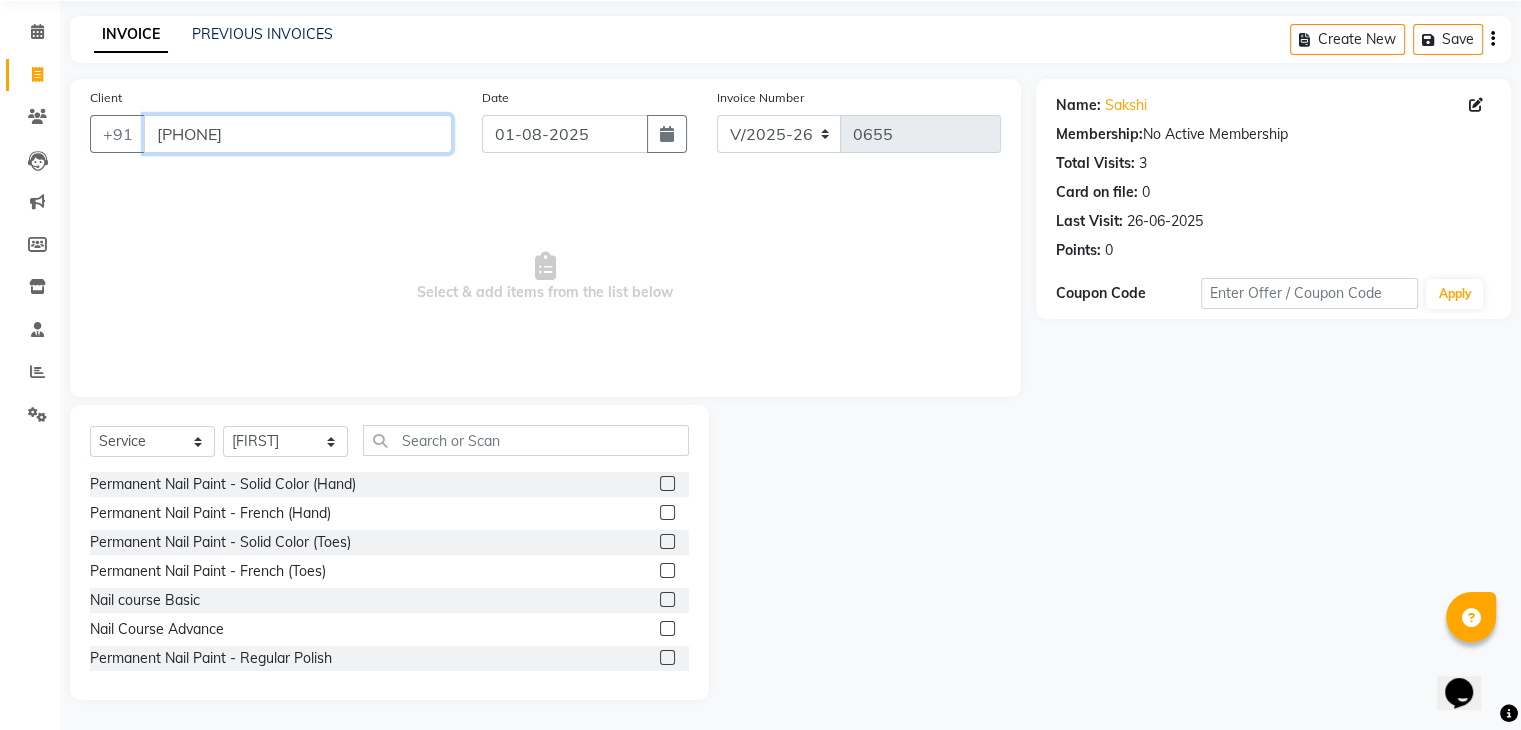click on "[PHONE]" at bounding box center [298, 134] 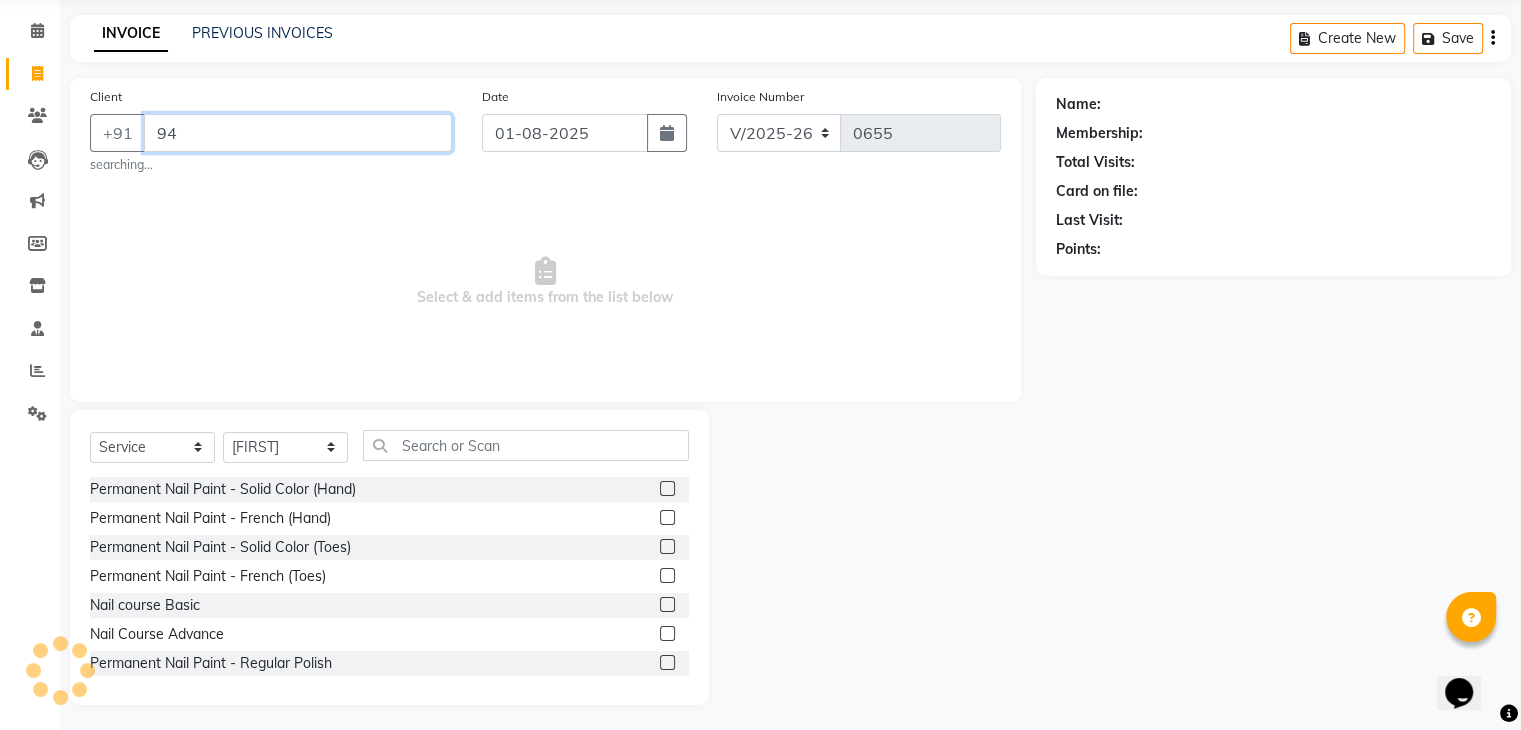 type on "9" 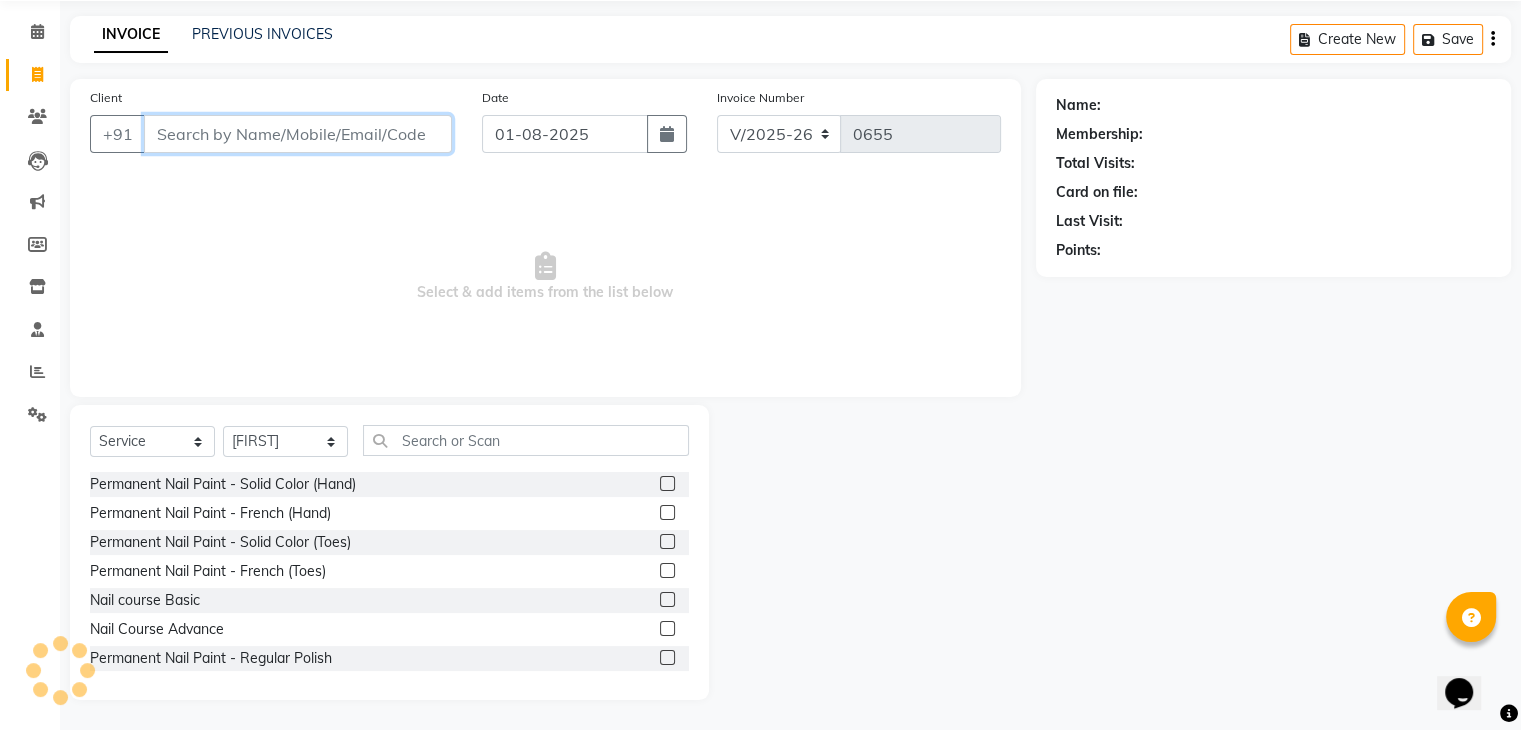 type on "9" 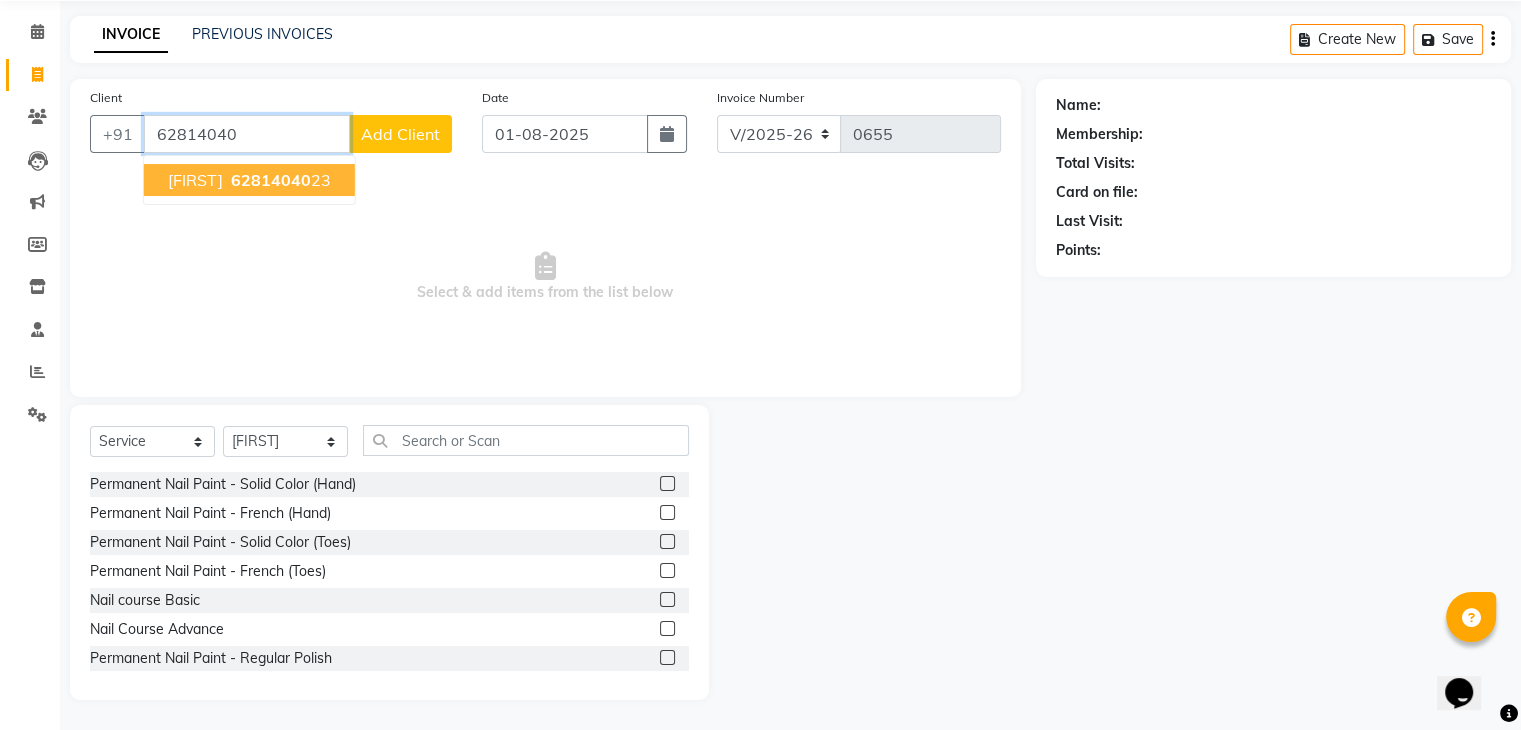 click on "[FIRST]" at bounding box center (195, 180) 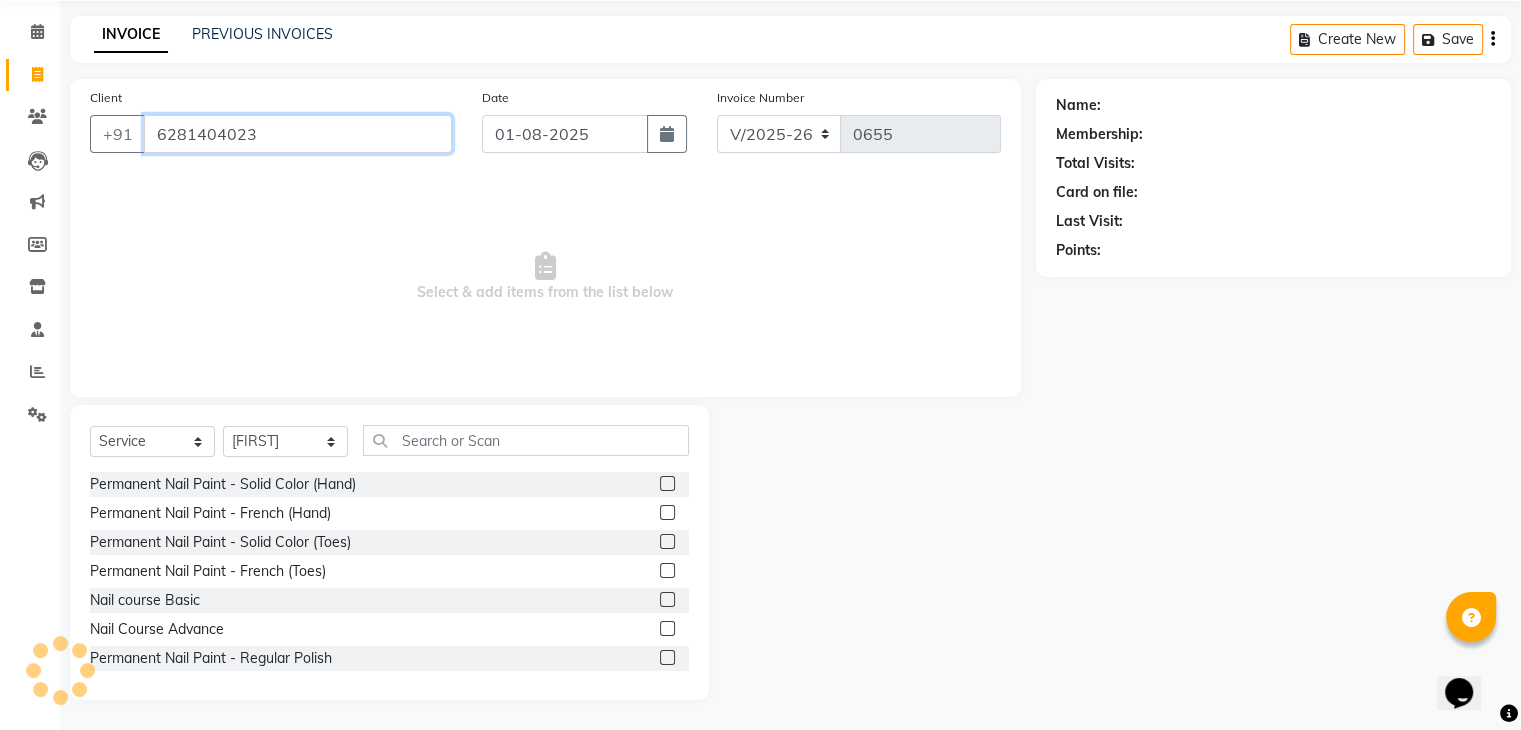 type on "6281404023" 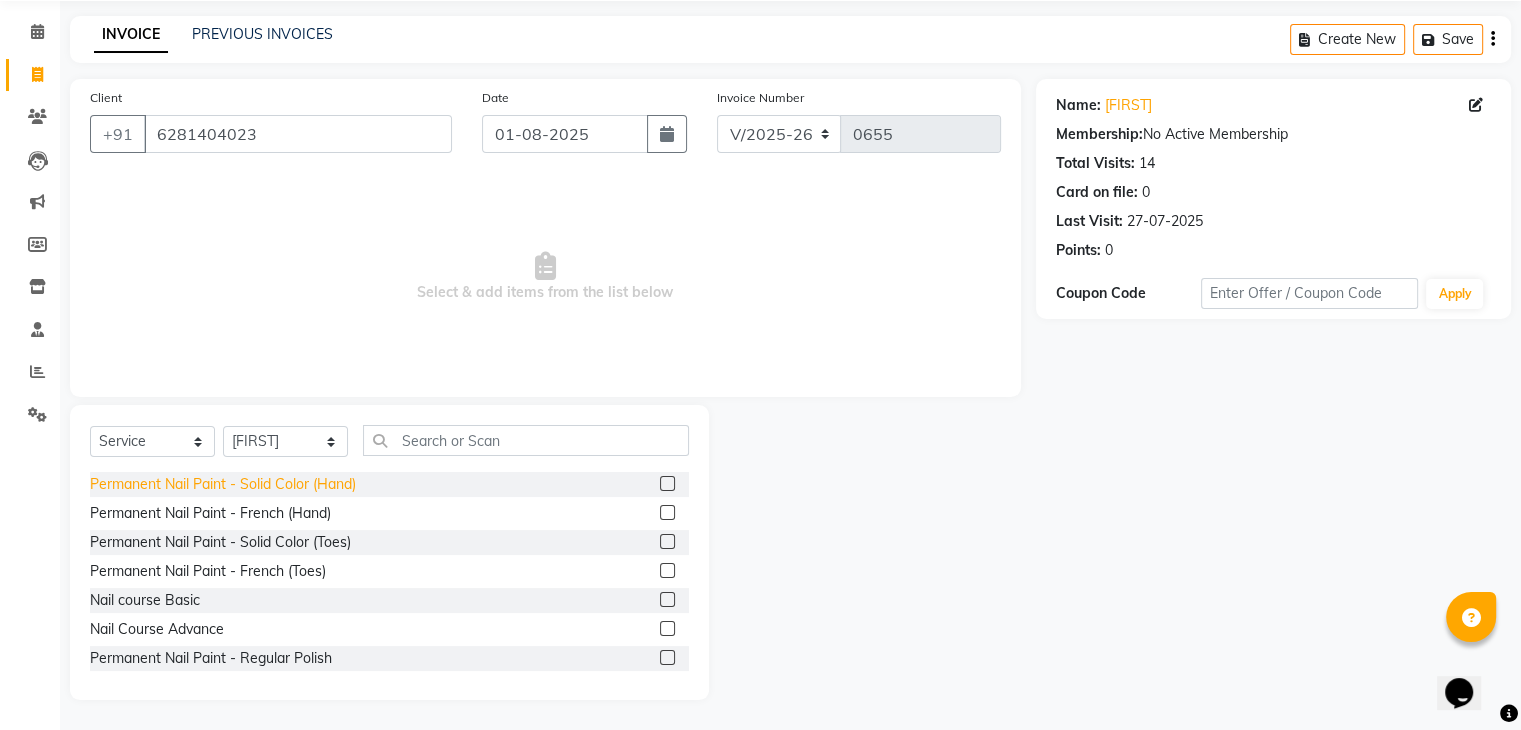 click on "Permanent Nail Paint - Solid Color (Hand)" 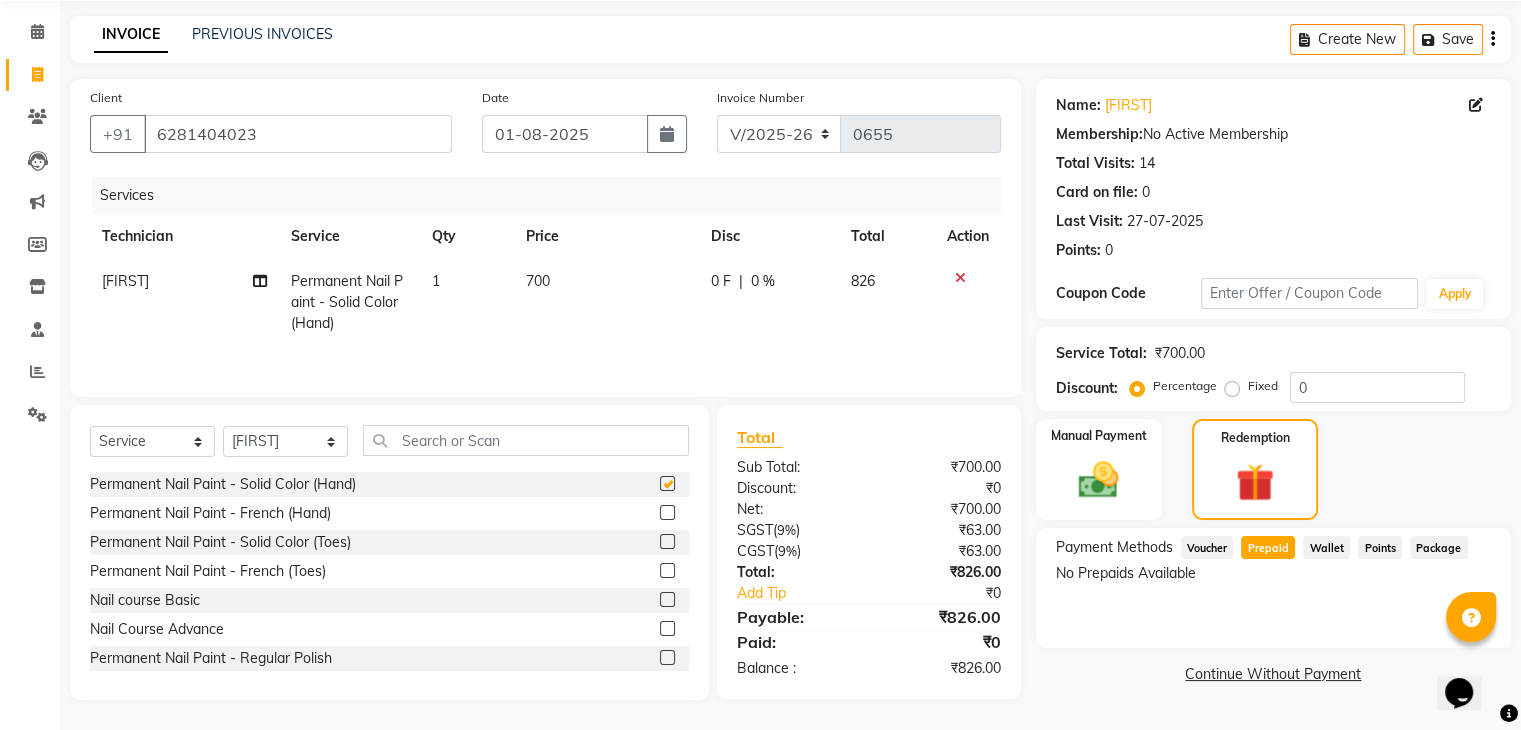 checkbox on "false" 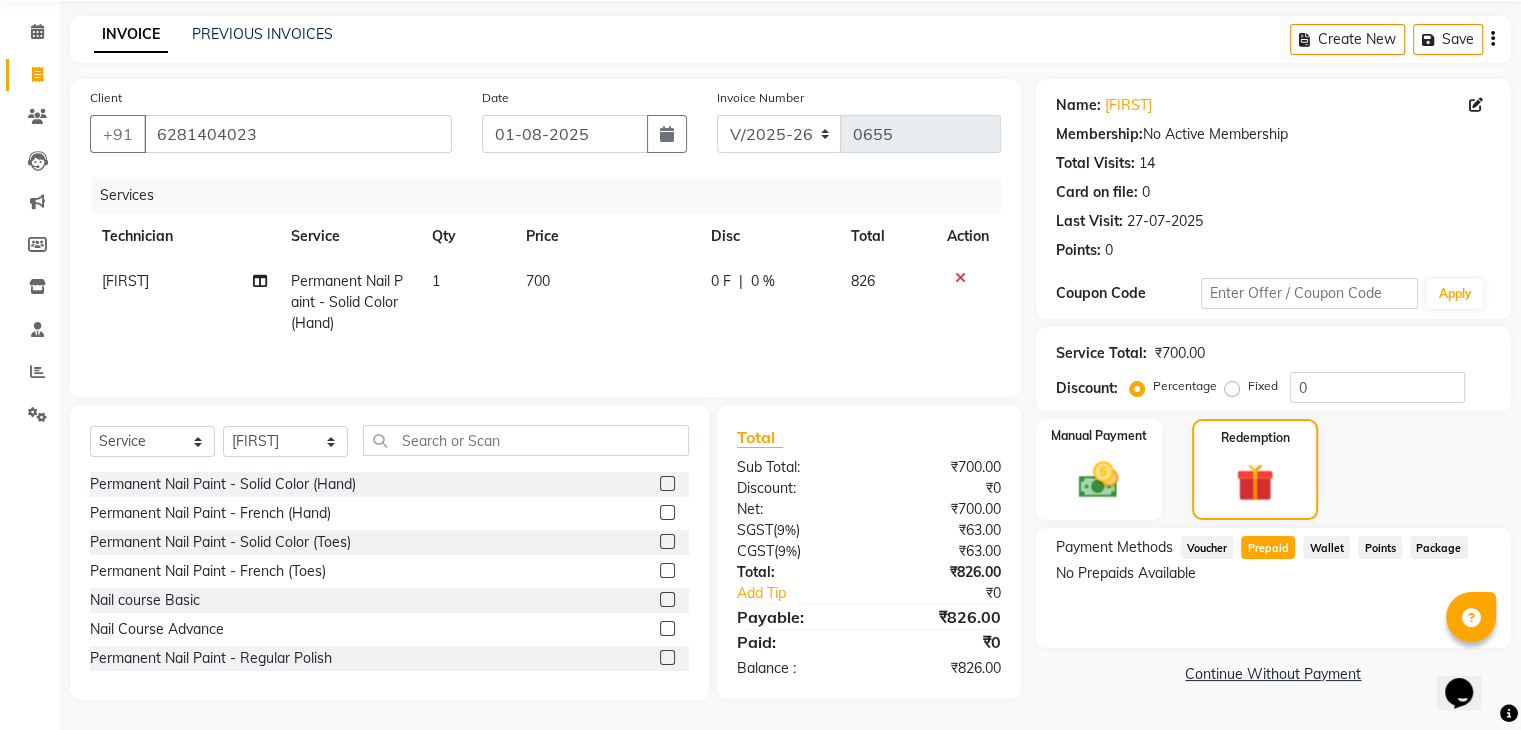 click 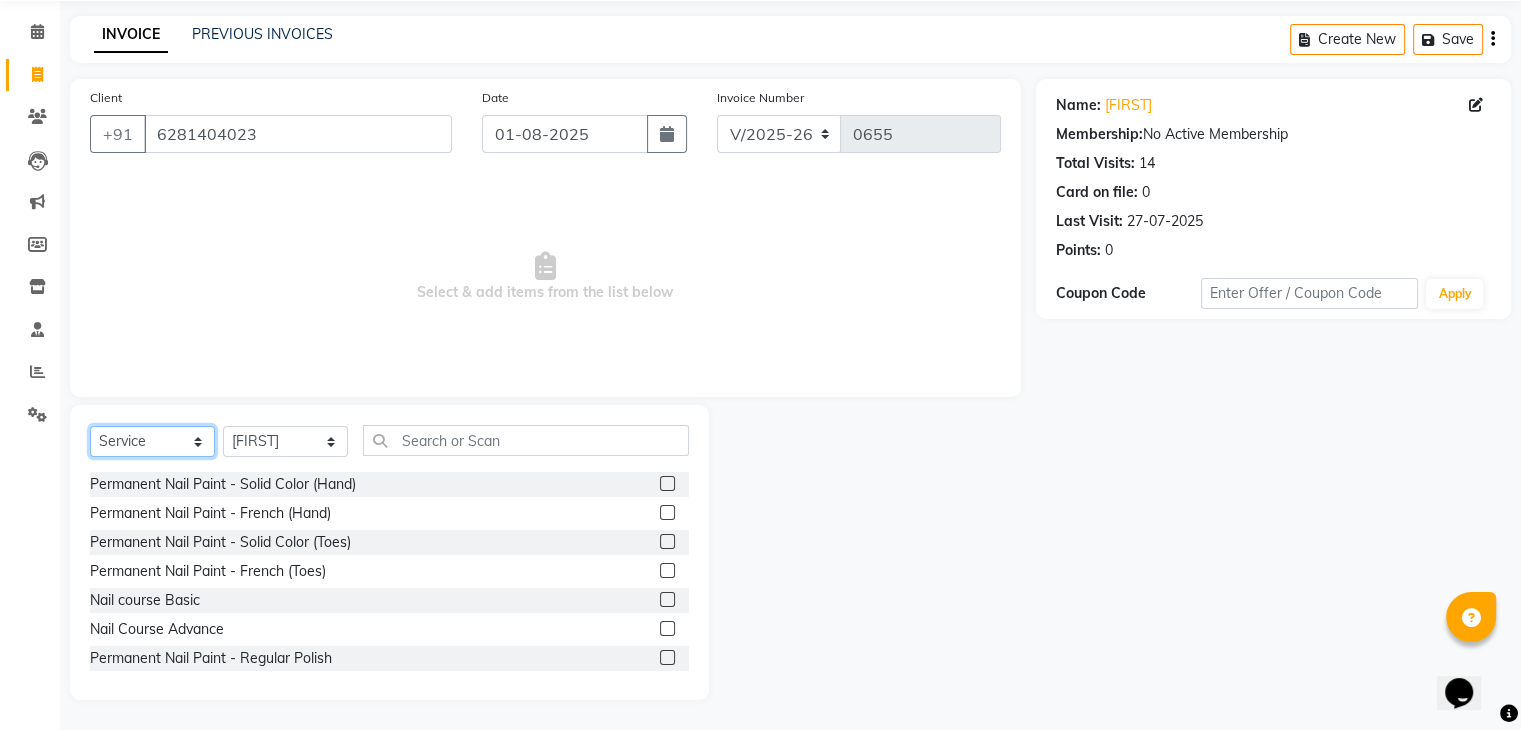 click on "Select  Service  Product  Membership  Package Voucher Prepaid Gift Card" 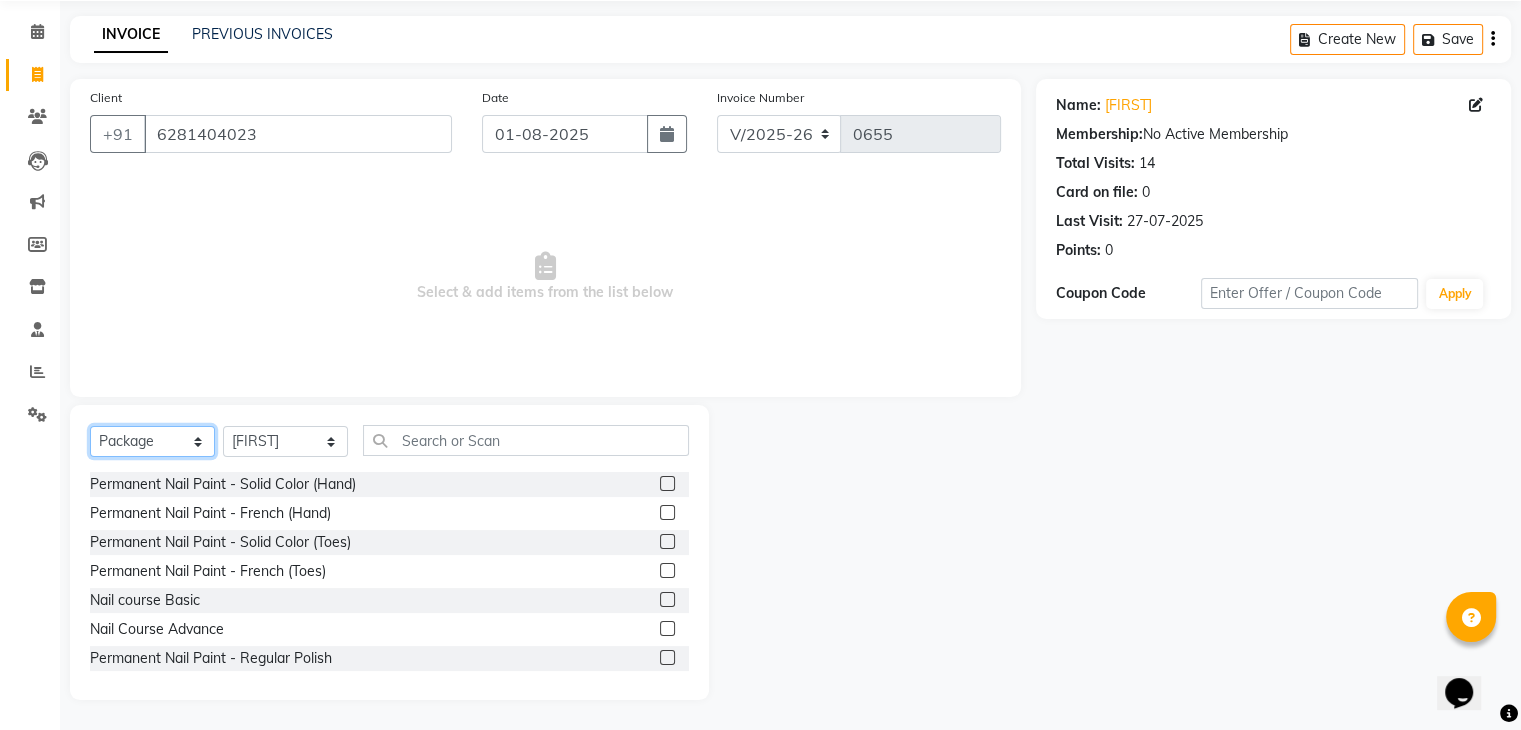 click on "Select  Service  Product  Membership  Package Voucher Prepaid Gift Card" 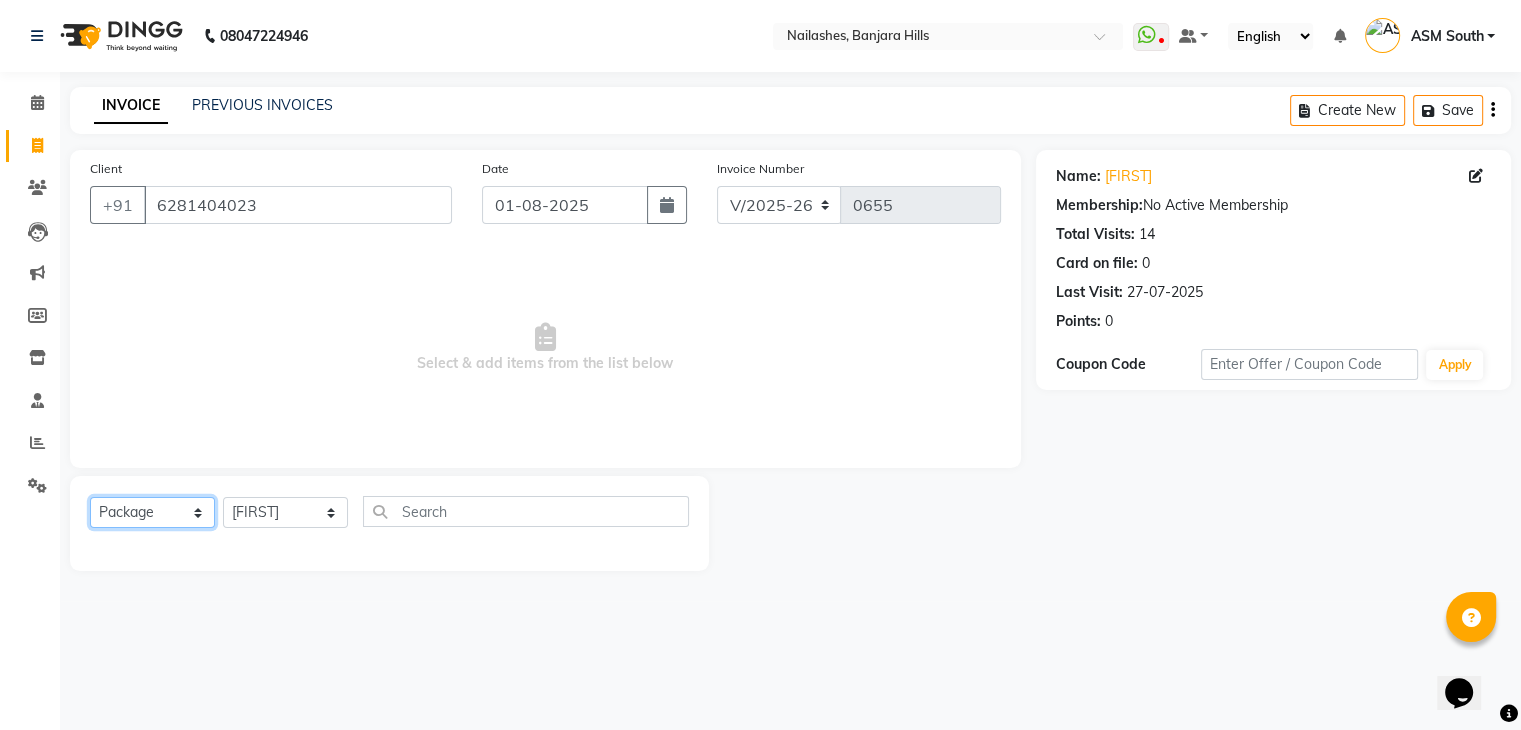 scroll, scrollTop: 0, scrollLeft: 0, axis: both 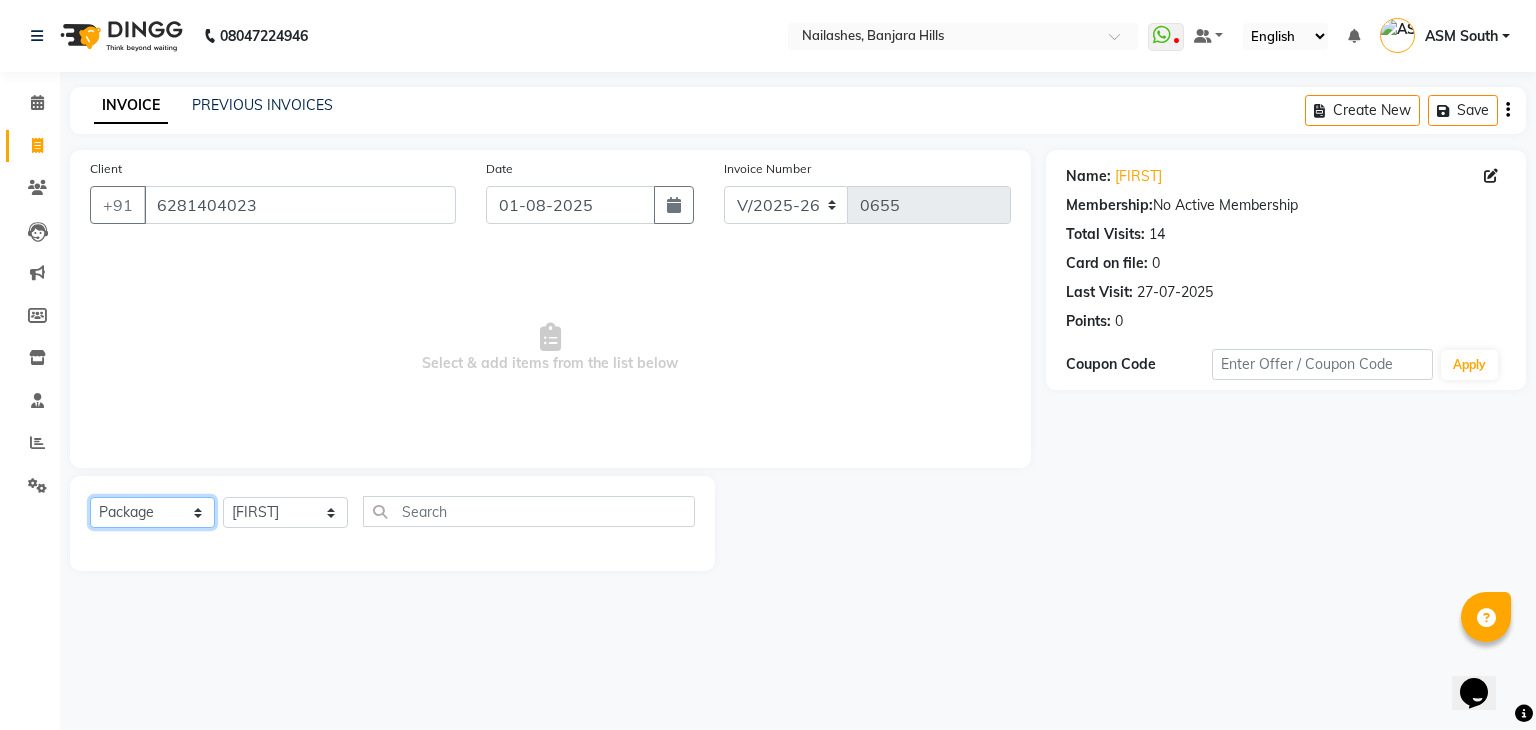 click on "Select  Service  Product  Membership  Package Voucher Prepaid Gift Card" 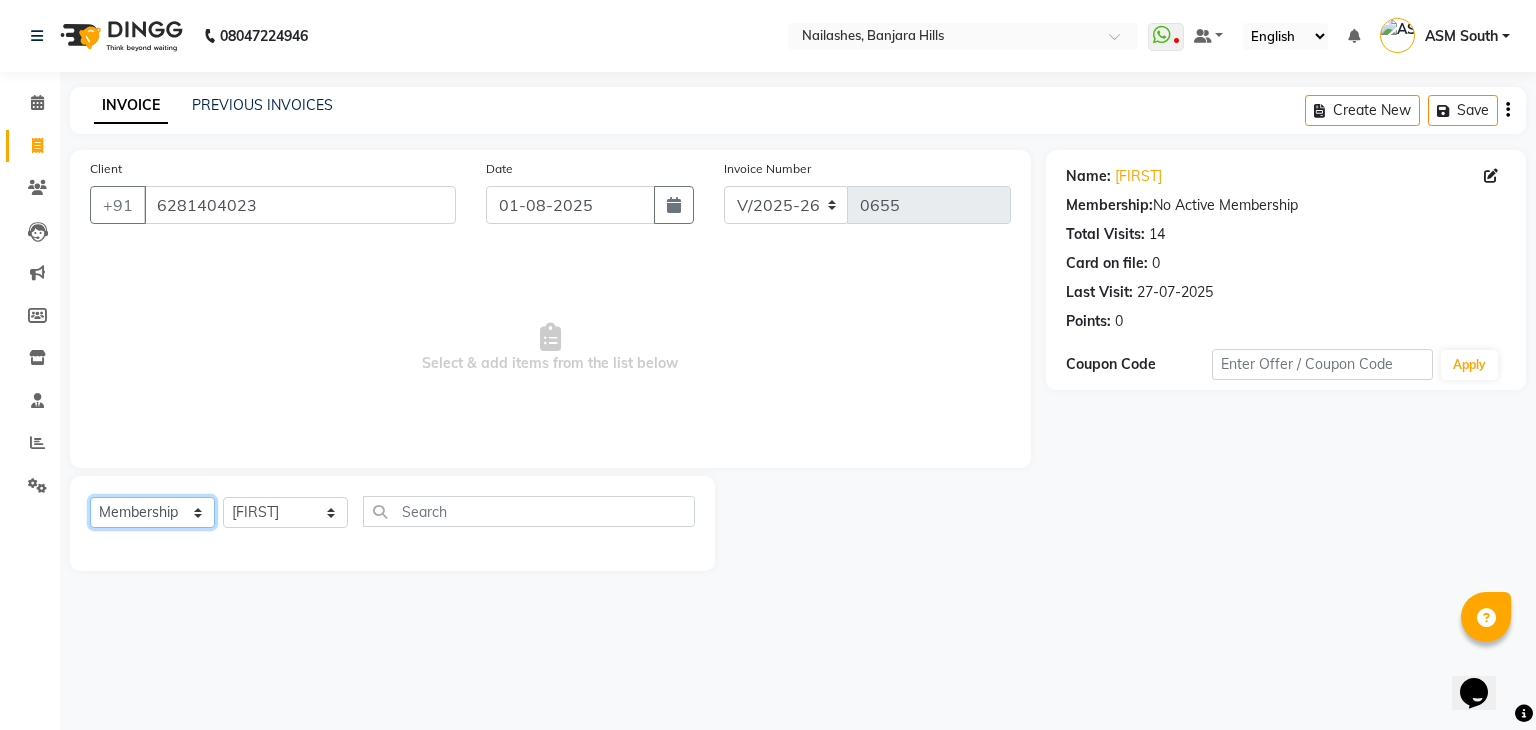 click on "Select  Service  Product  Membership  Package Voucher Prepaid Gift Card" 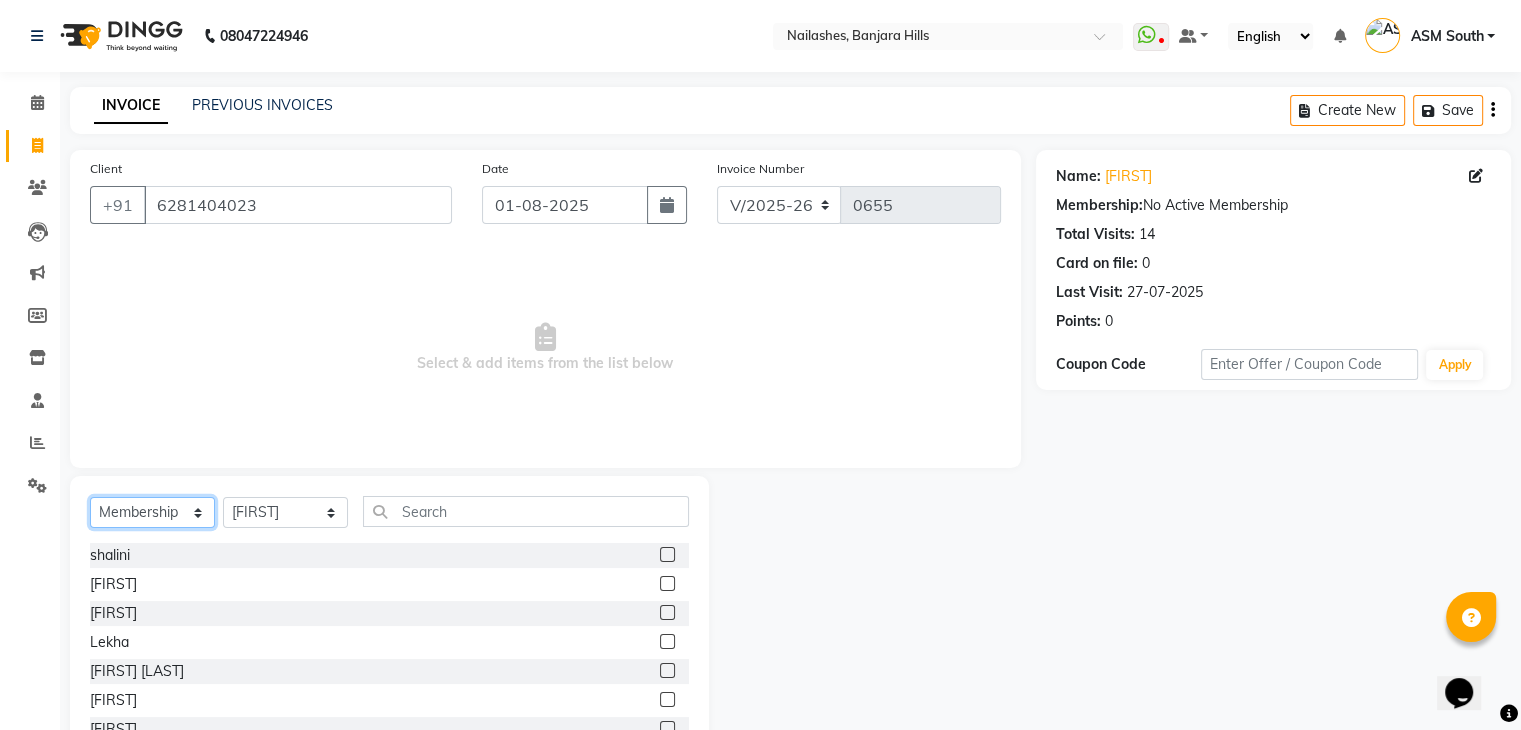click on "Select  Service  Product  Membership  Package Voucher Prepaid Gift Card" 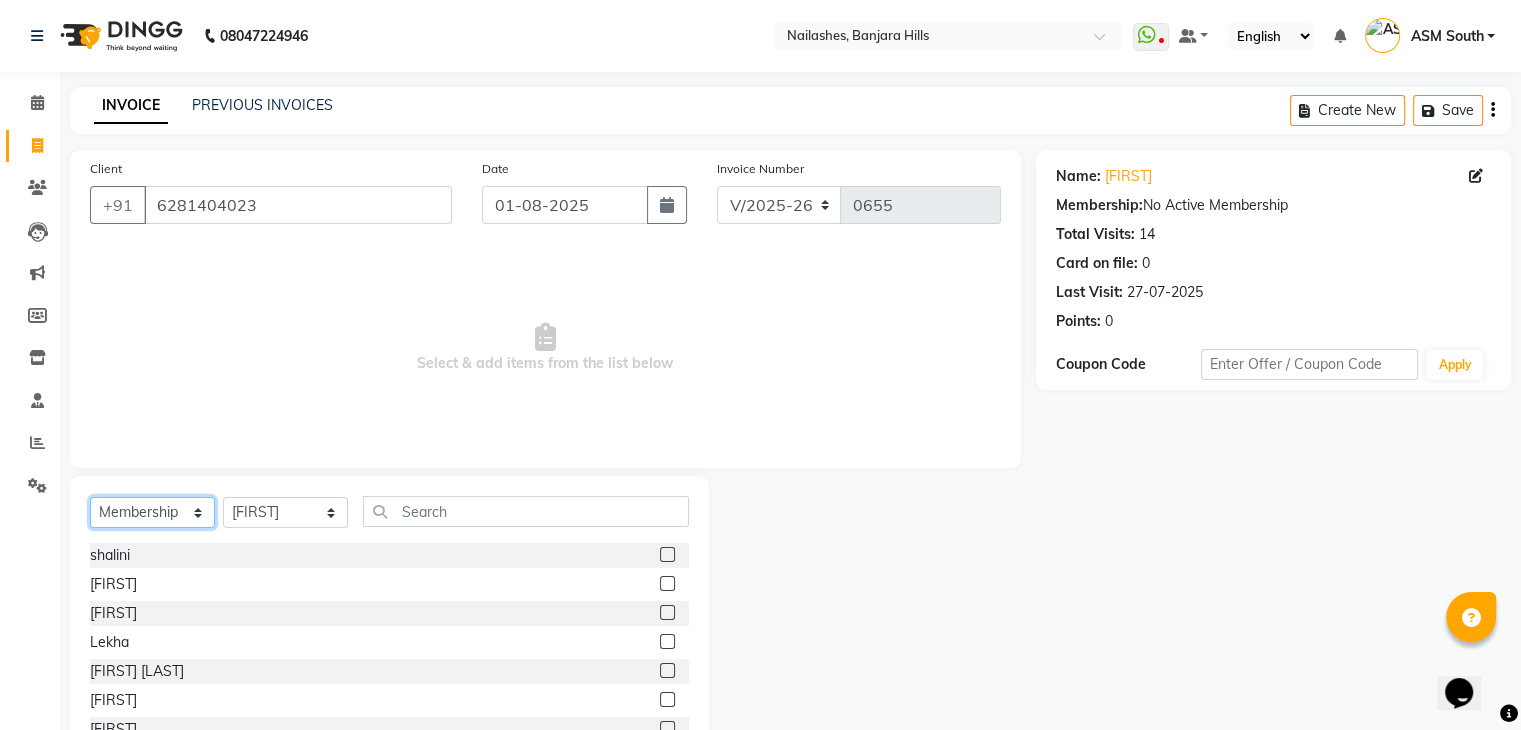 select on "P" 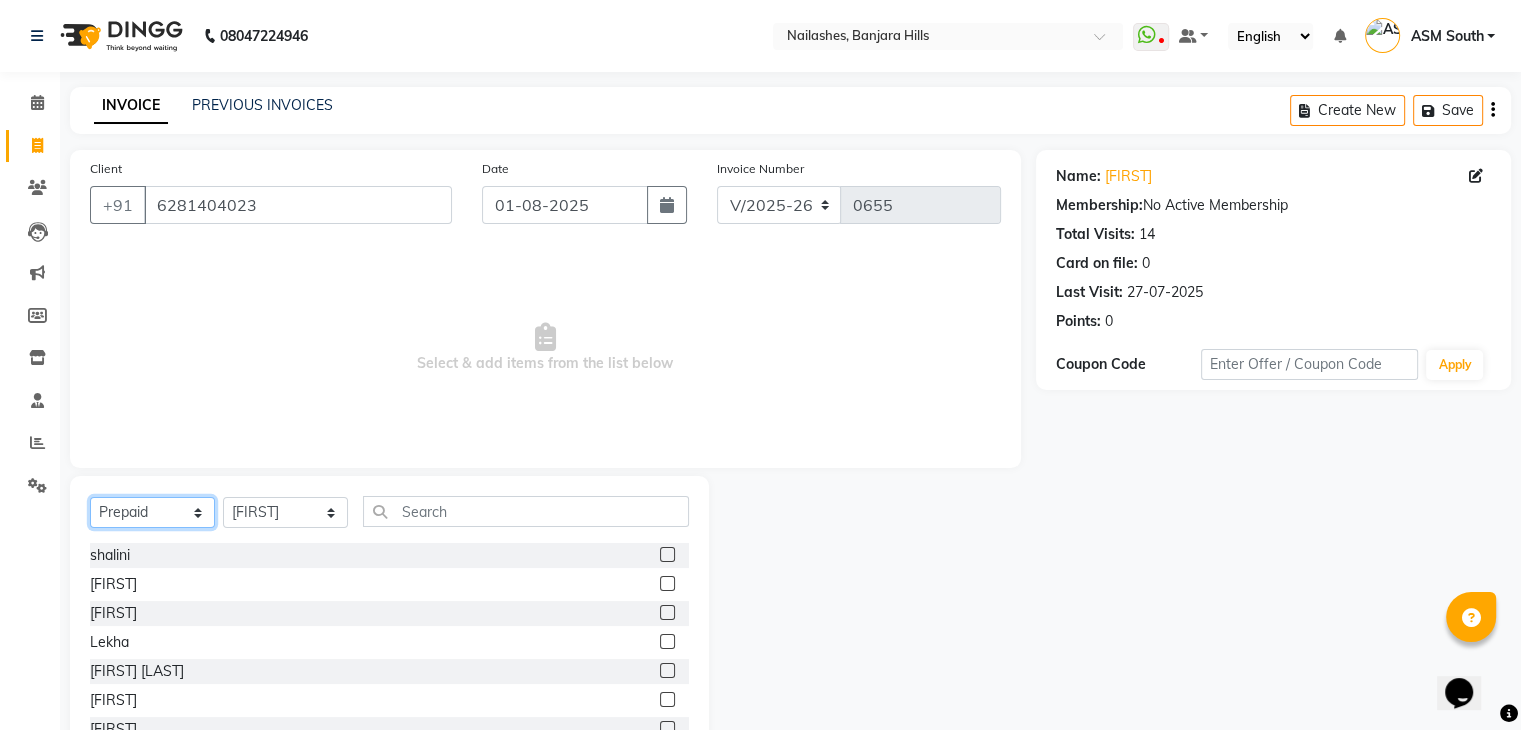 click on "Select  Service  Product  Membership  Package Voucher Prepaid Gift Card" 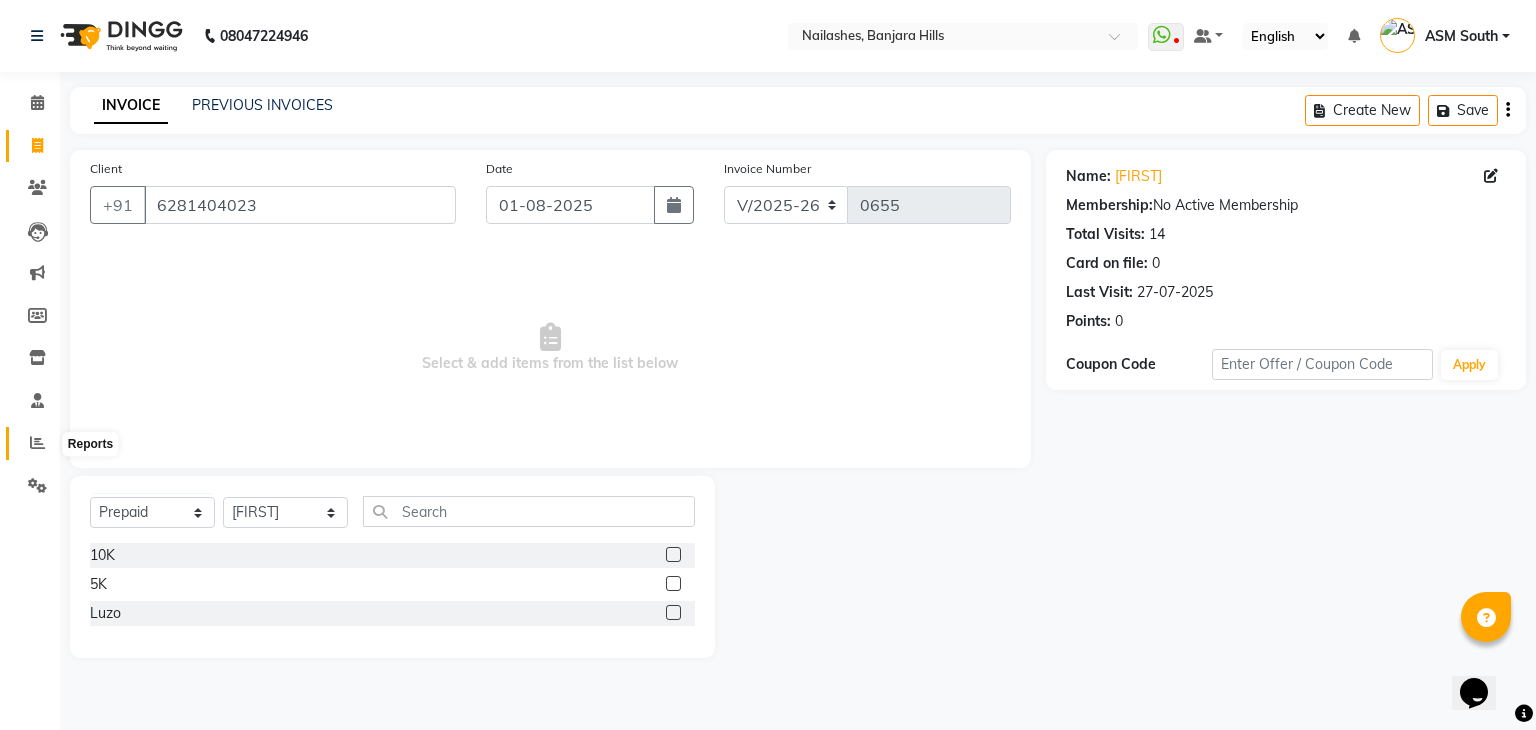 click 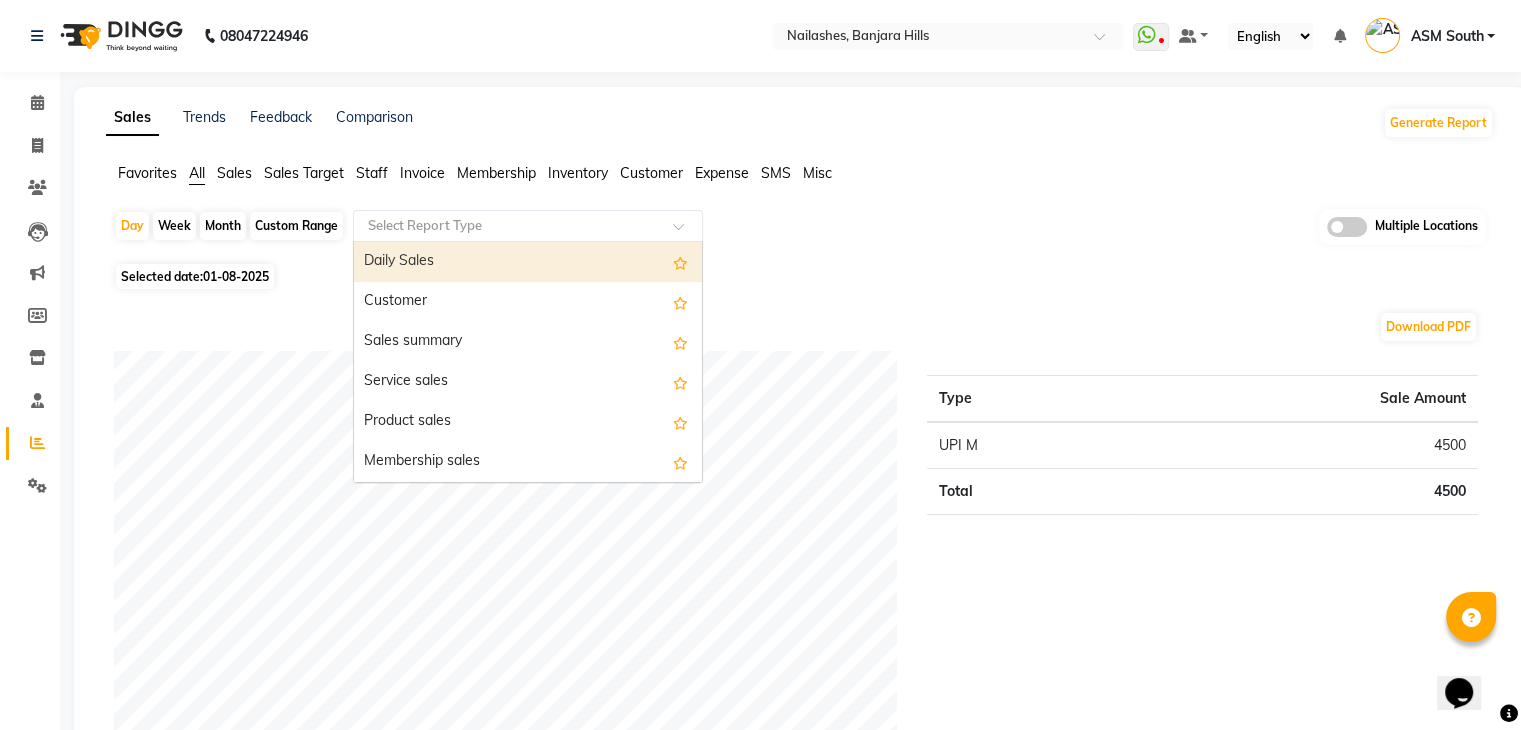 click 